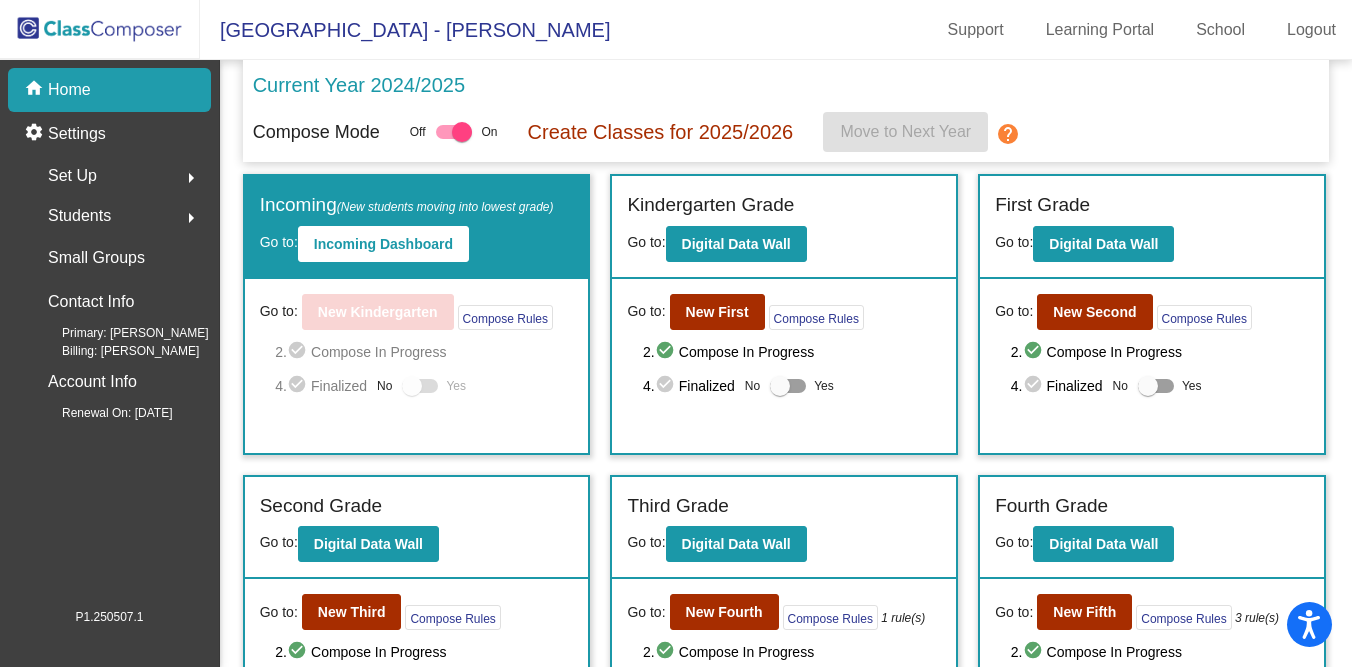 scroll, scrollTop: 0, scrollLeft: 0, axis: both 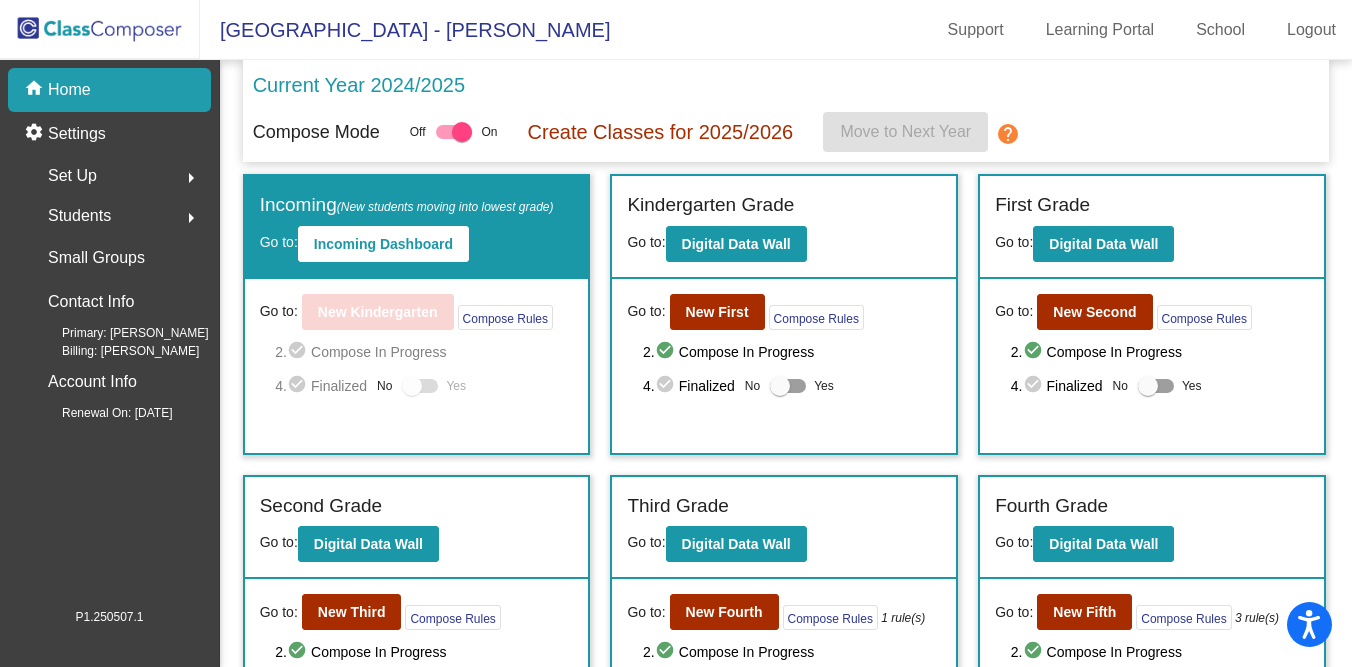click on "Students" 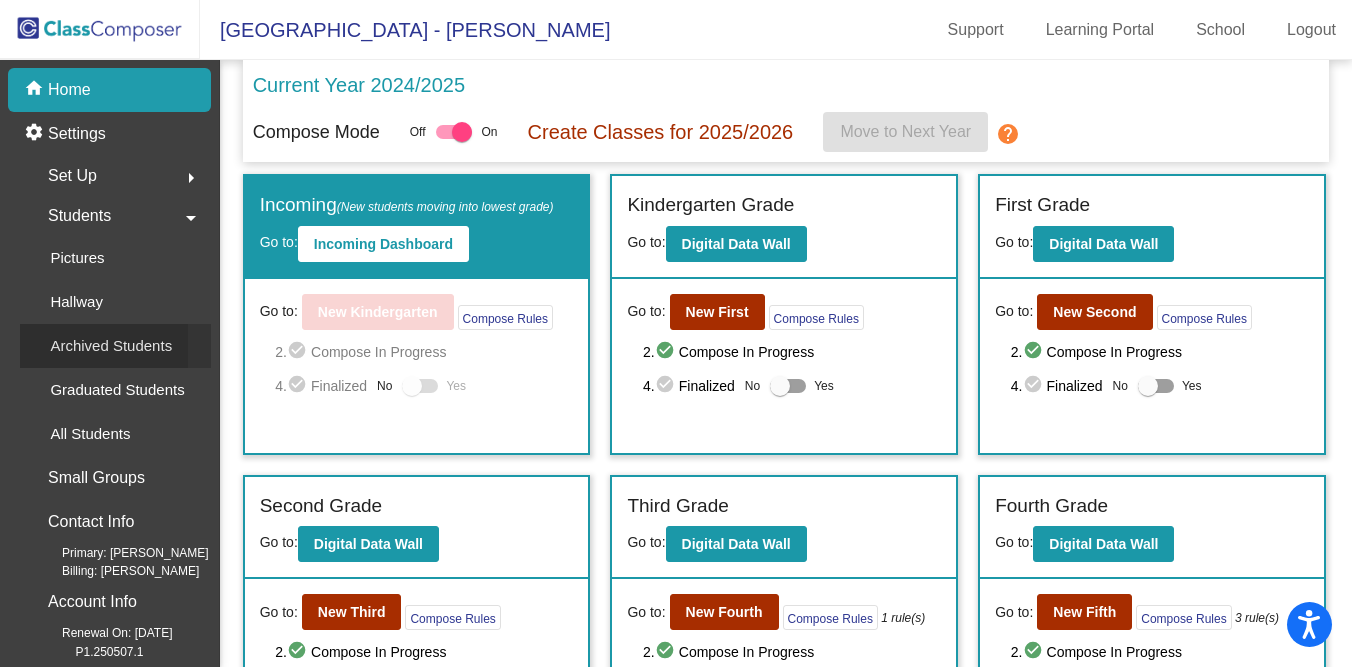 click on "Archived Students" 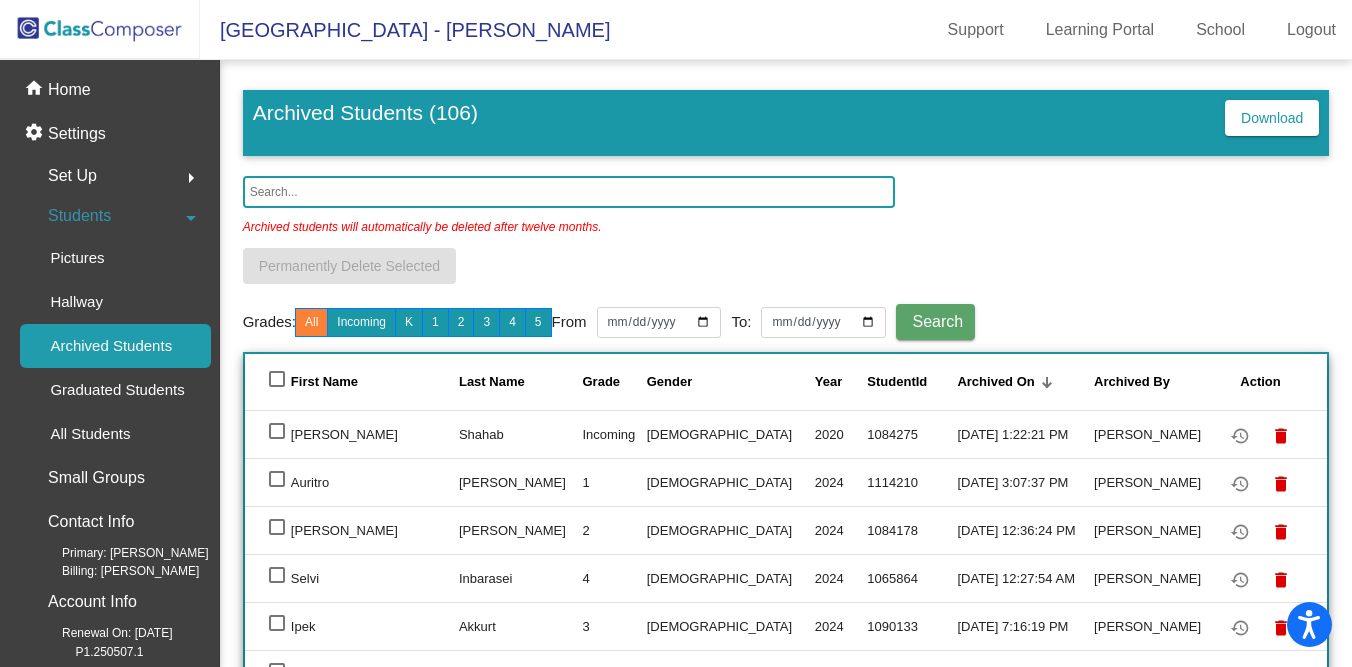 click 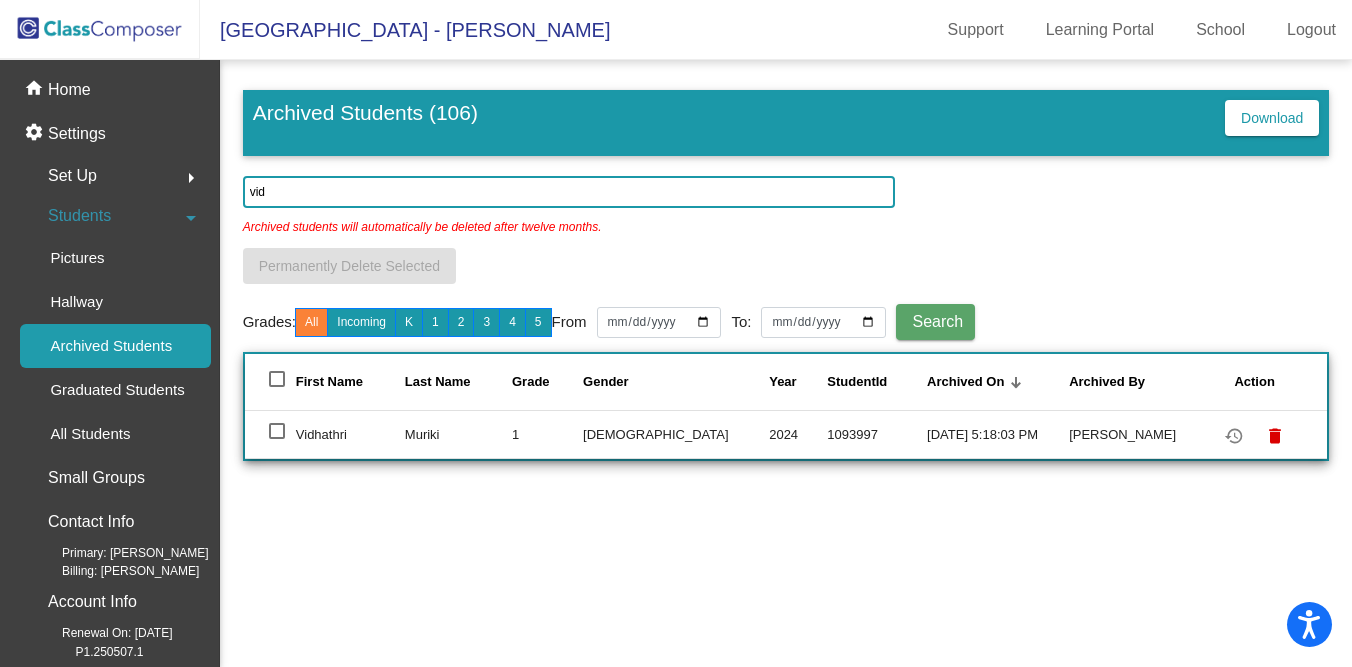 type on "vid" 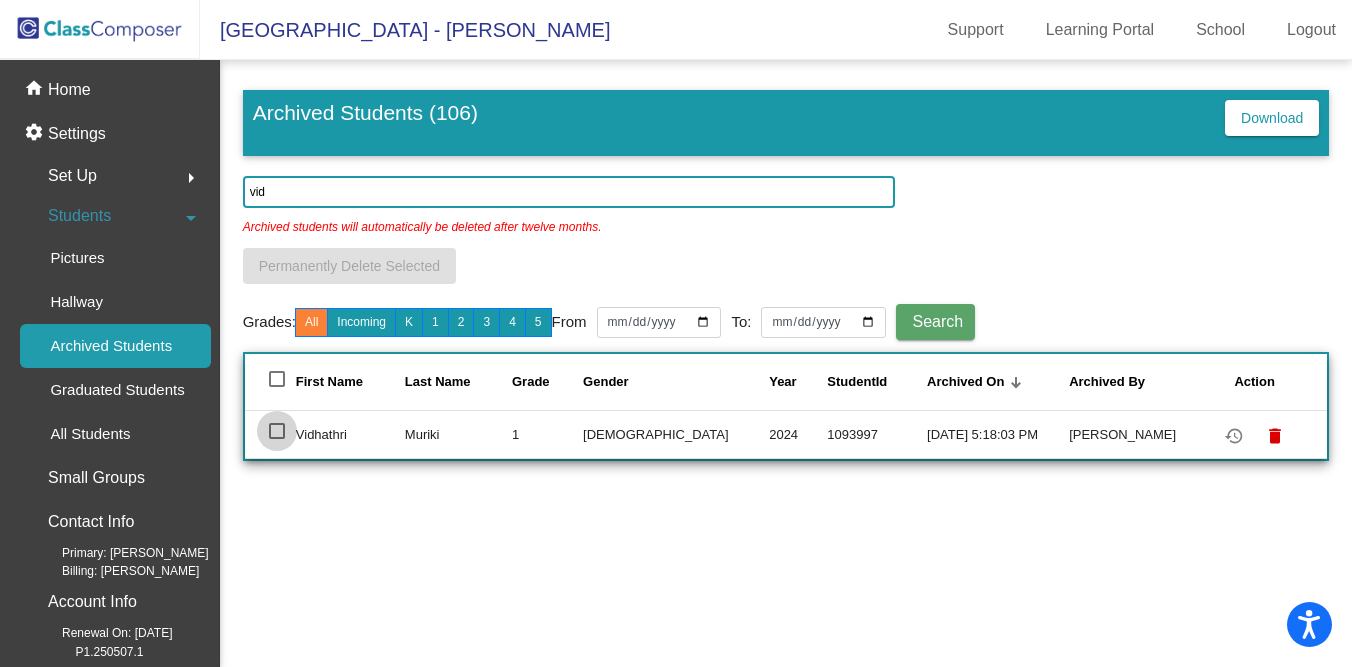 click at bounding box center (277, 431) 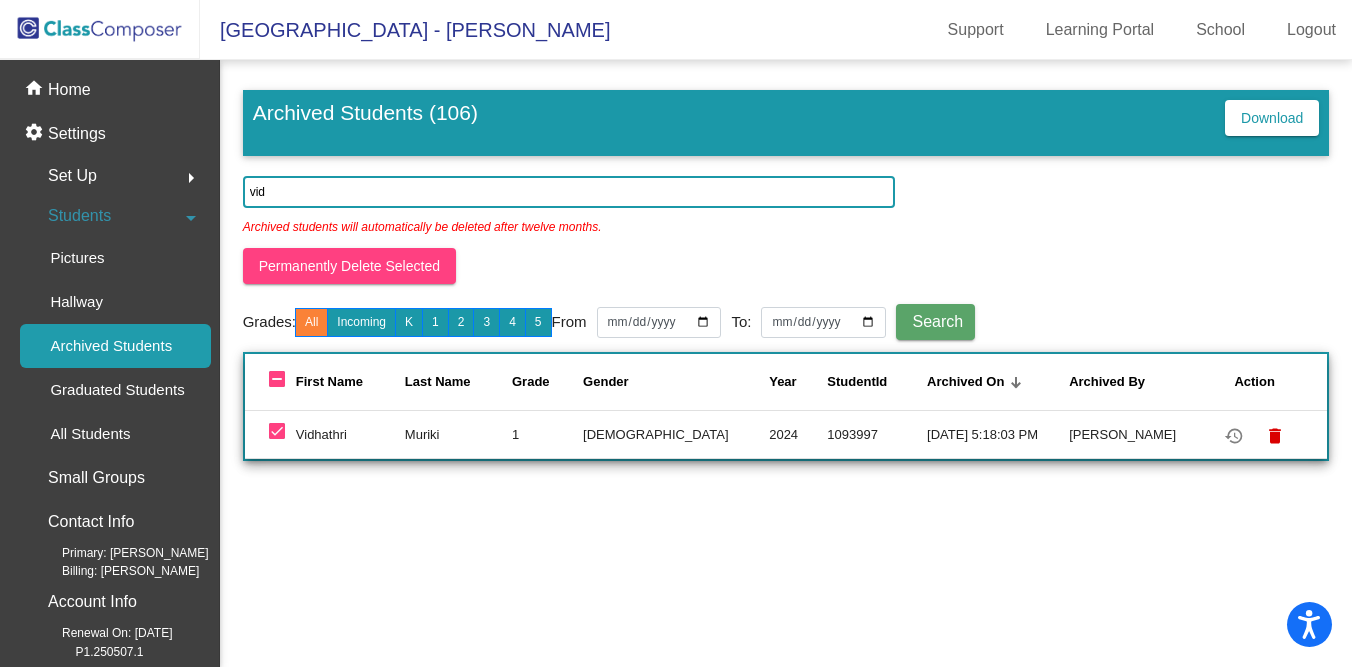 click at bounding box center [277, 431] 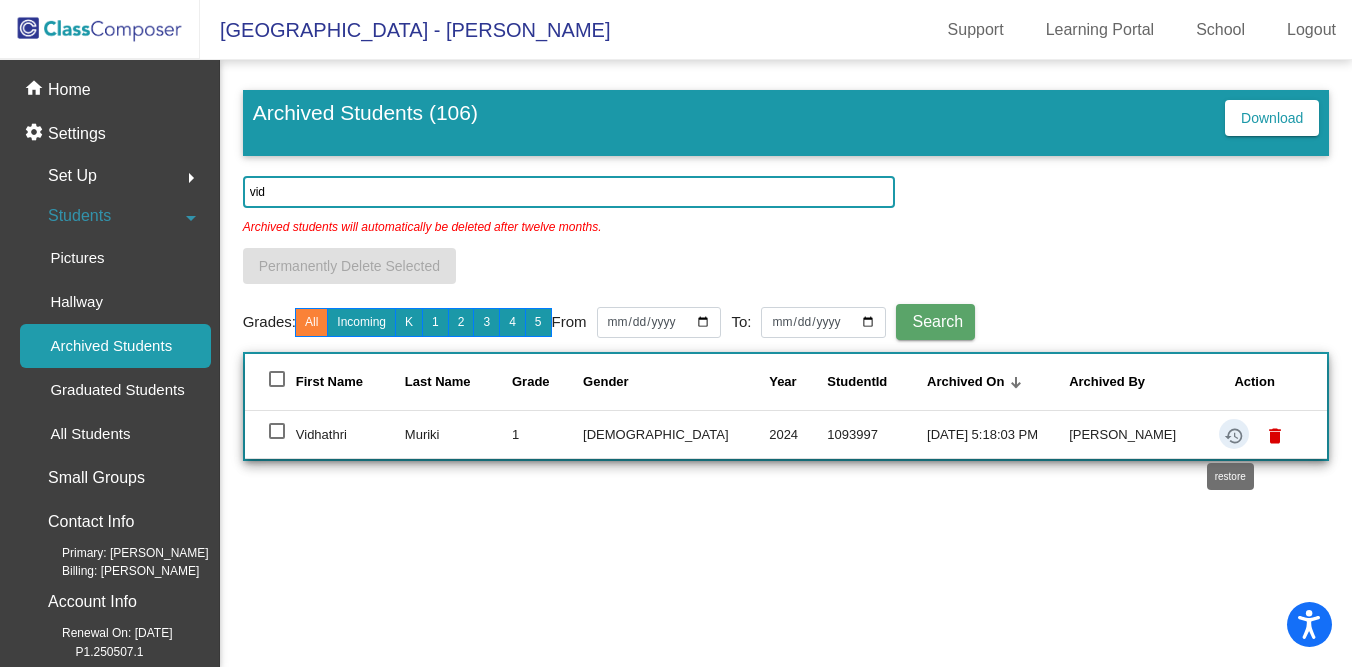 click on "restore" 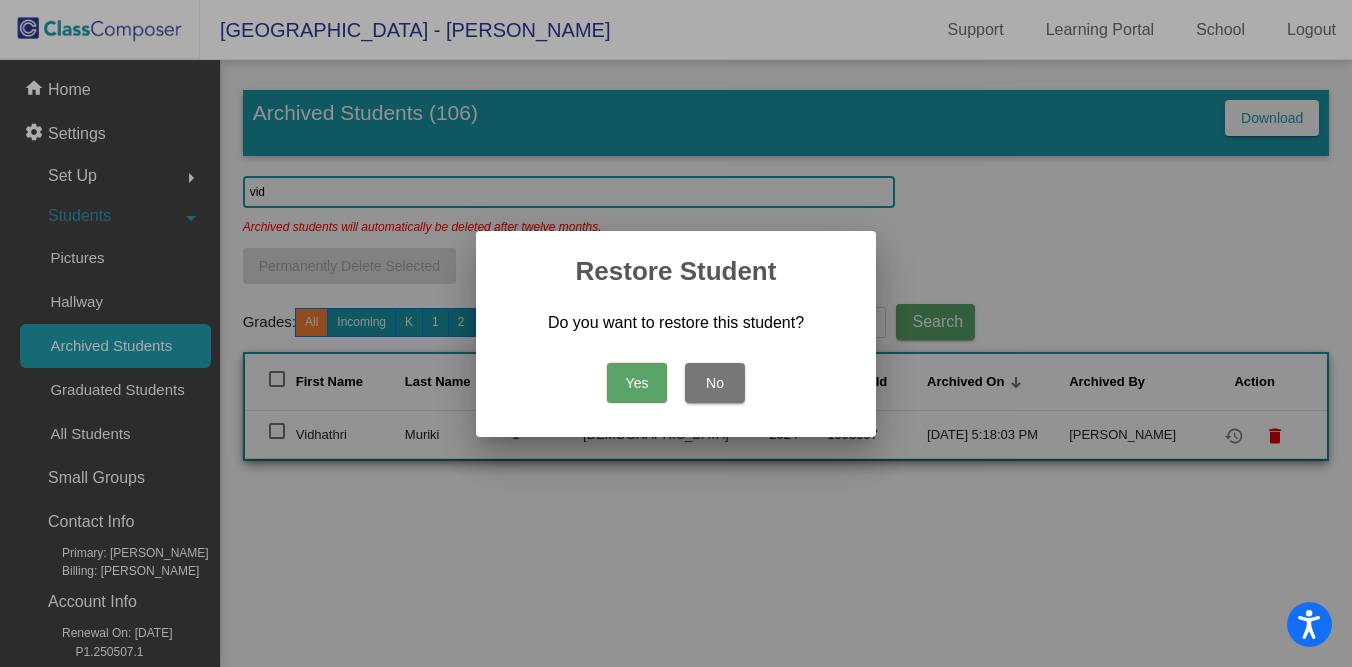 click on "Yes" at bounding box center [637, 383] 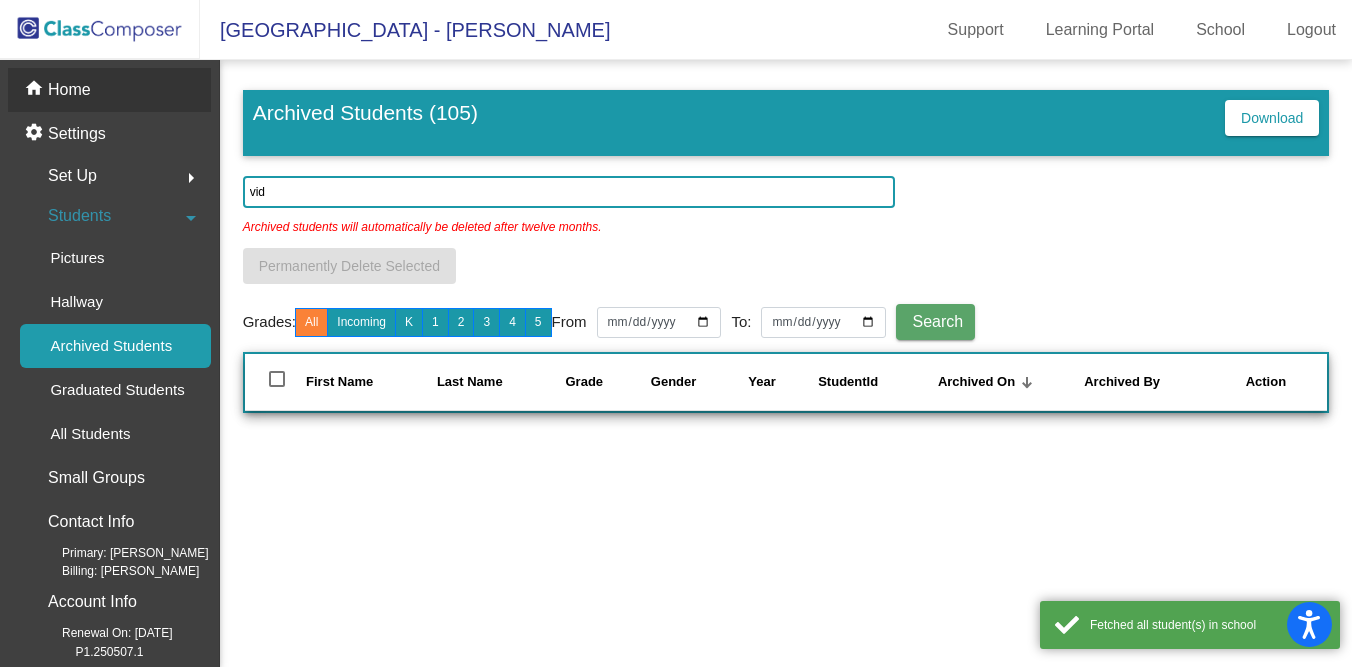 click on "Home" 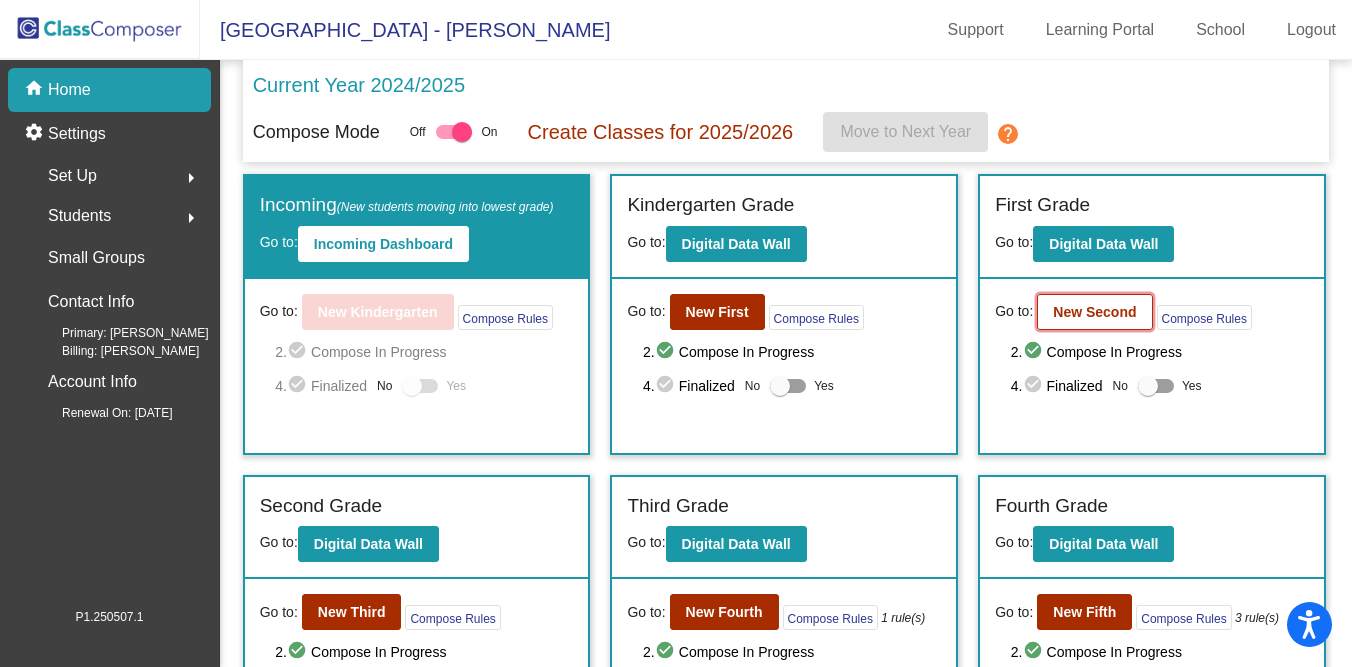 click on "New Second" 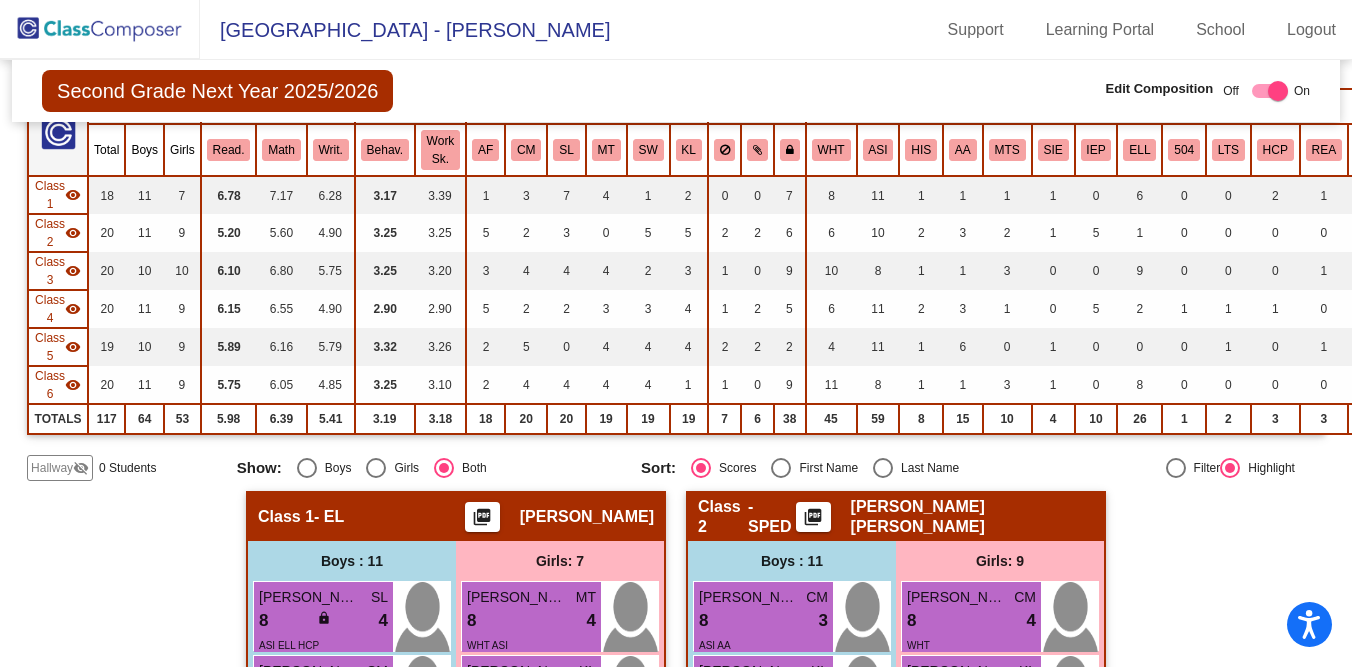scroll, scrollTop: 0, scrollLeft: 0, axis: both 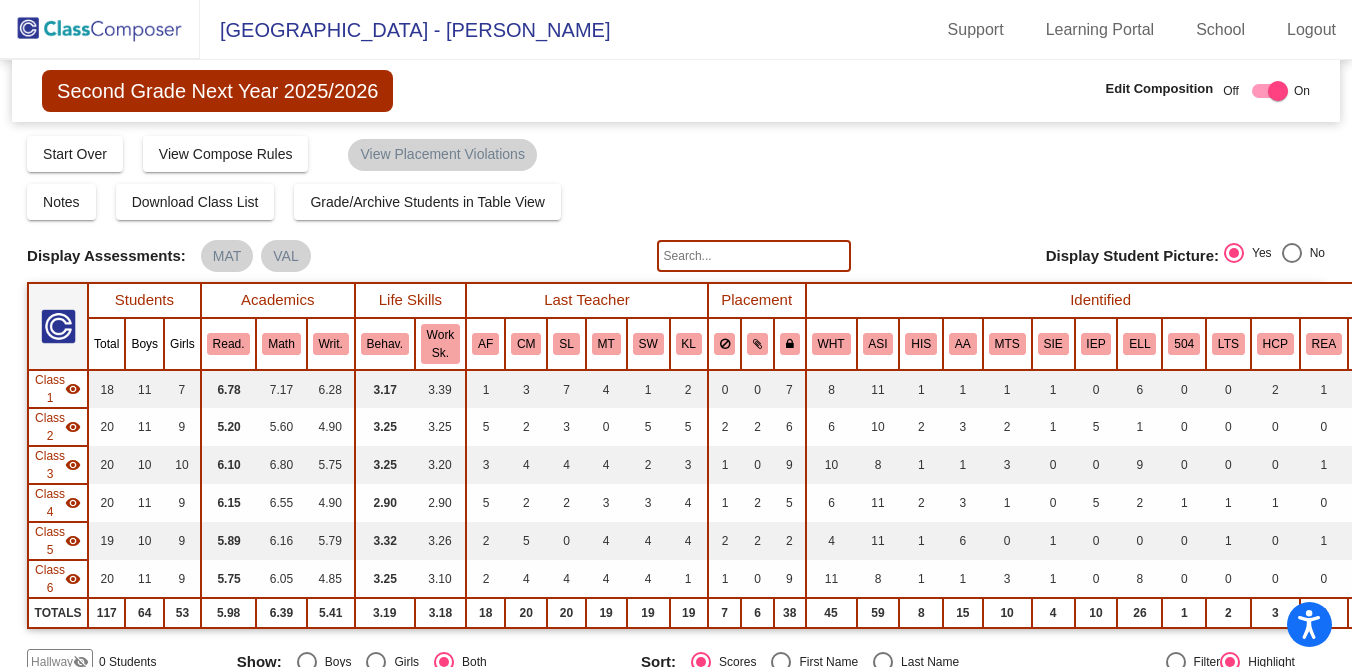 click 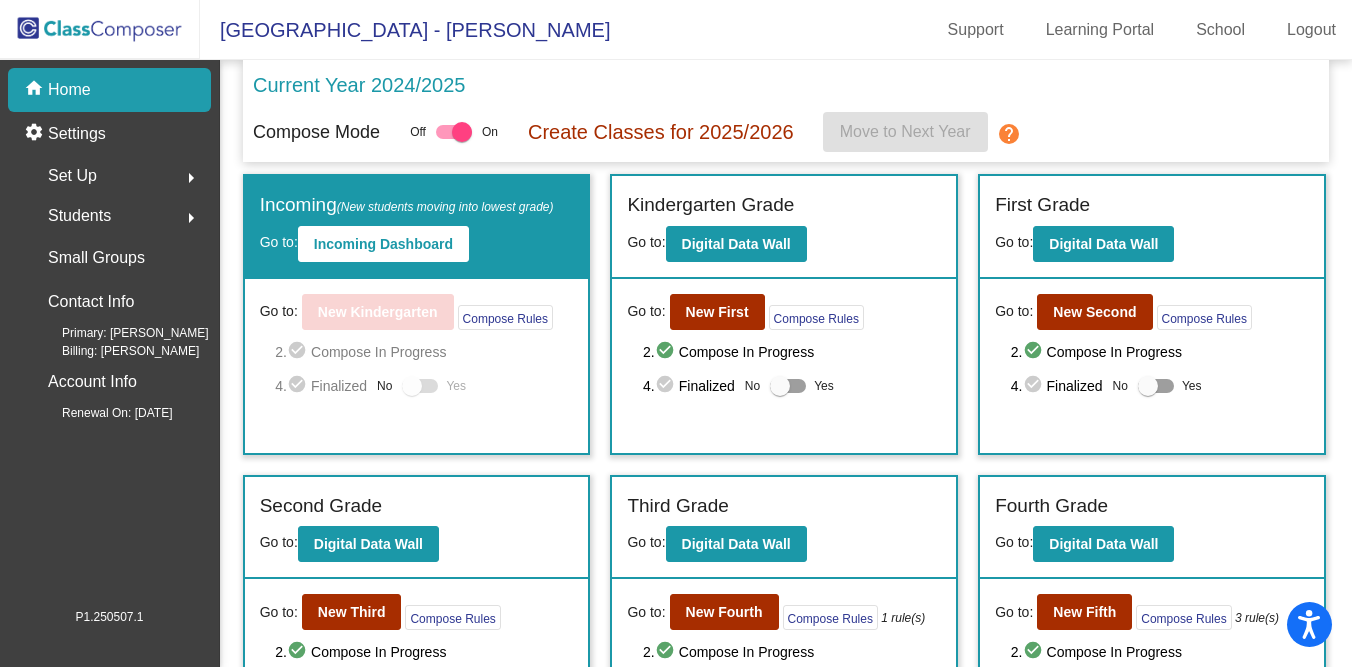 click on "Students" 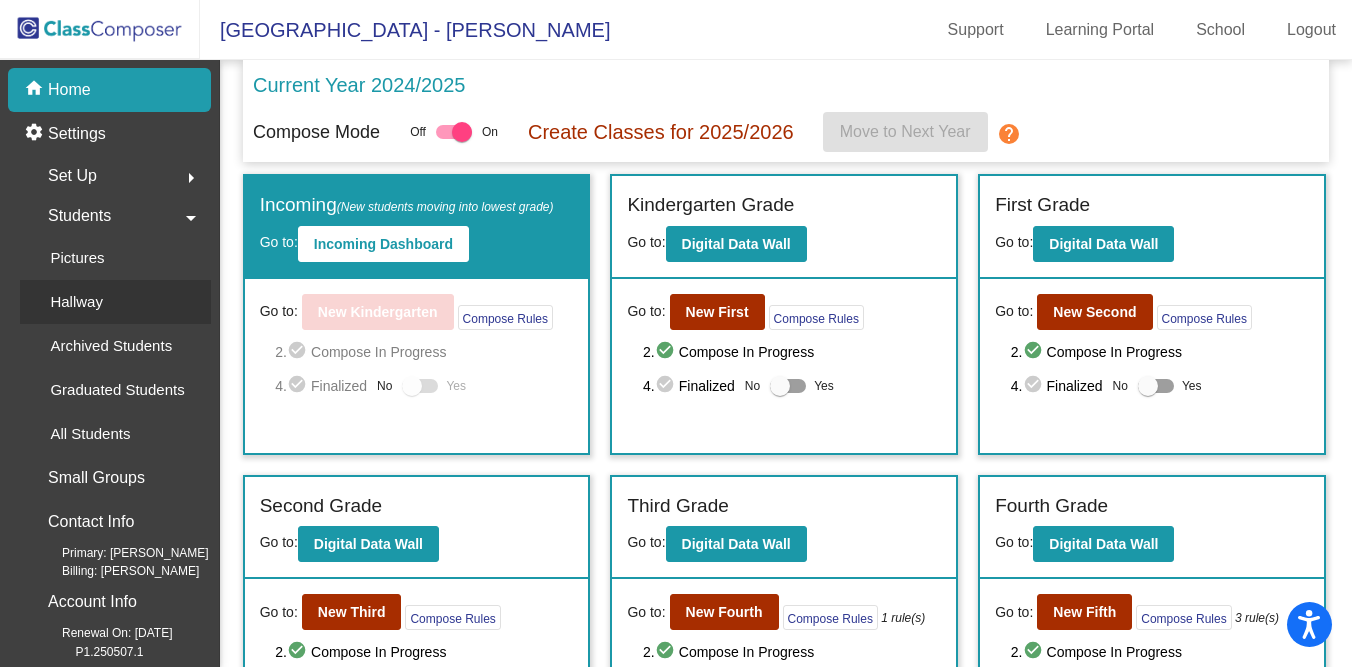 click on "Hallway" 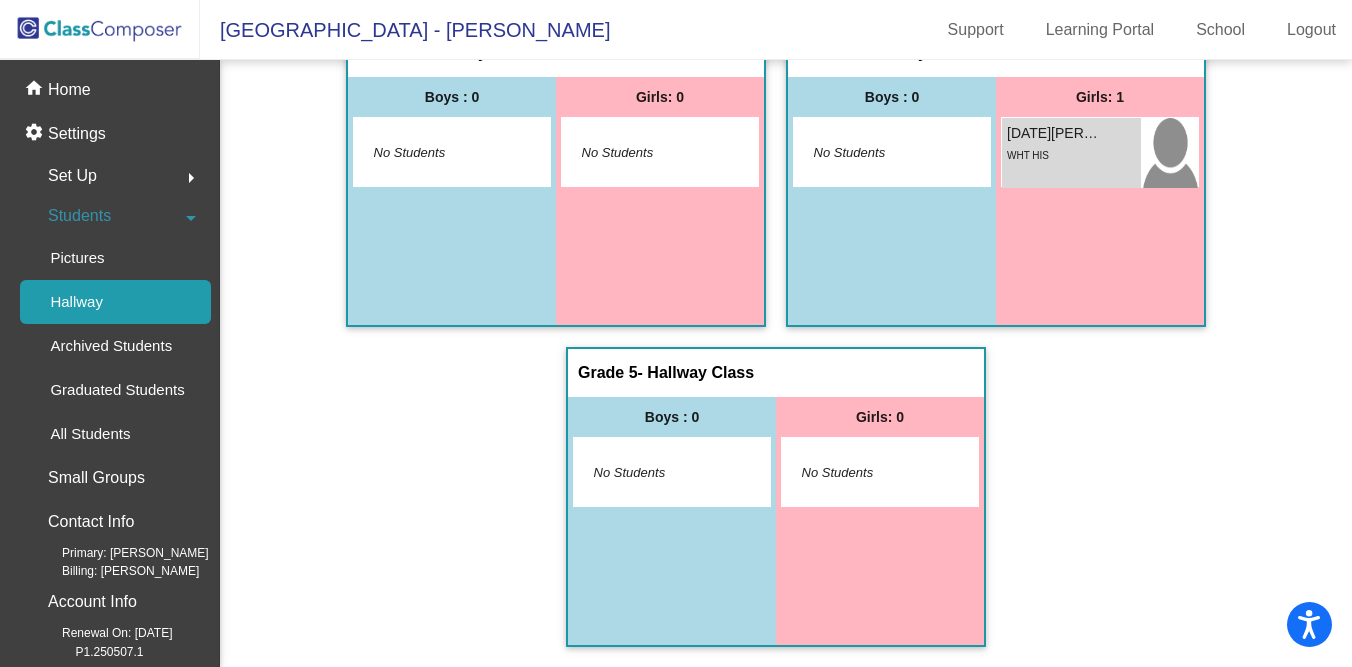 scroll, scrollTop: 0, scrollLeft: 0, axis: both 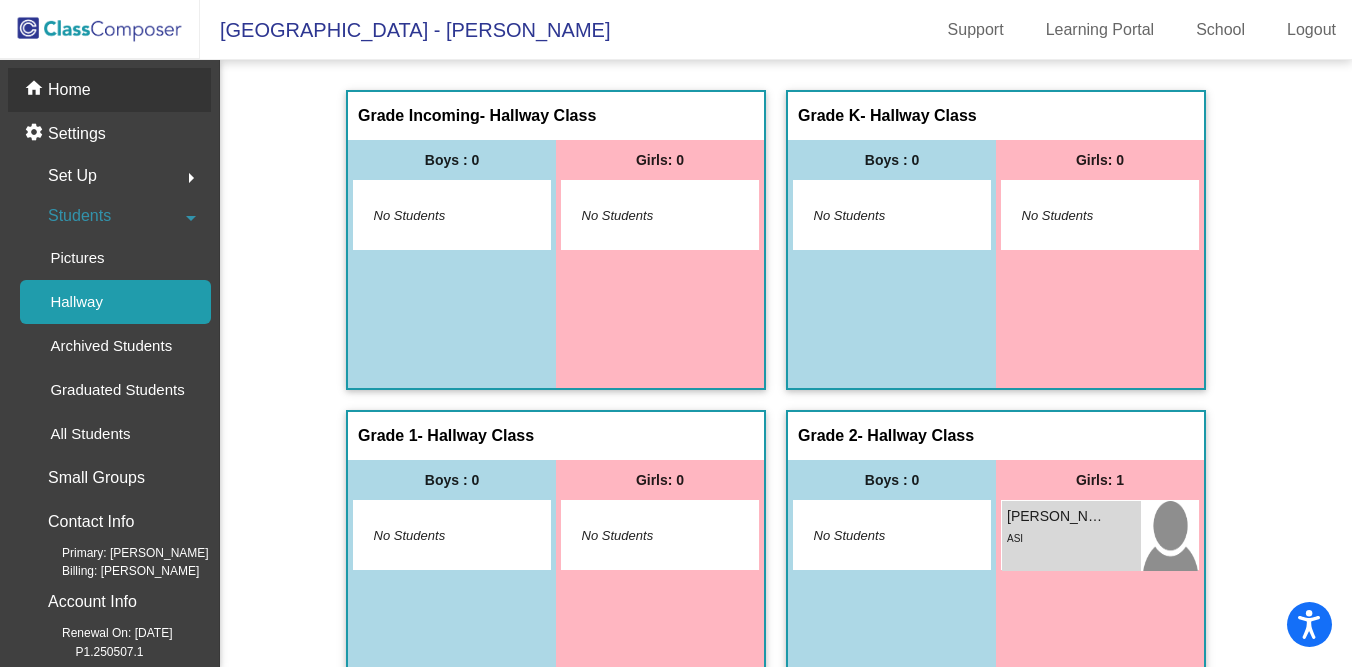 click on "Home" 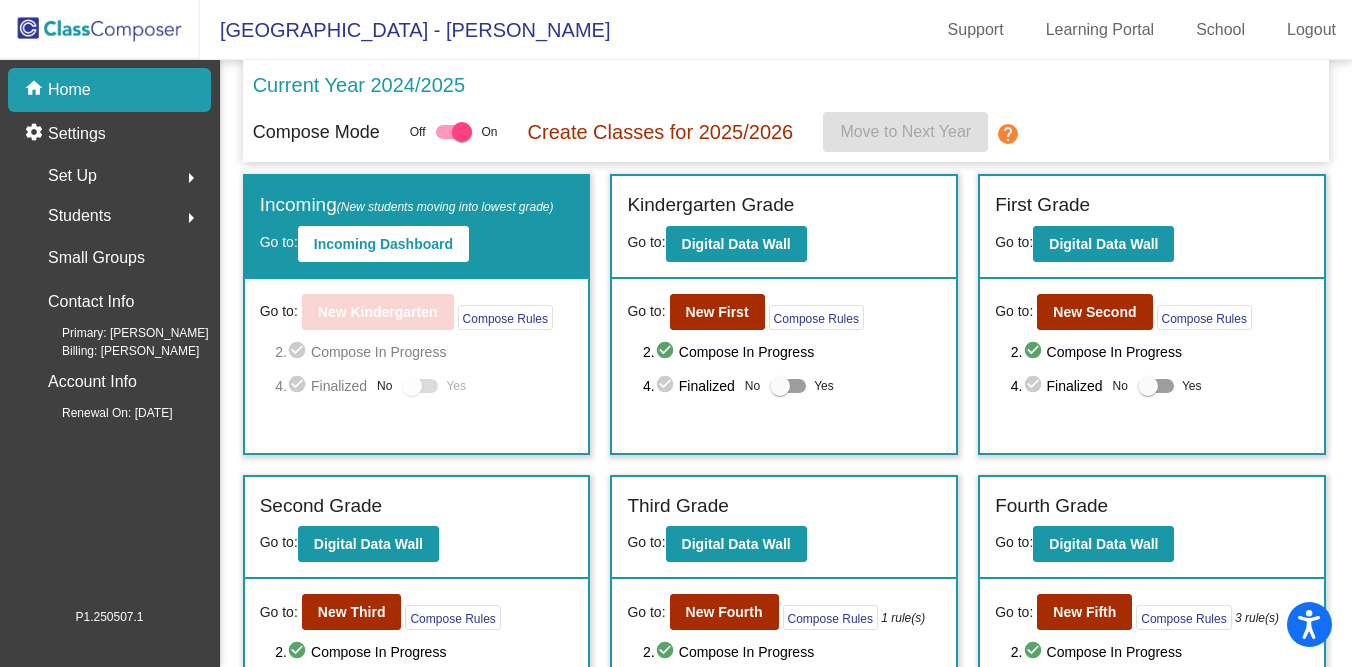 scroll, scrollTop: 85, scrollLeft: 0, axis: vertical 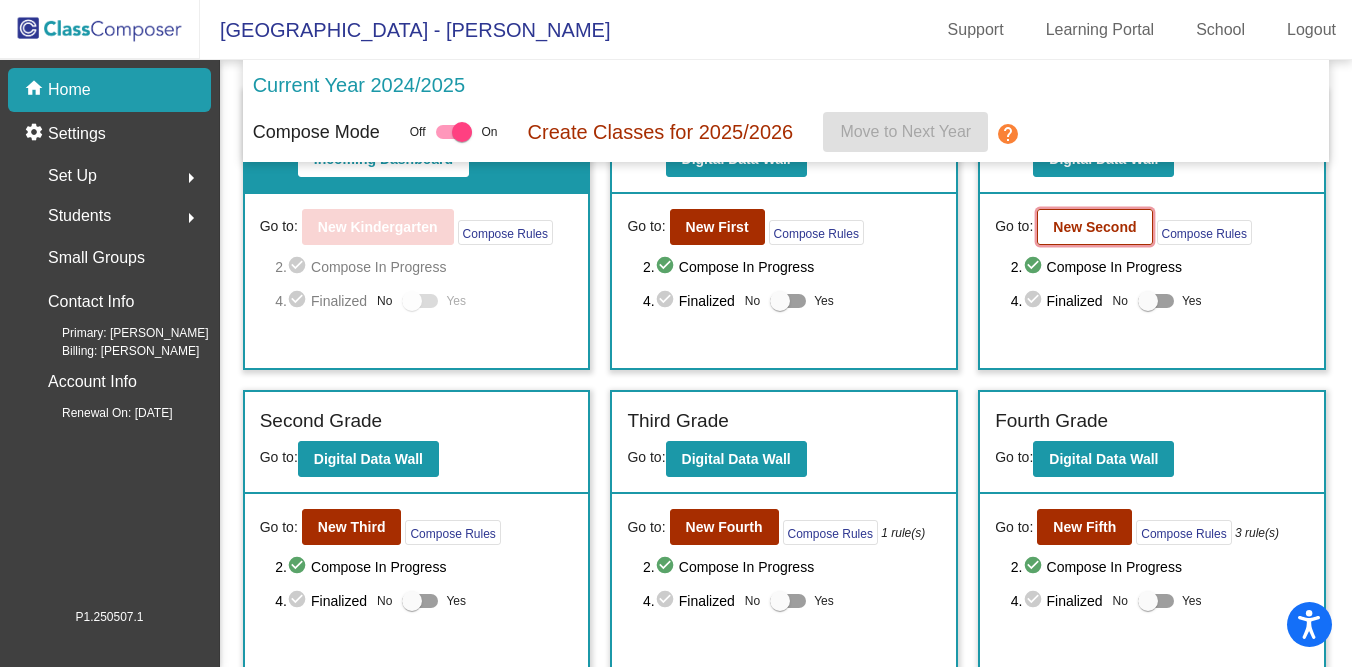 click on "New Second" 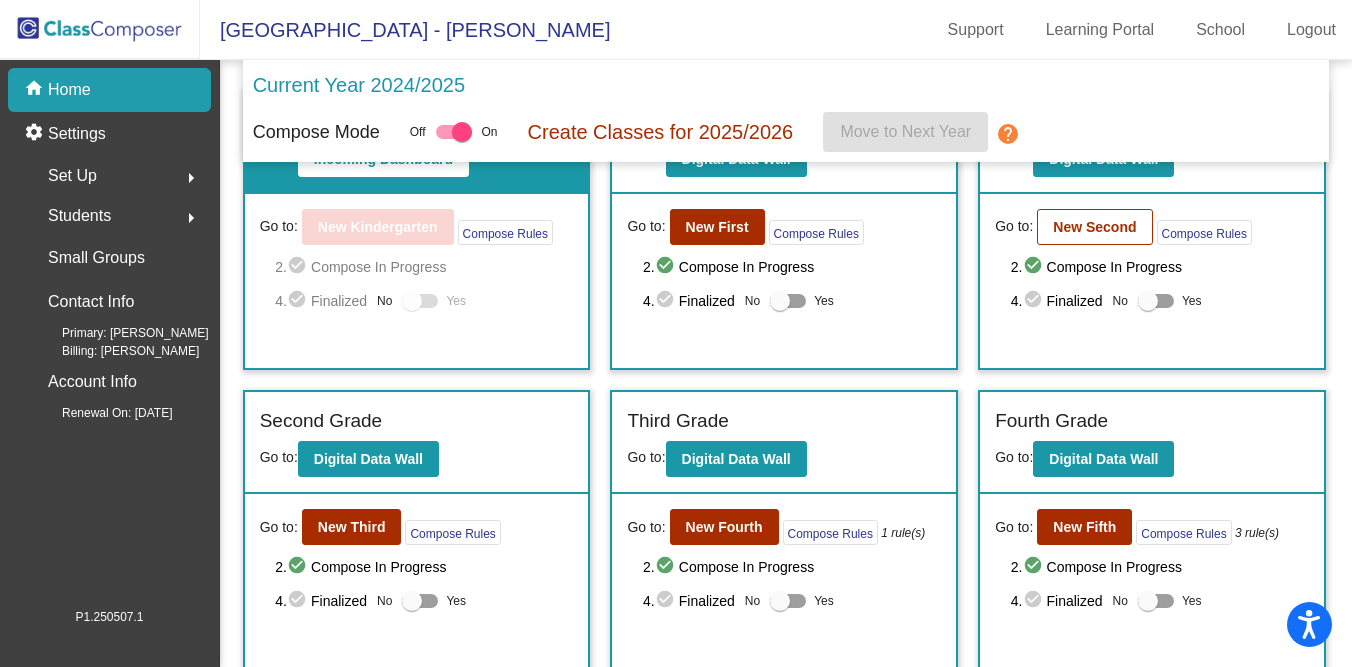 scroll, scrollTop: 0, scrollLeft: 0, axis: both 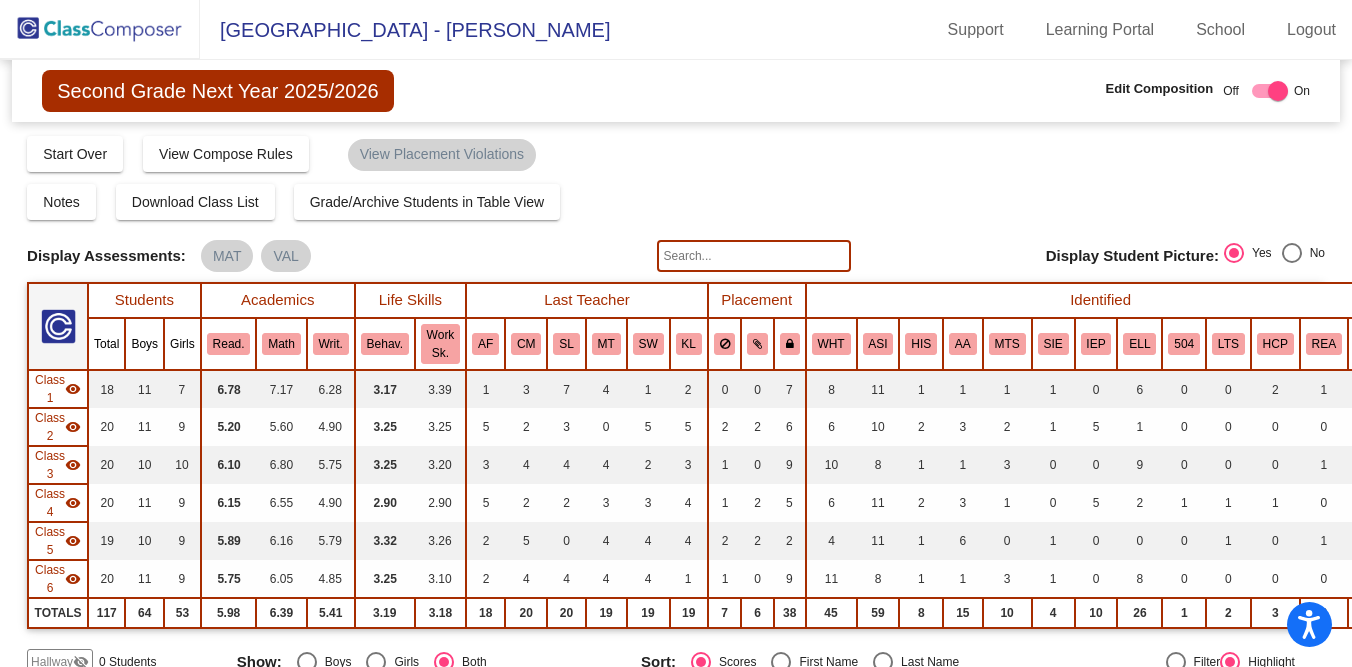 click 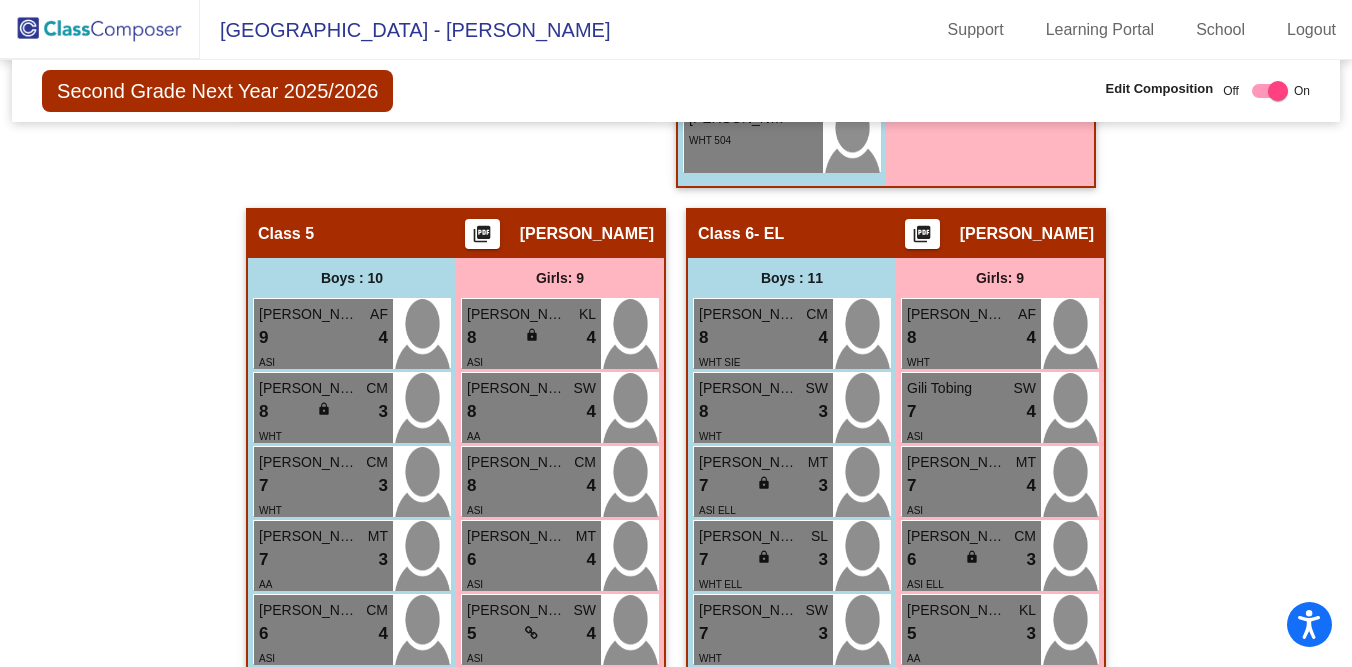 scroll, scrollTop: 2835, scrollLeft: 0, axis: vertical 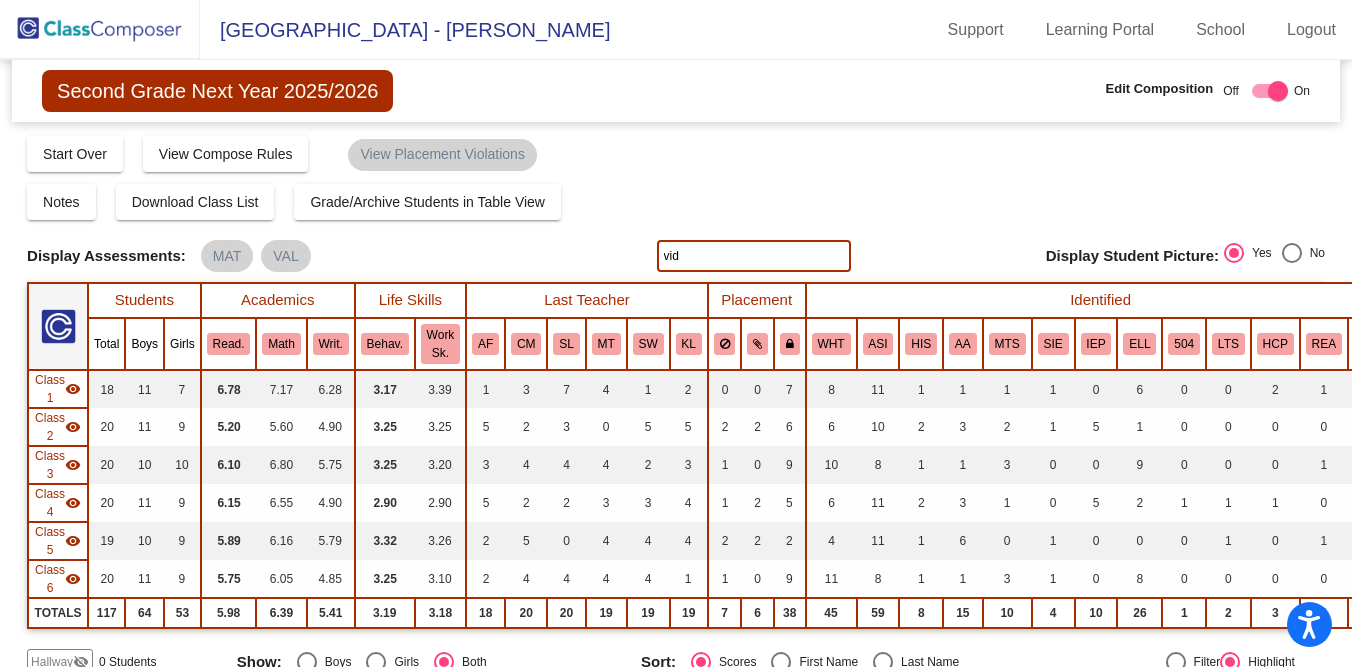 type on "vid" 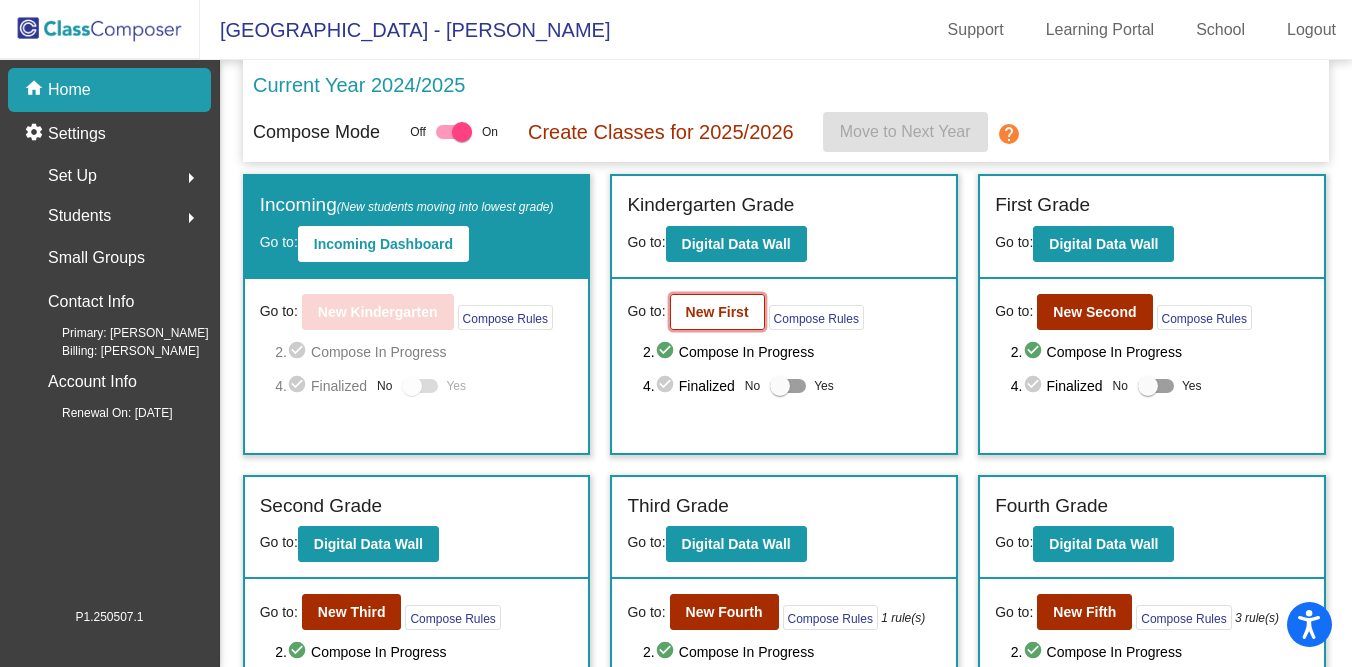 click on "New First" 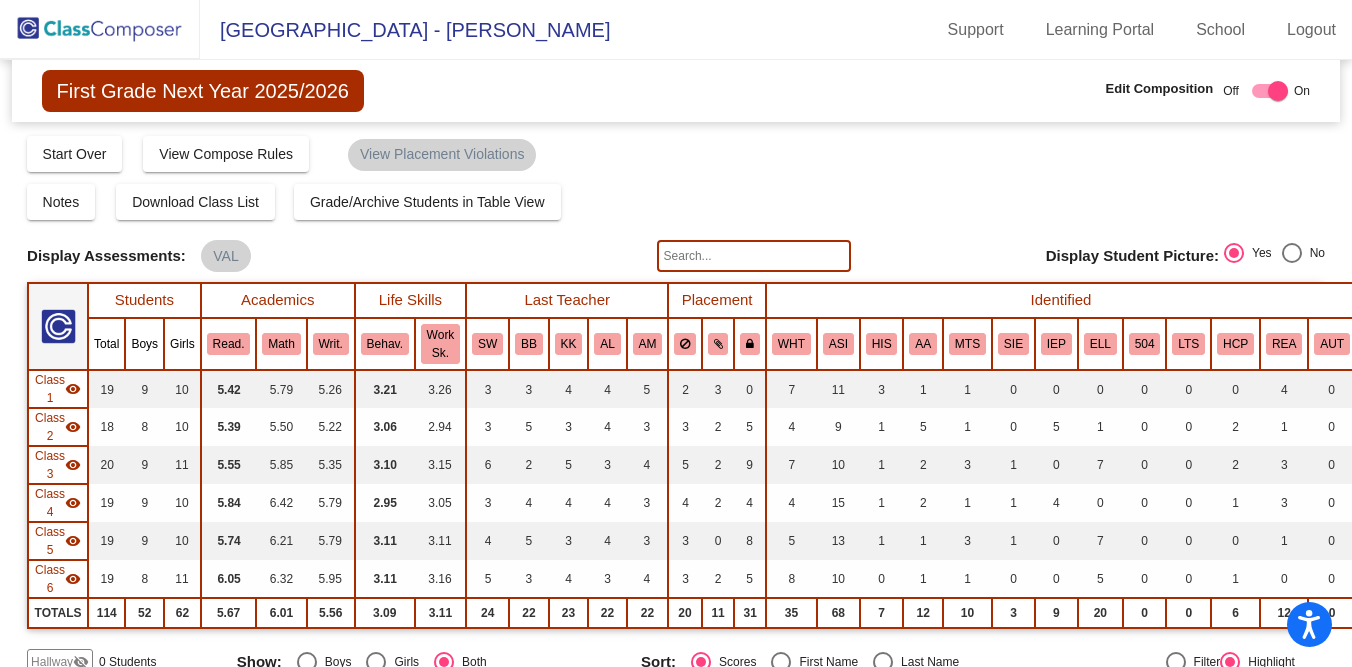 click 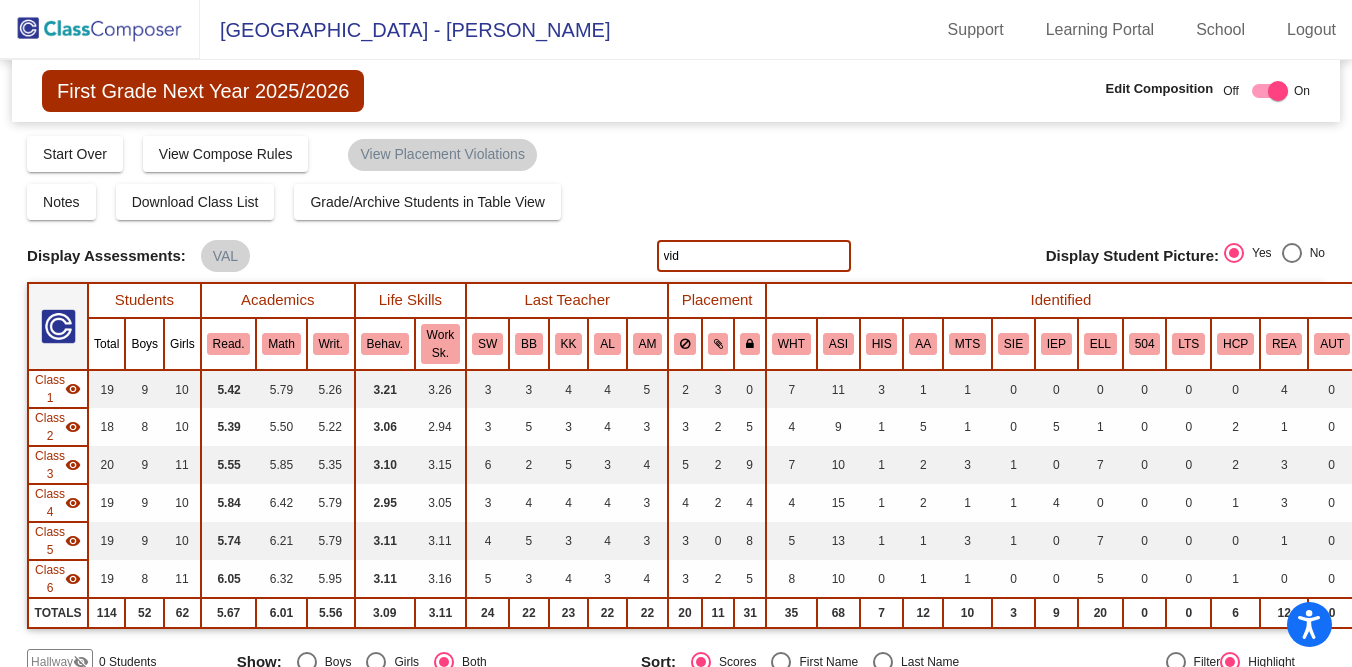 type on "vid" 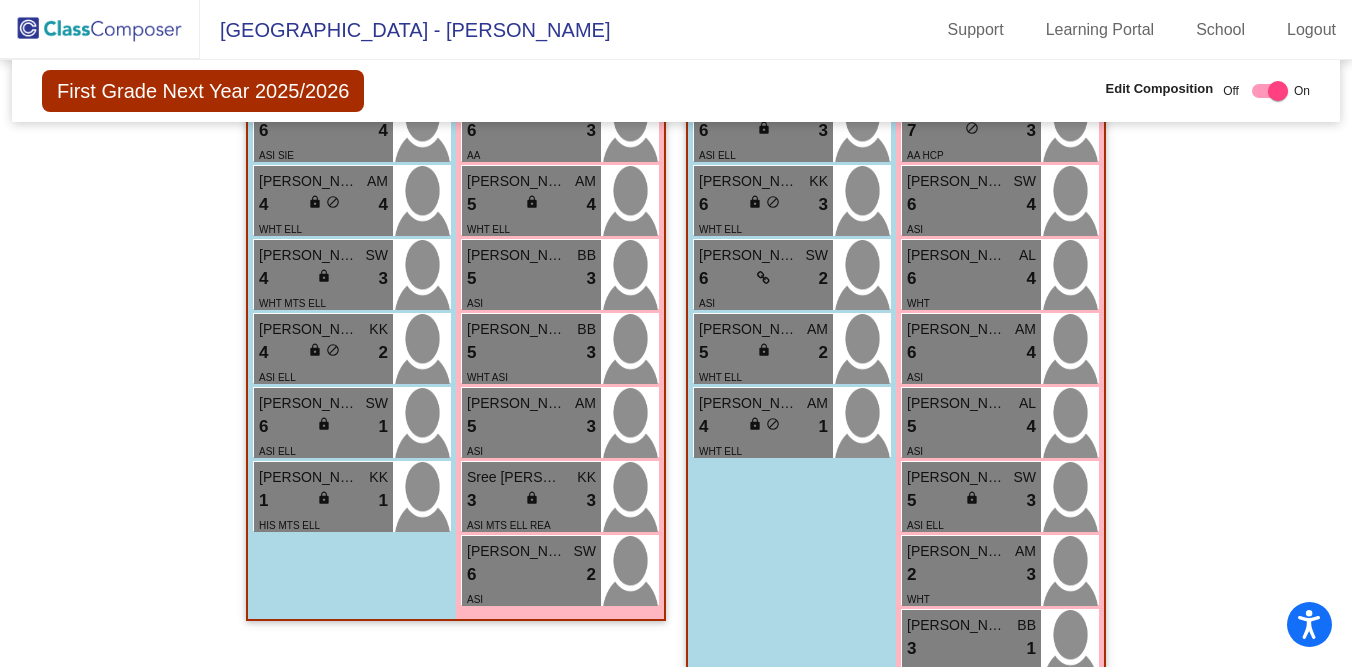 scroll, scrollTop: 2761, scrollLeft: 0, axis: vertical 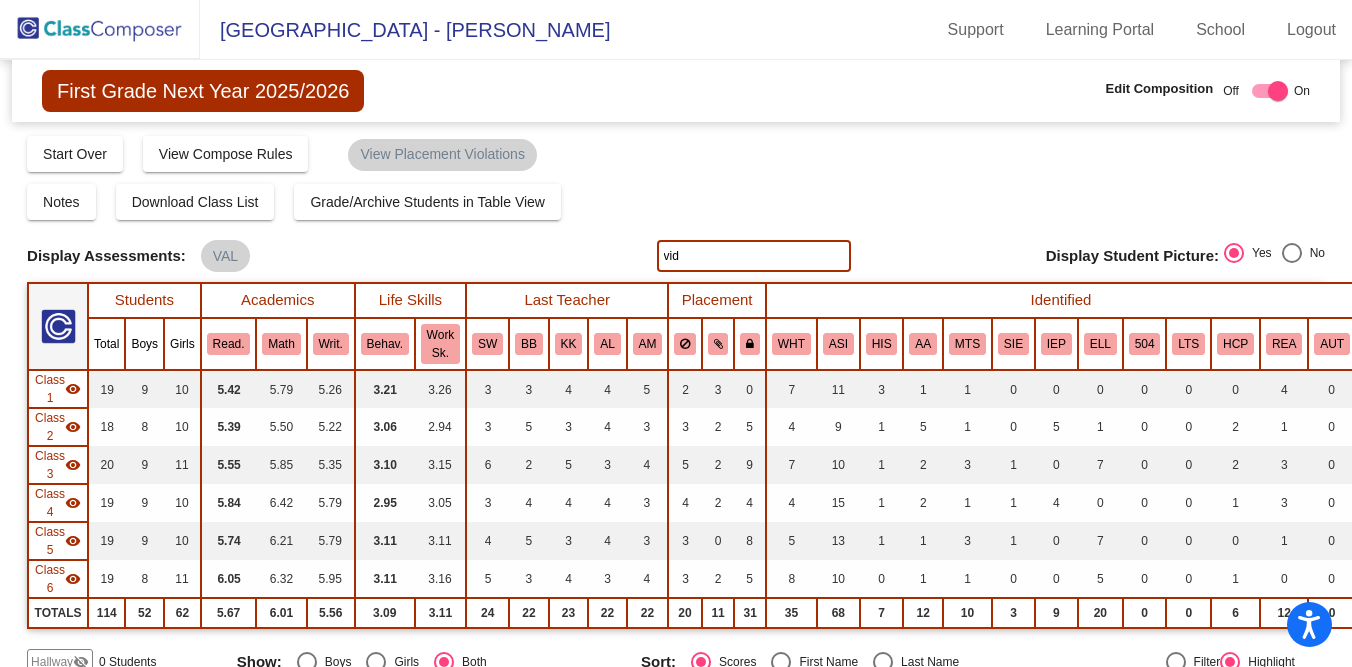 click 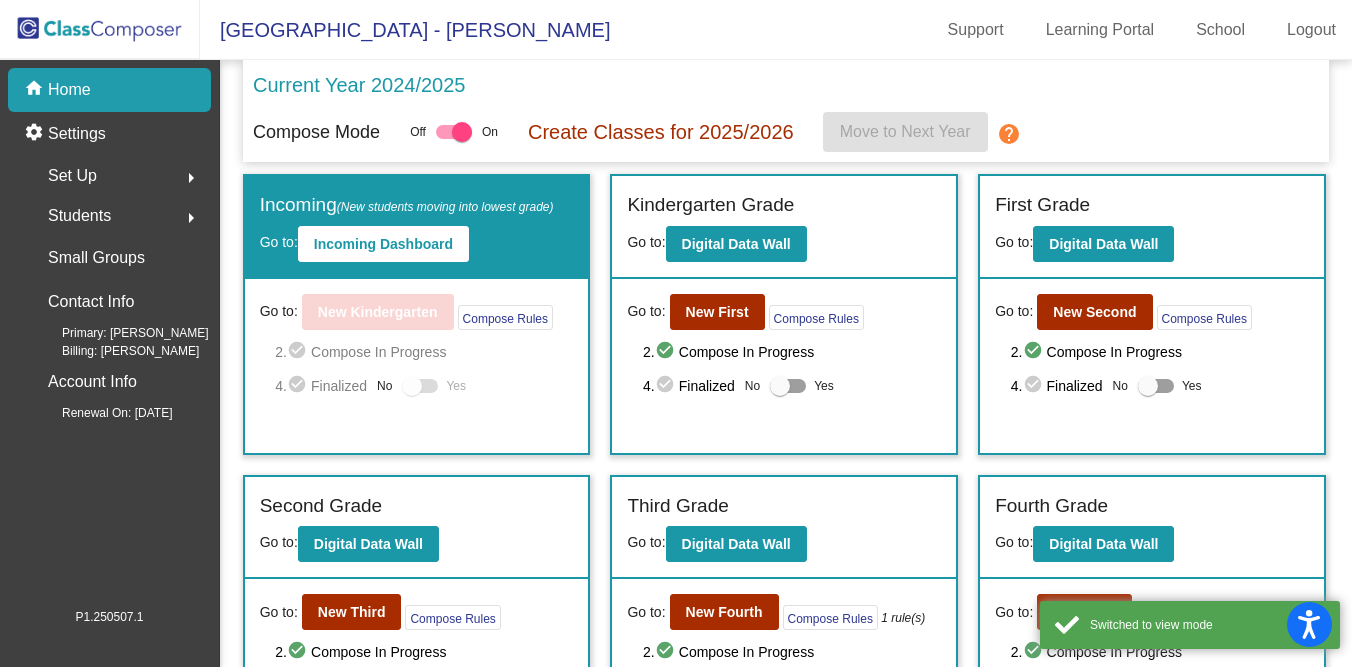 click on "Students" 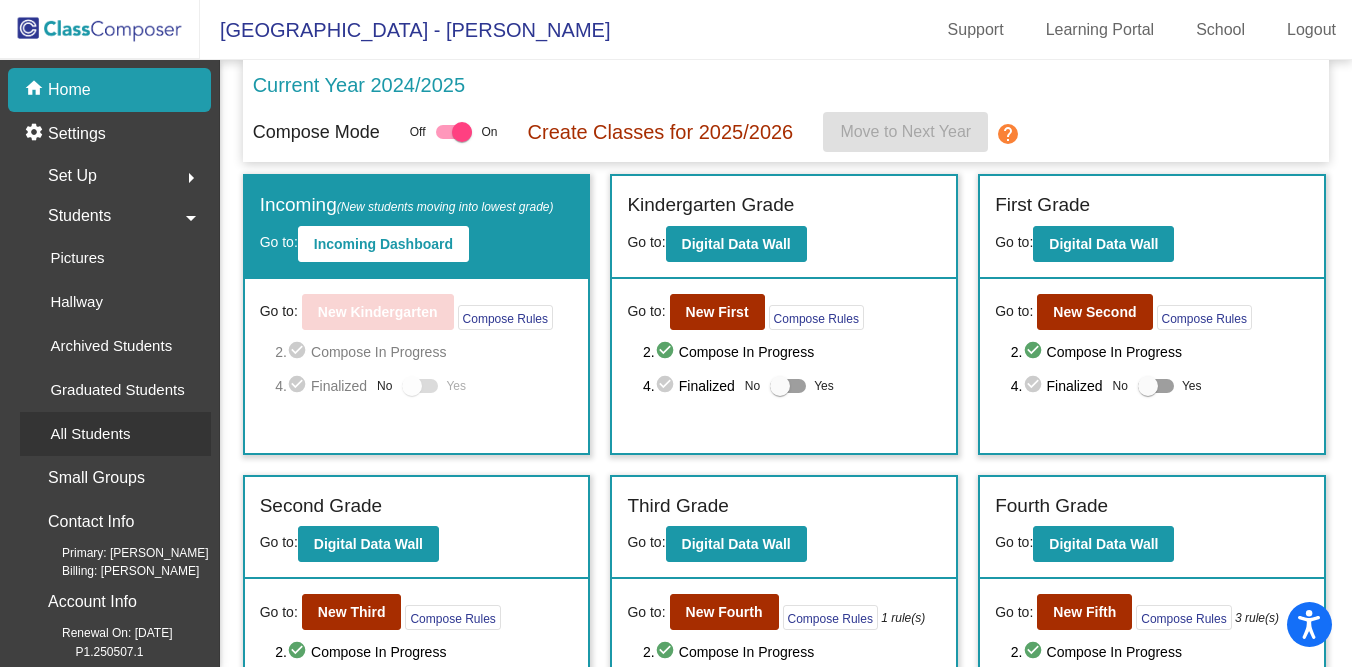 click on "All Students" 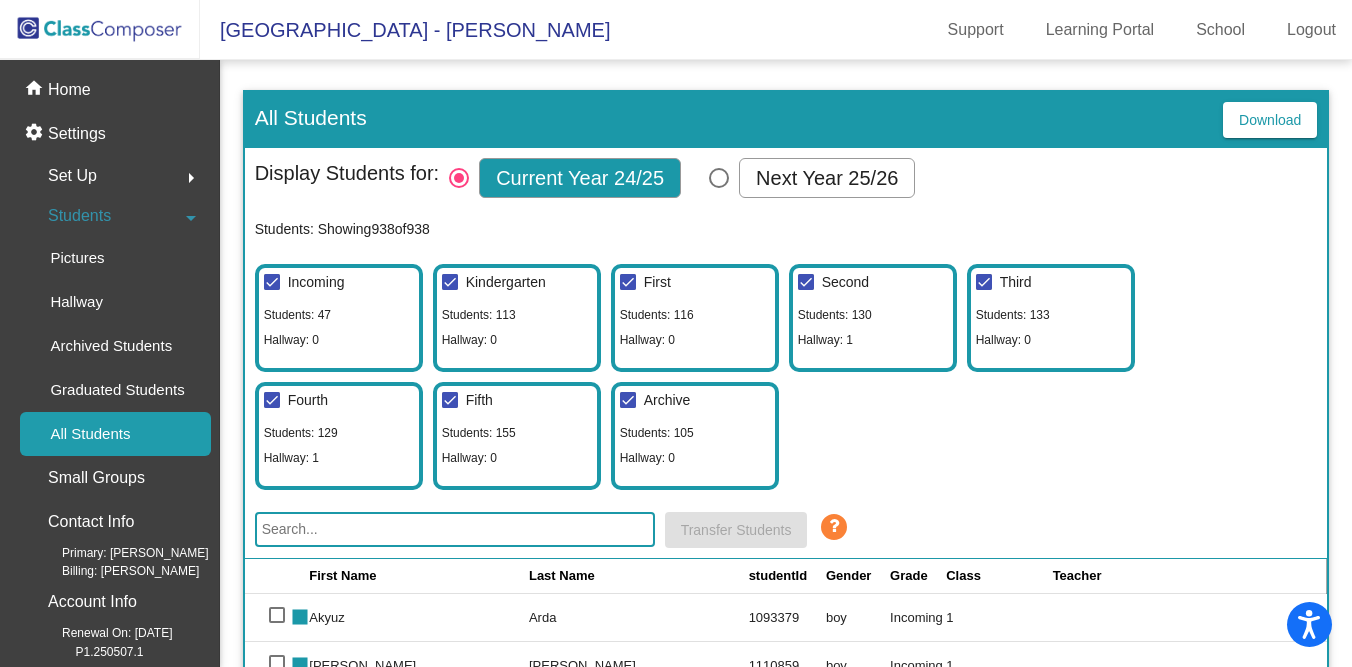 click 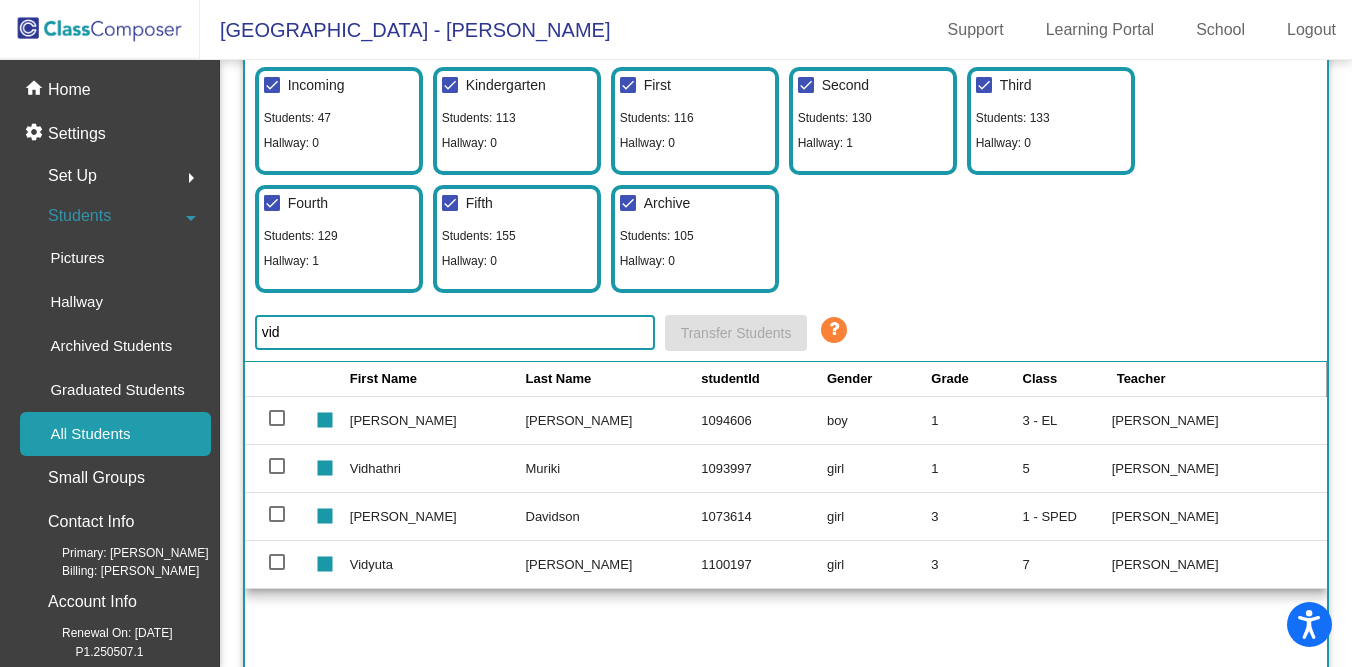 scroll, scrollTop: 199, scrollLeft: 0, axis: vertical 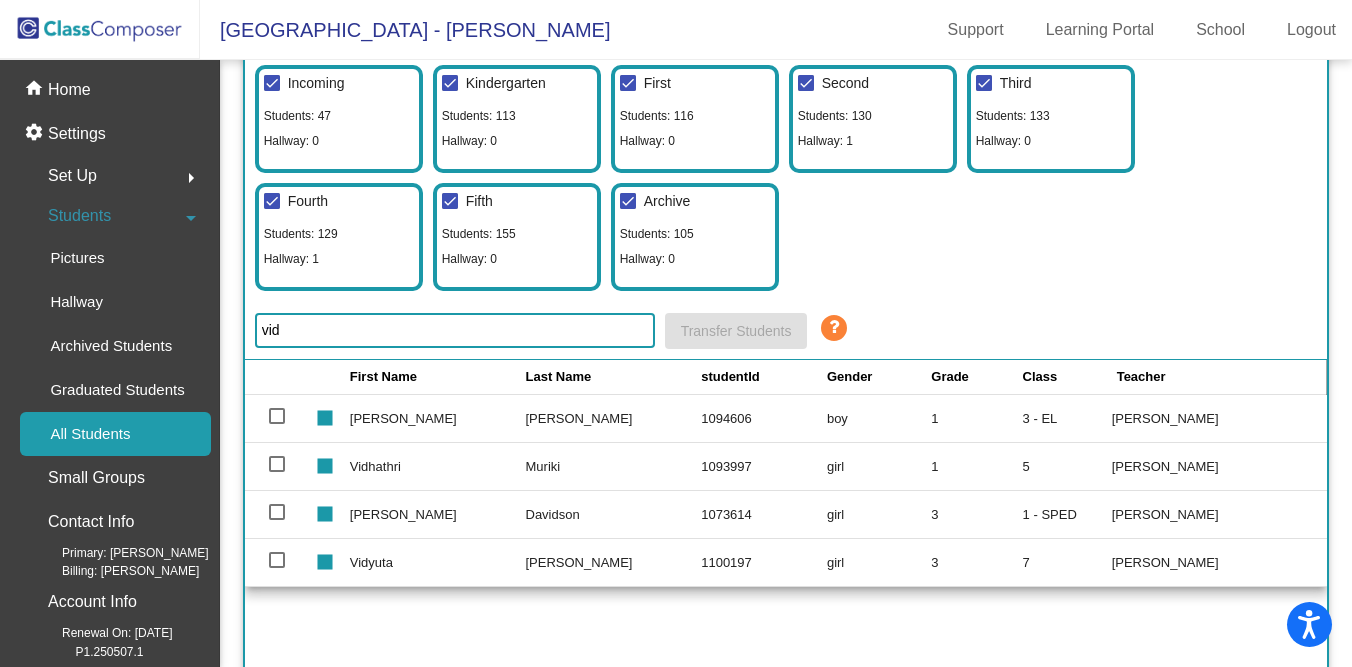 type on "vid" 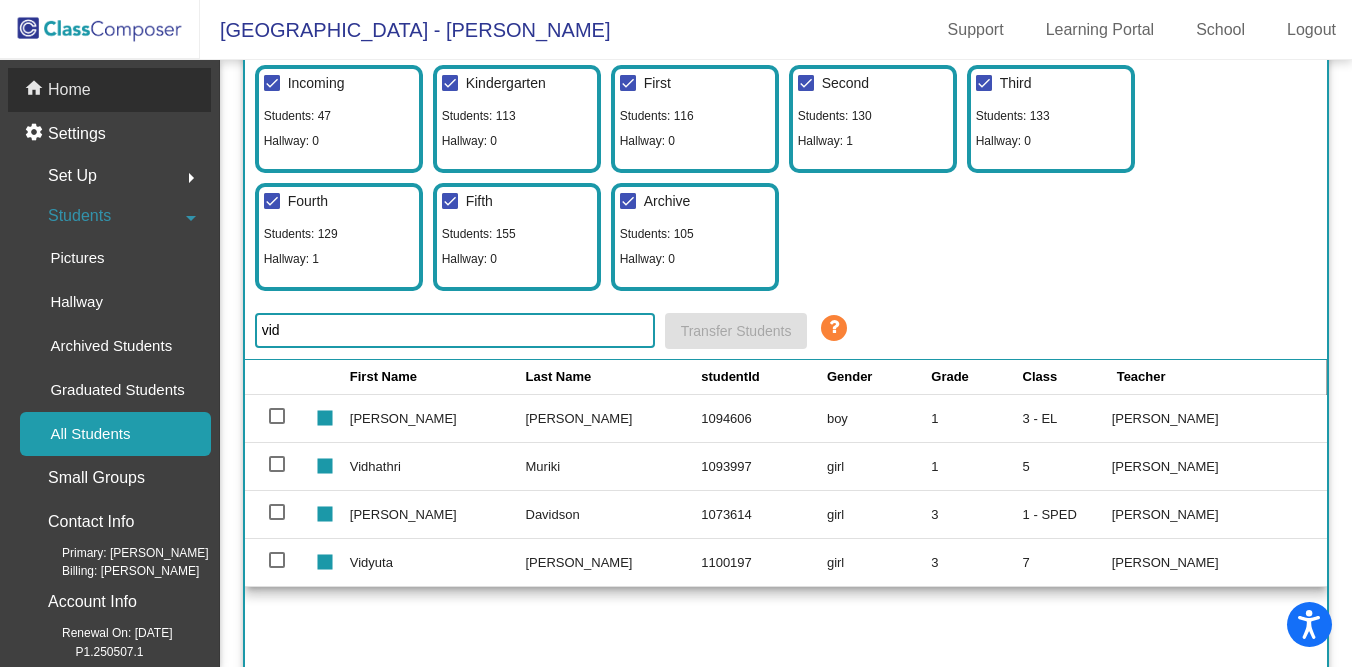 click on "Home" 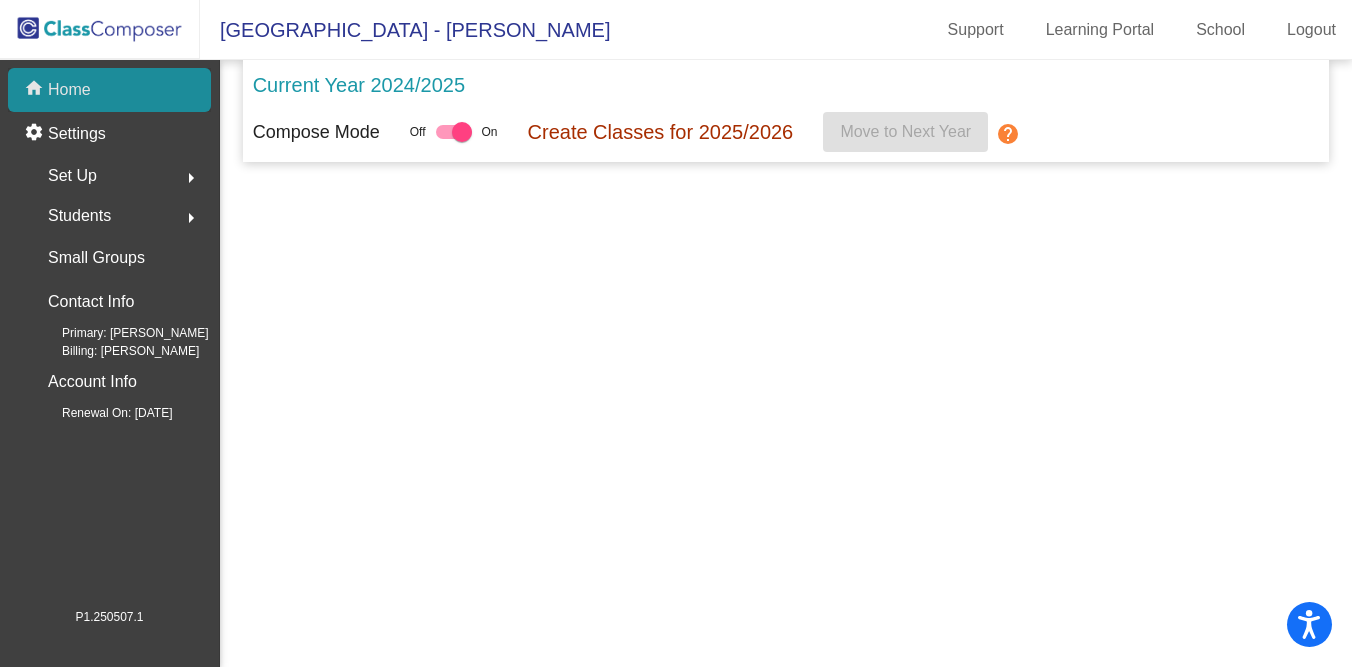 scroll, scrollTop: 0, scrollLeft: 0, axis: both 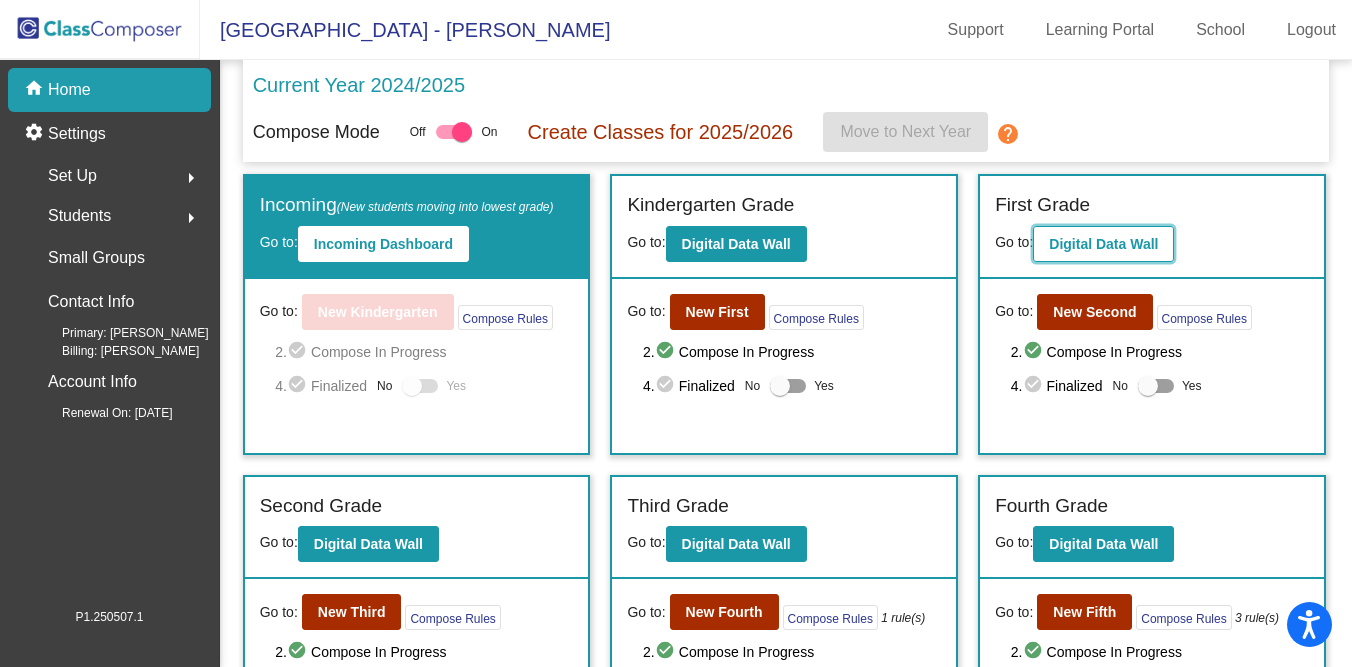 click on "Digital Data Wall" 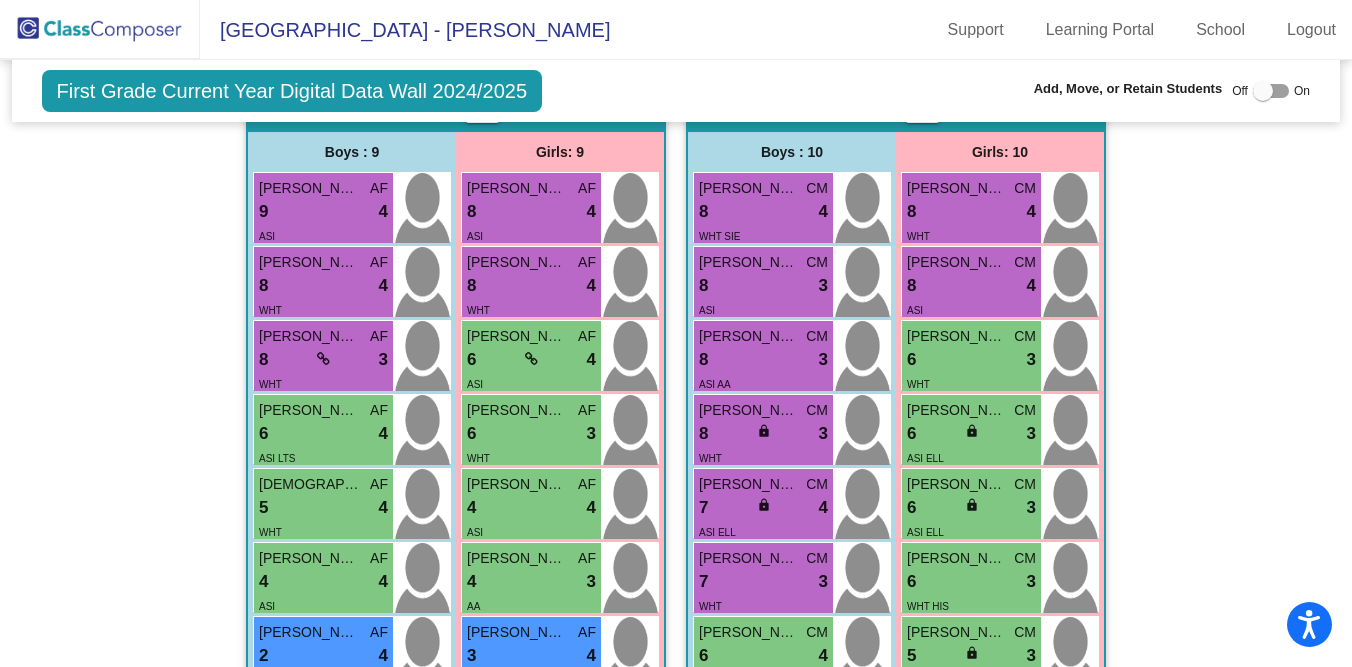 scroll, scrollTop: 0, scrollLeft: 0, axis: both 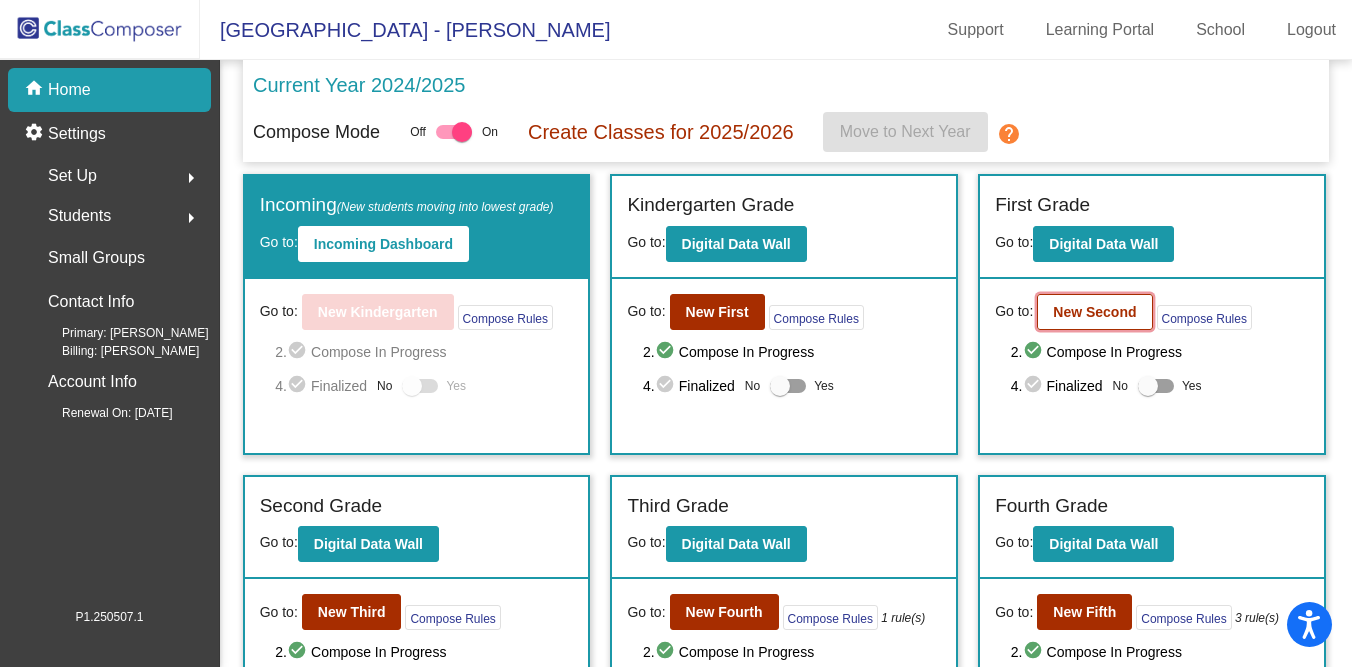 click on "New Second" 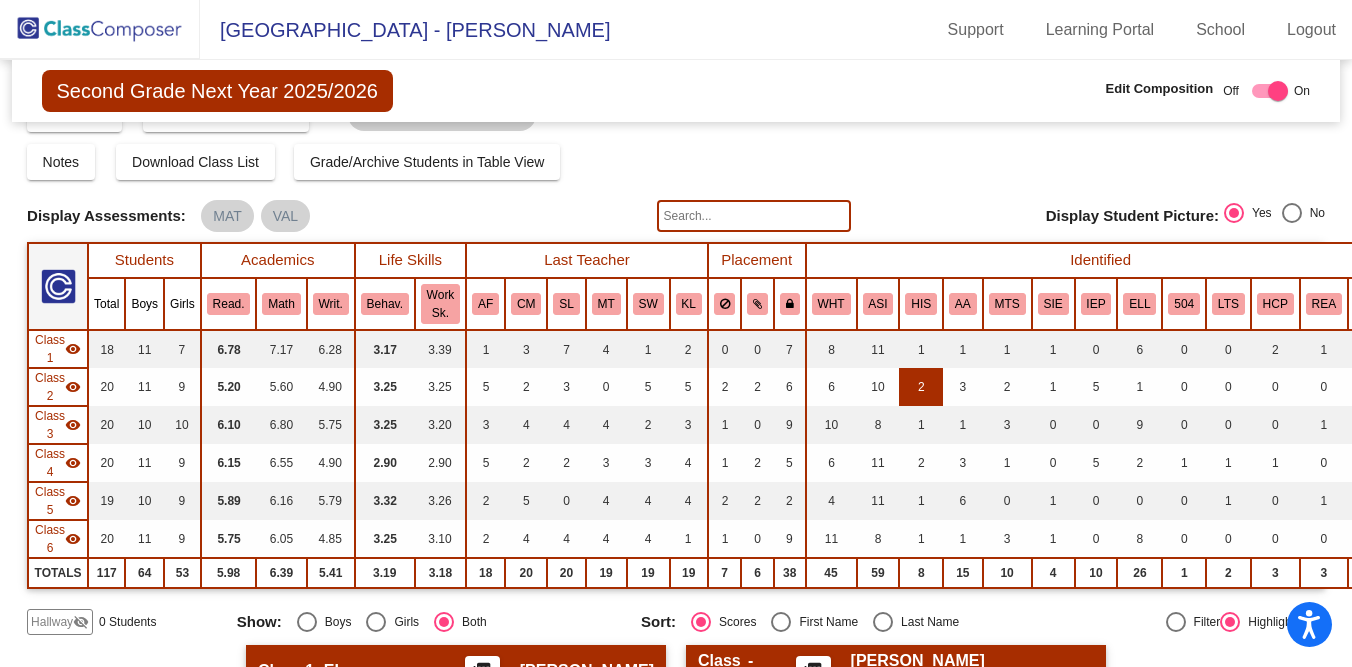 scroll, scrollTop: 0, scrollLeft: 0, axis: both 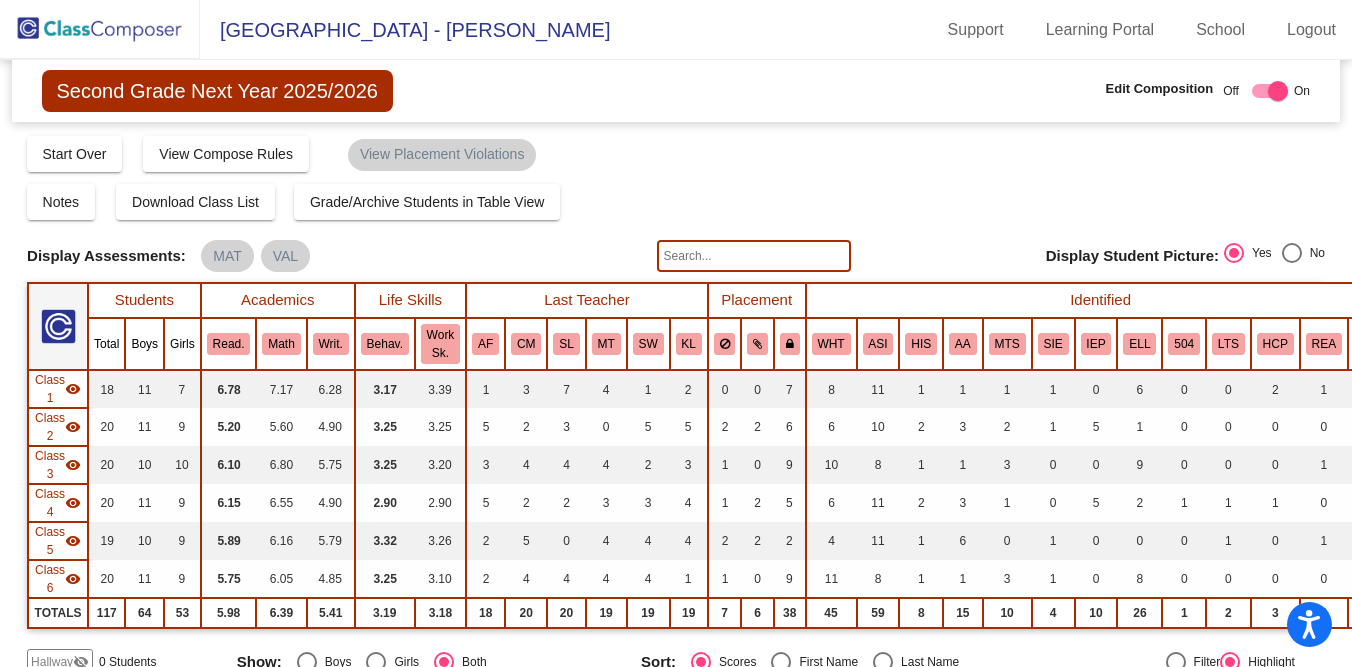 click 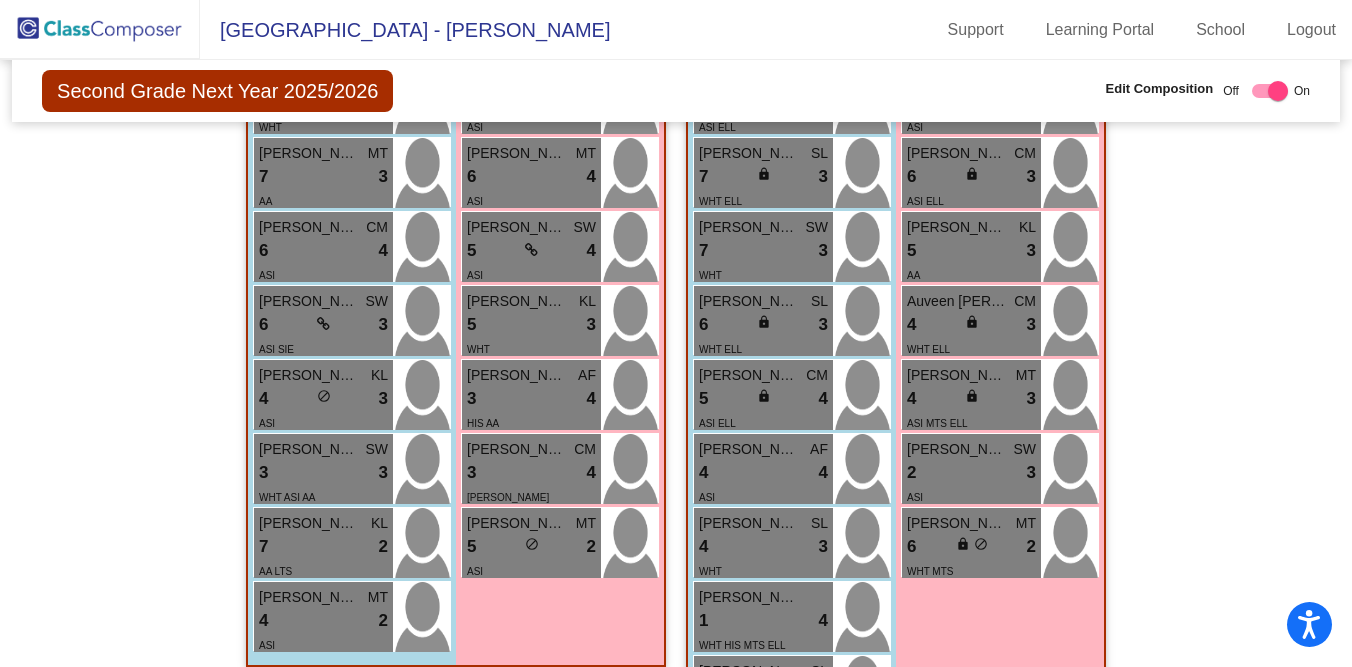 scroll, scrollTop: 2835, scrollLeft: 0, axis: vertical 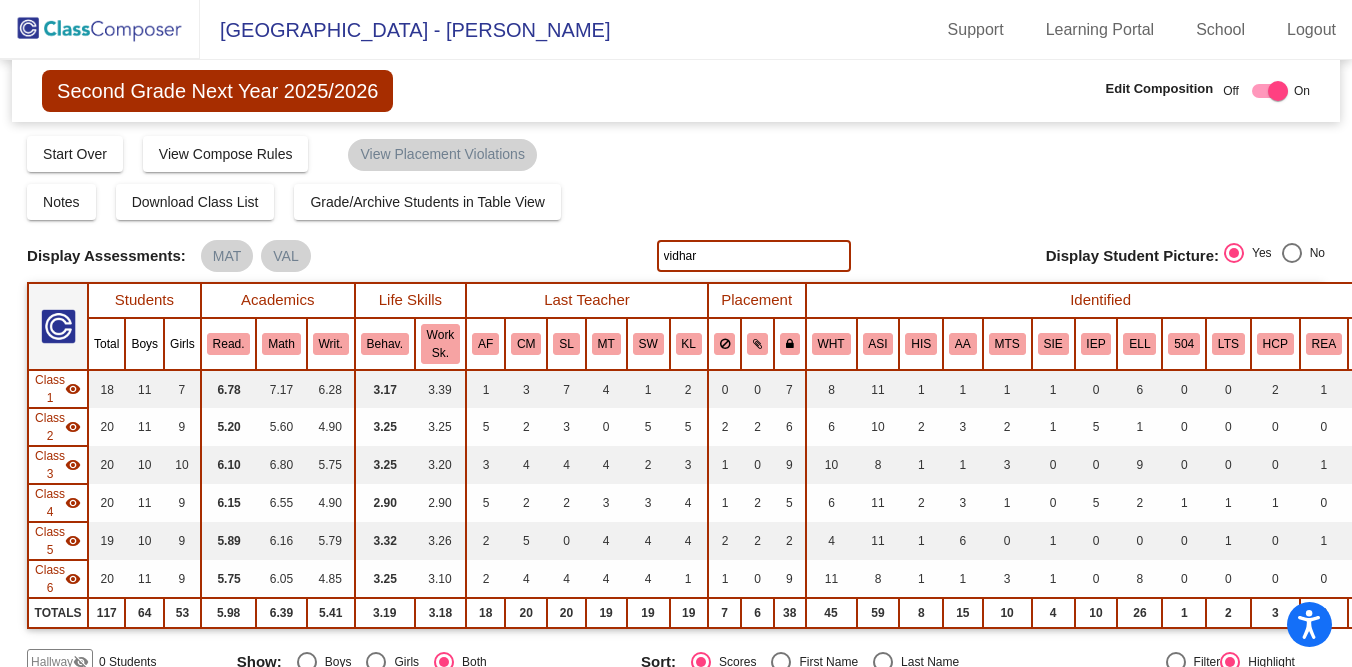 type on "vidhar" 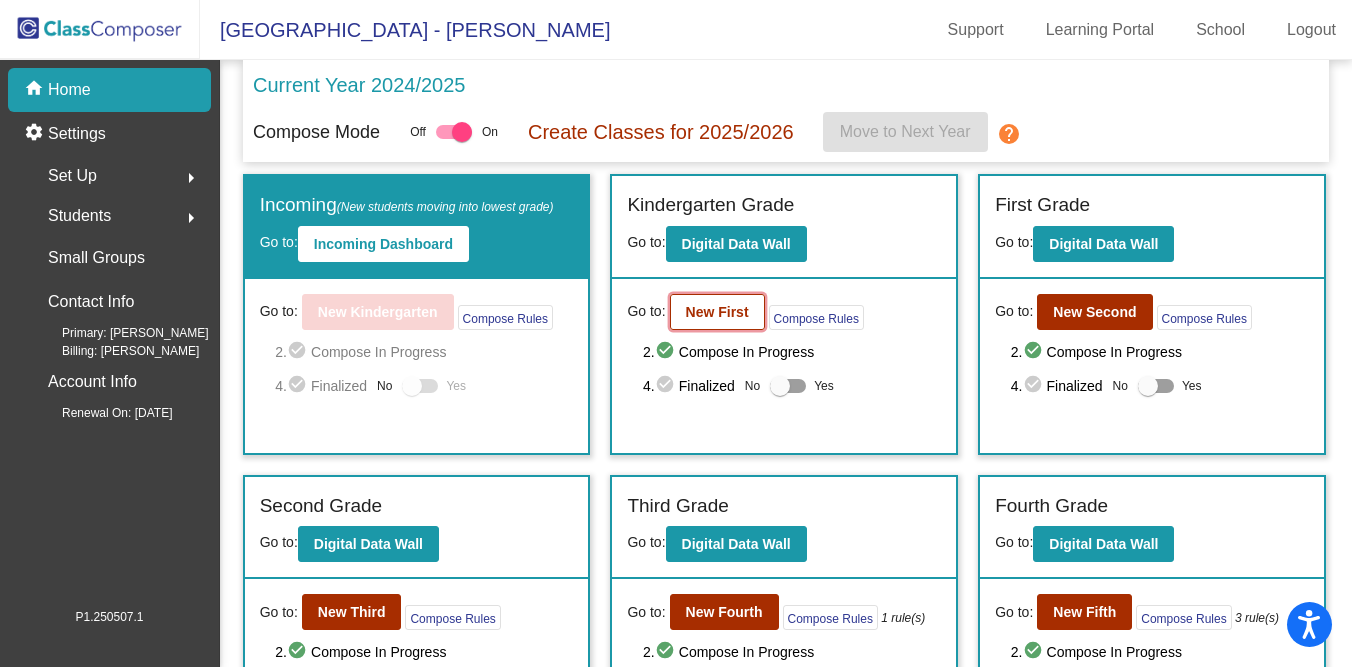click on "New First" 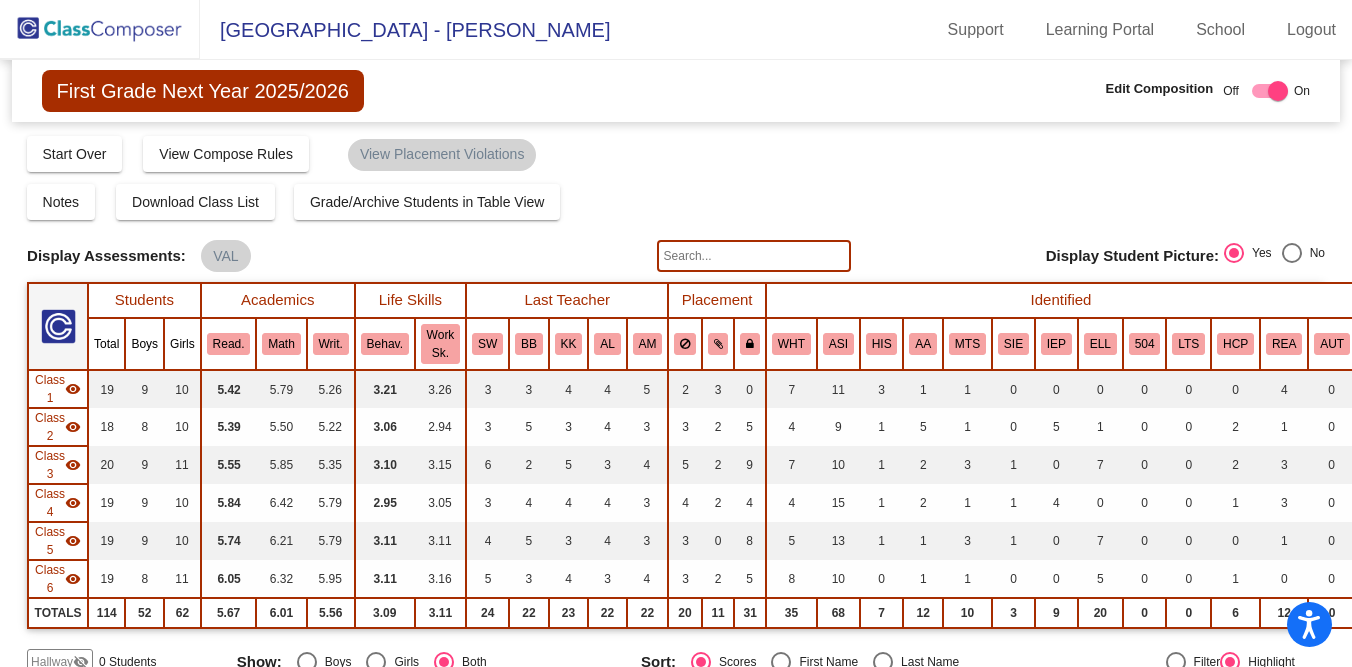 click 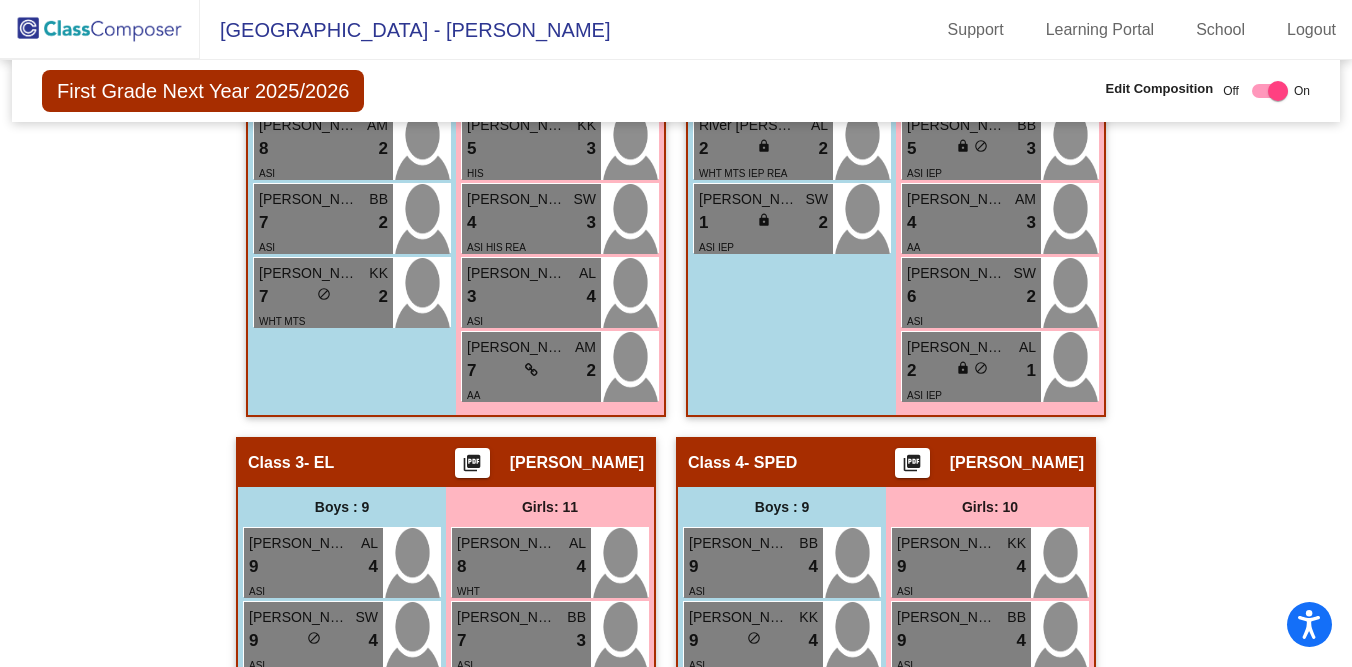 scroll, scrollTop: 0, scrollLeft: 0, axis: both 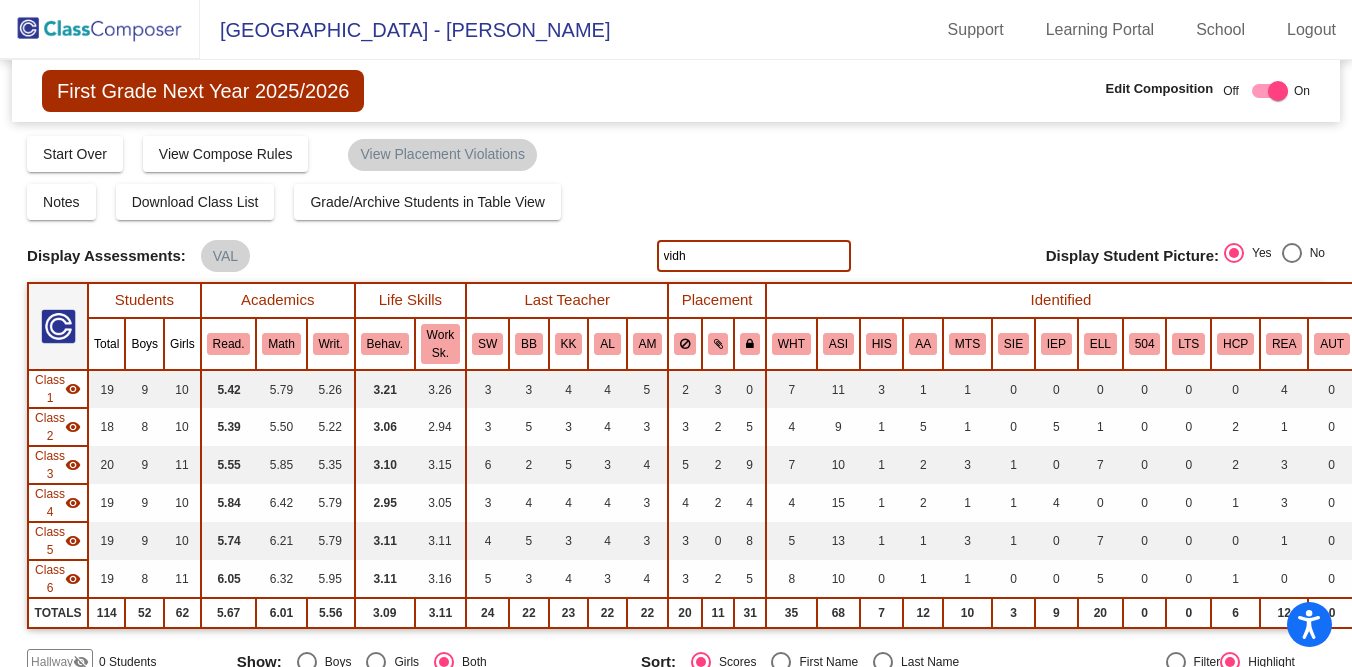 click on "vidh" 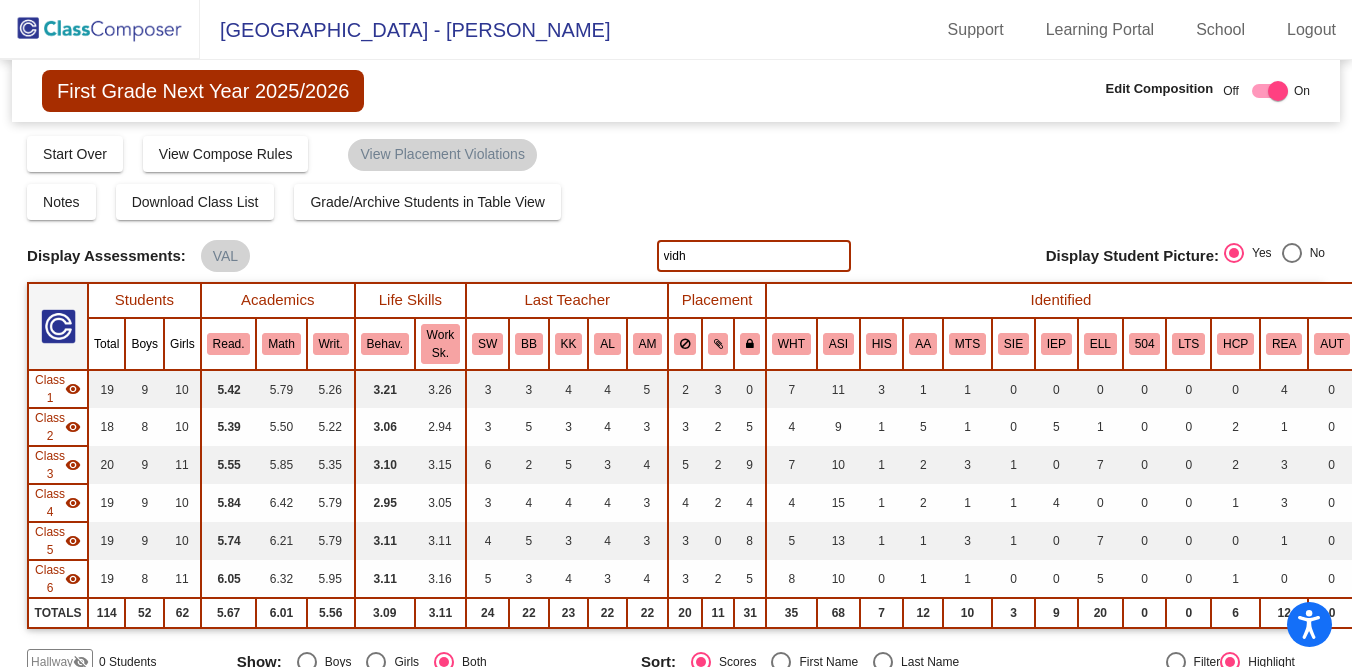 type on "vidh" 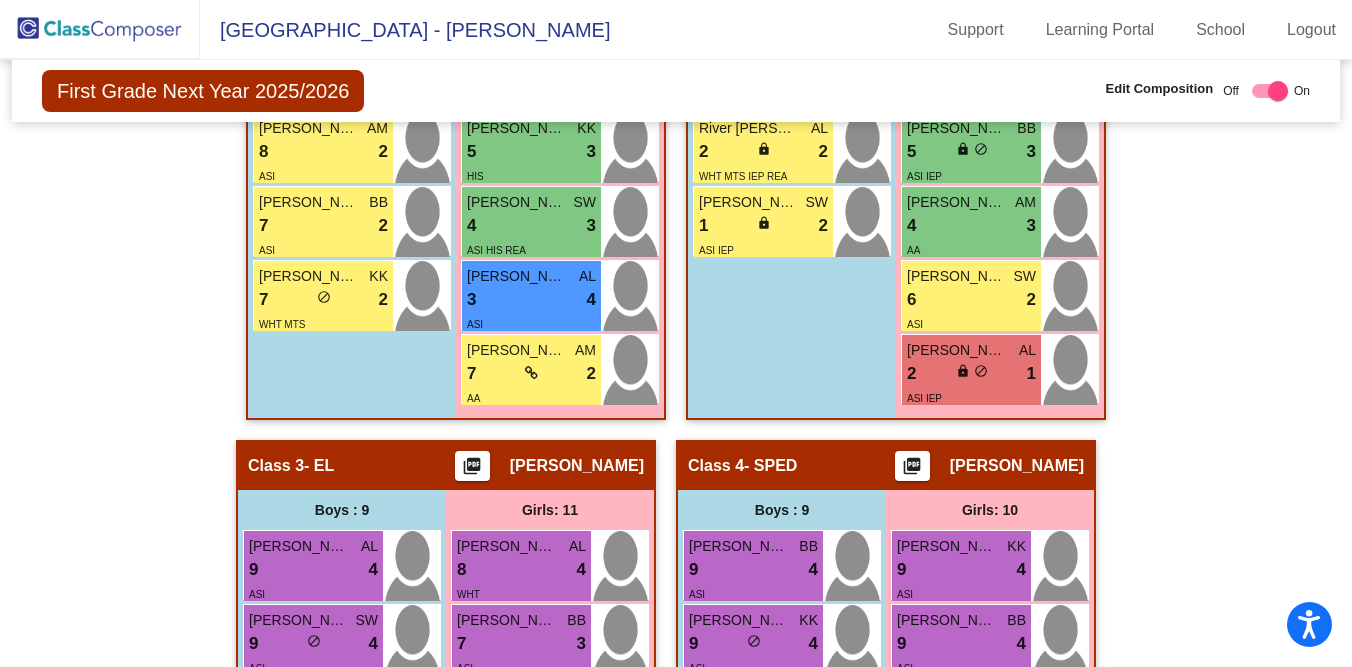 scroll, scrollTop: 0, scrollLeft: 0, axis: both 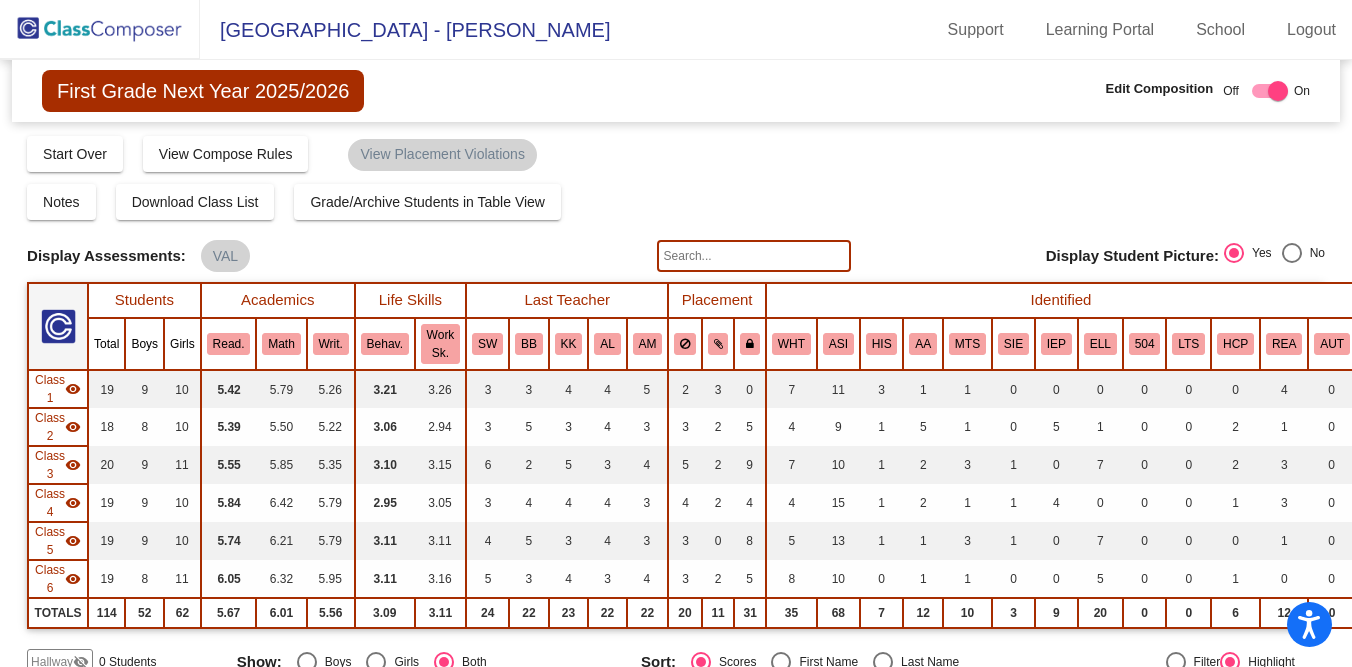 type 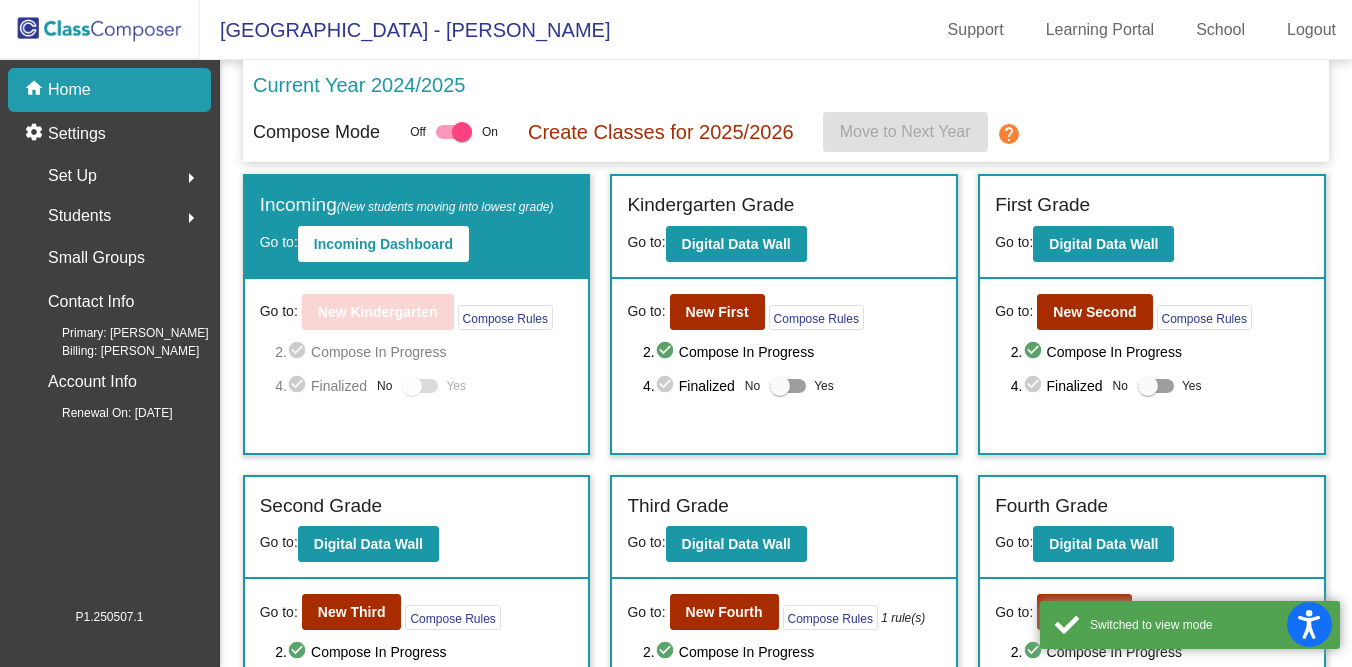 click on "Students" 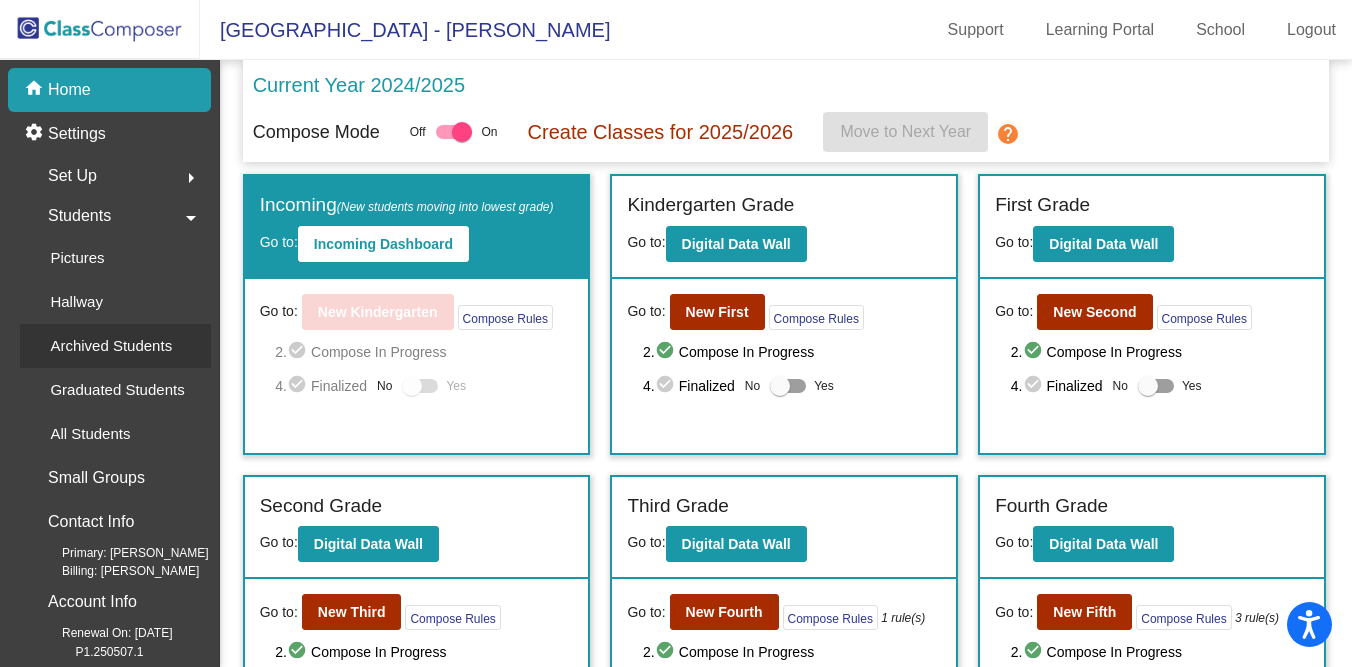 click on "Archived Students" 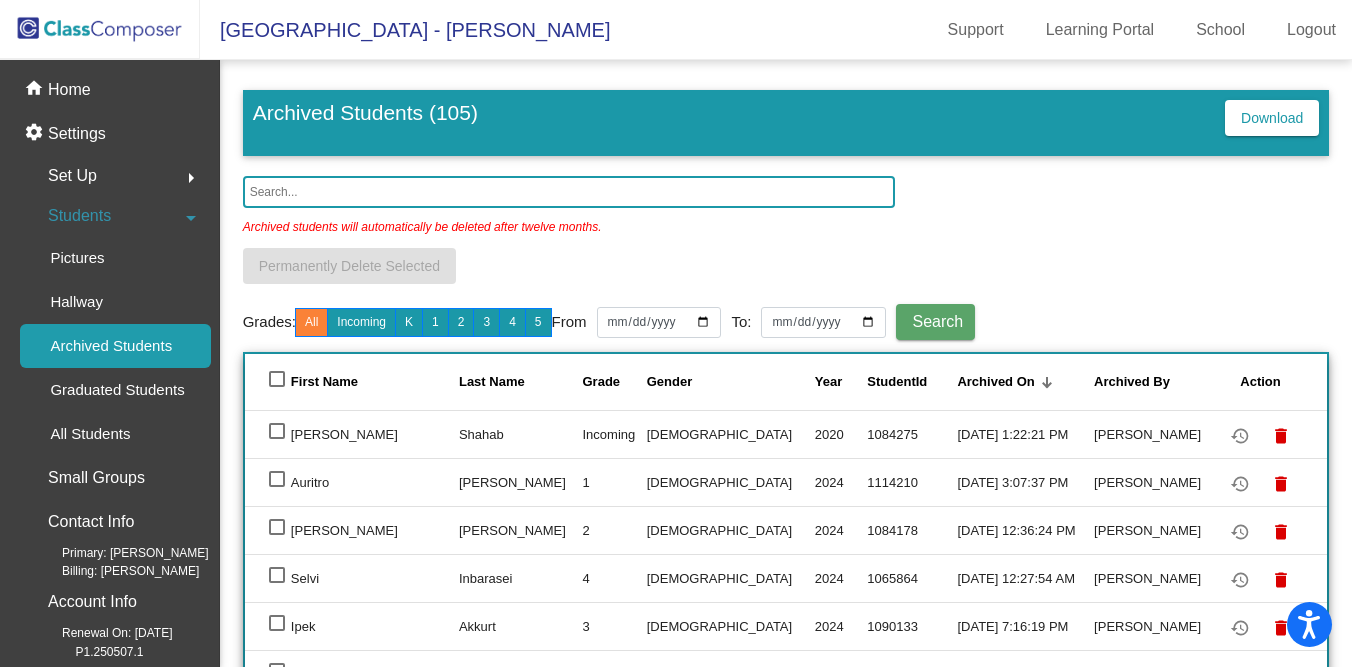 scroll, scrollTop: 8, scrollLeft: 0, axis: vertical 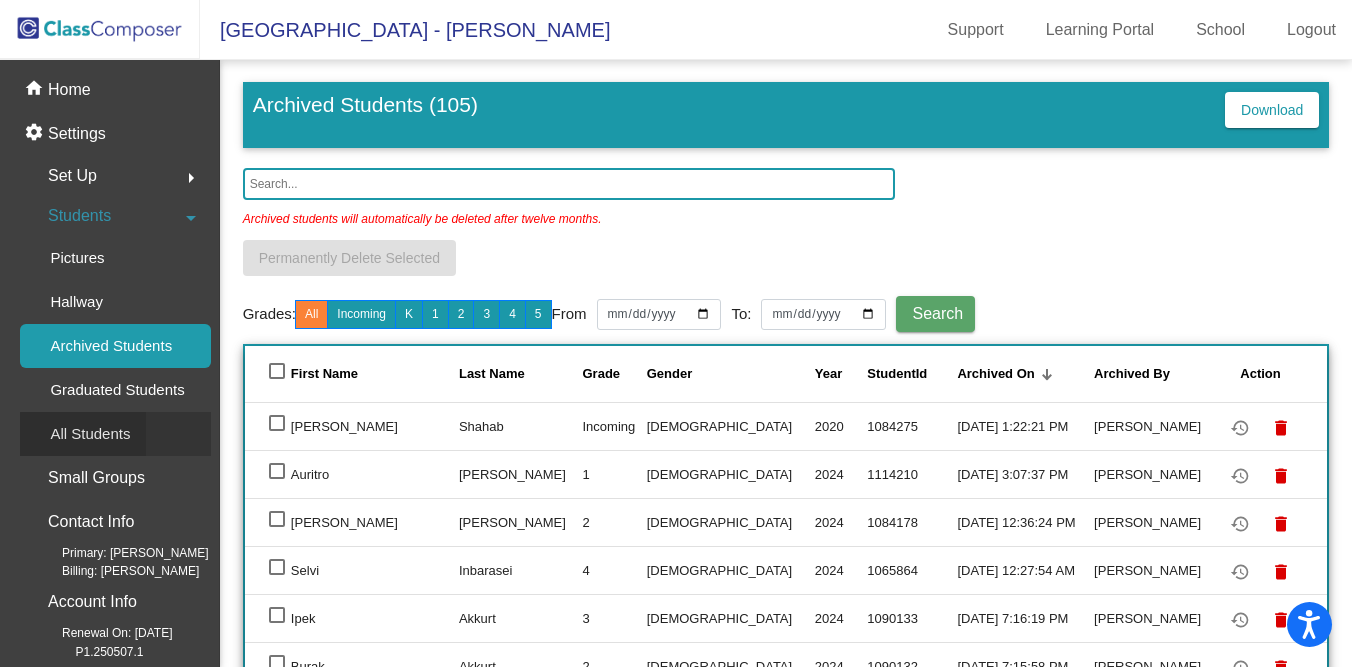 click on "All Students" 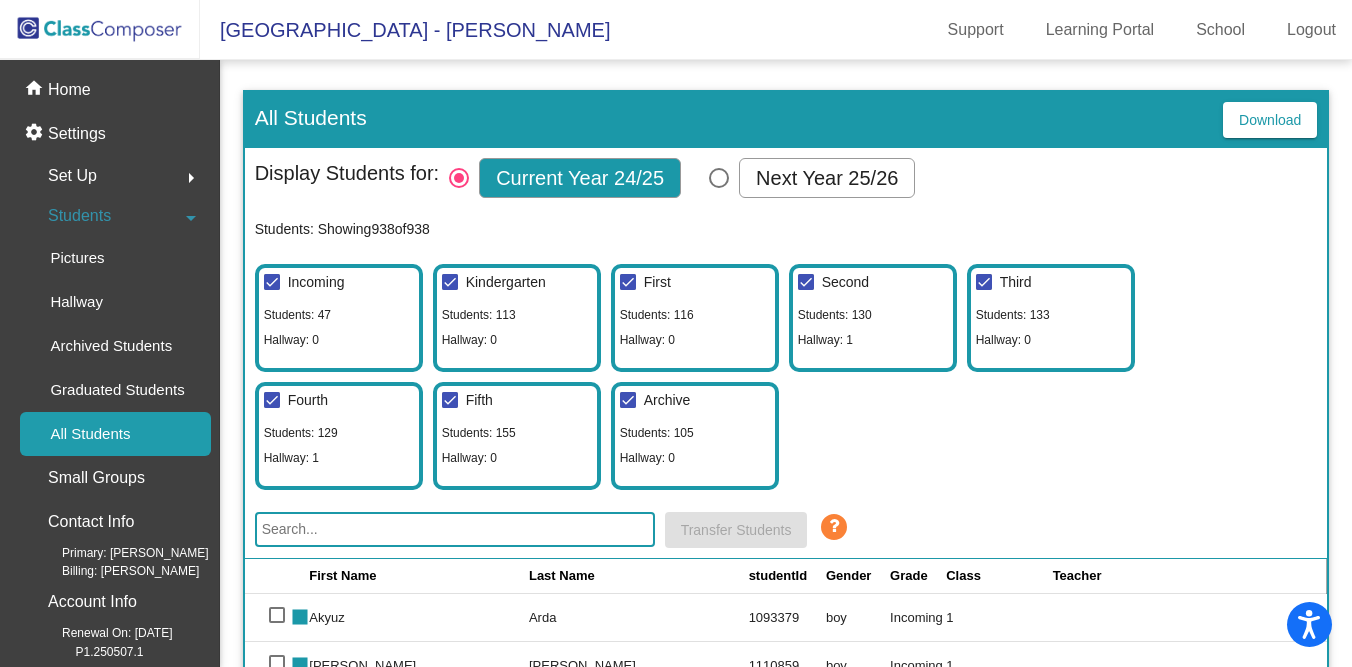 click 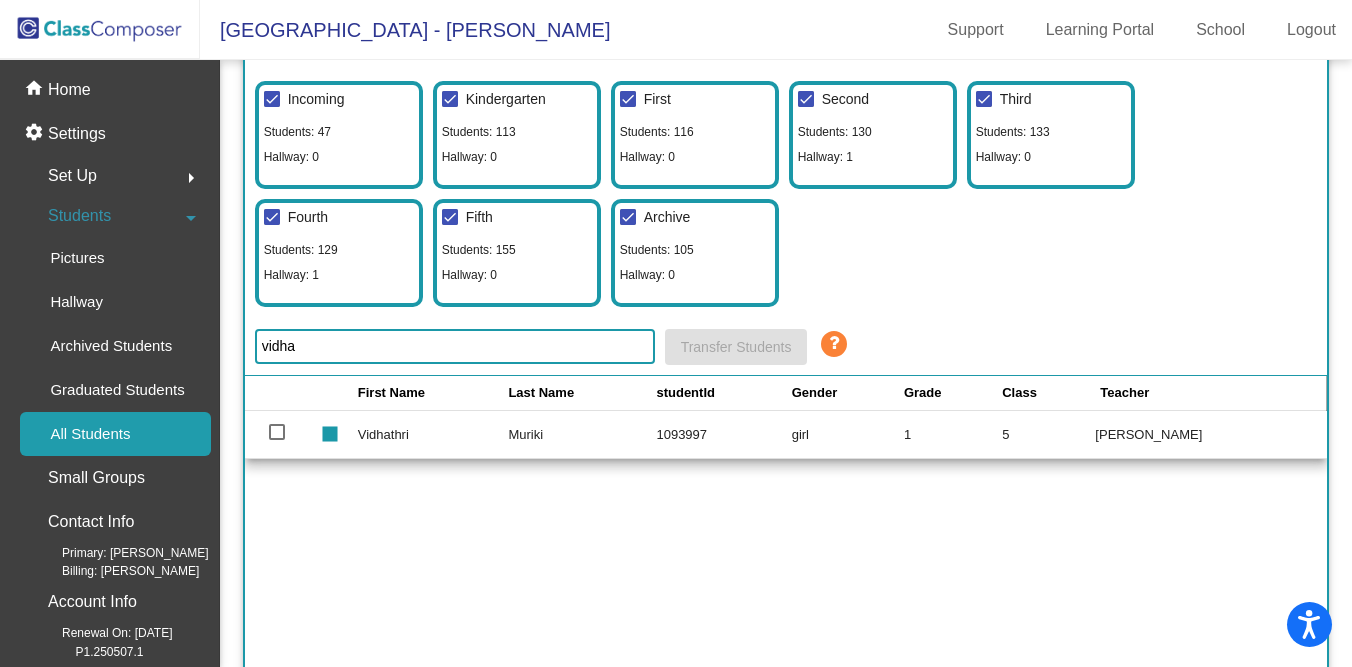 scroll, scrollTop: 189, scrollLeft: 0, axis: vertical 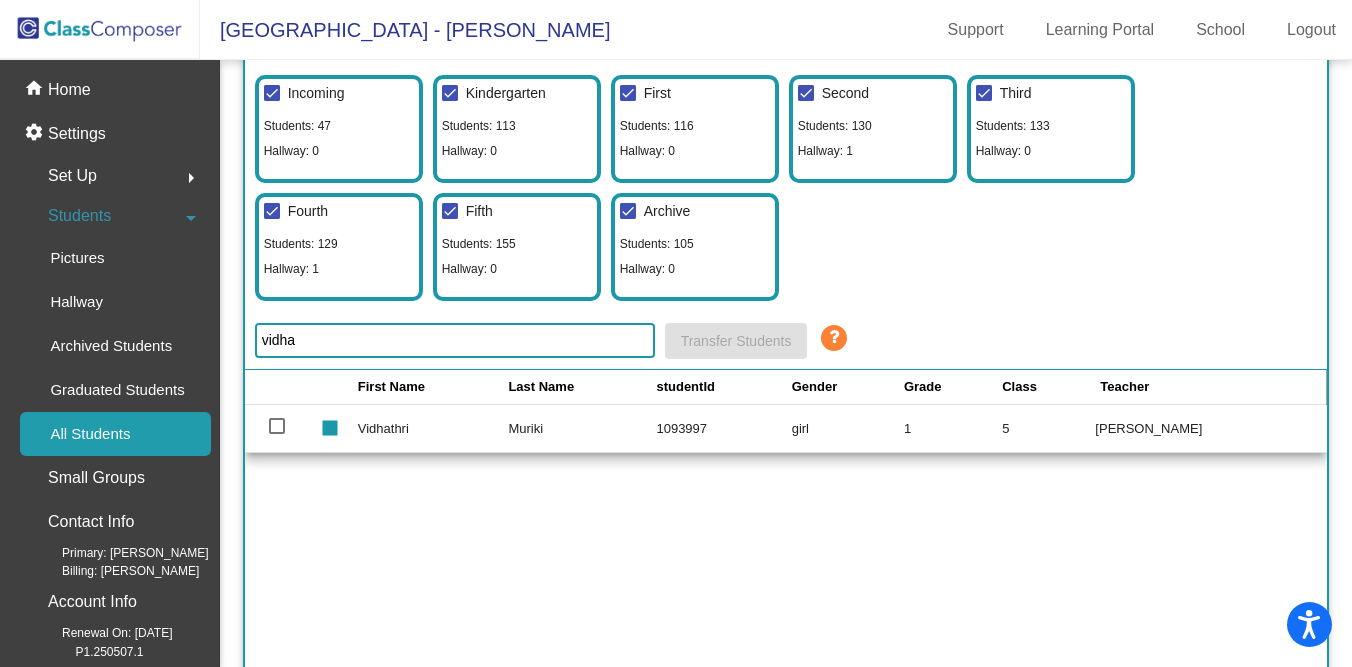 type on "vidha" 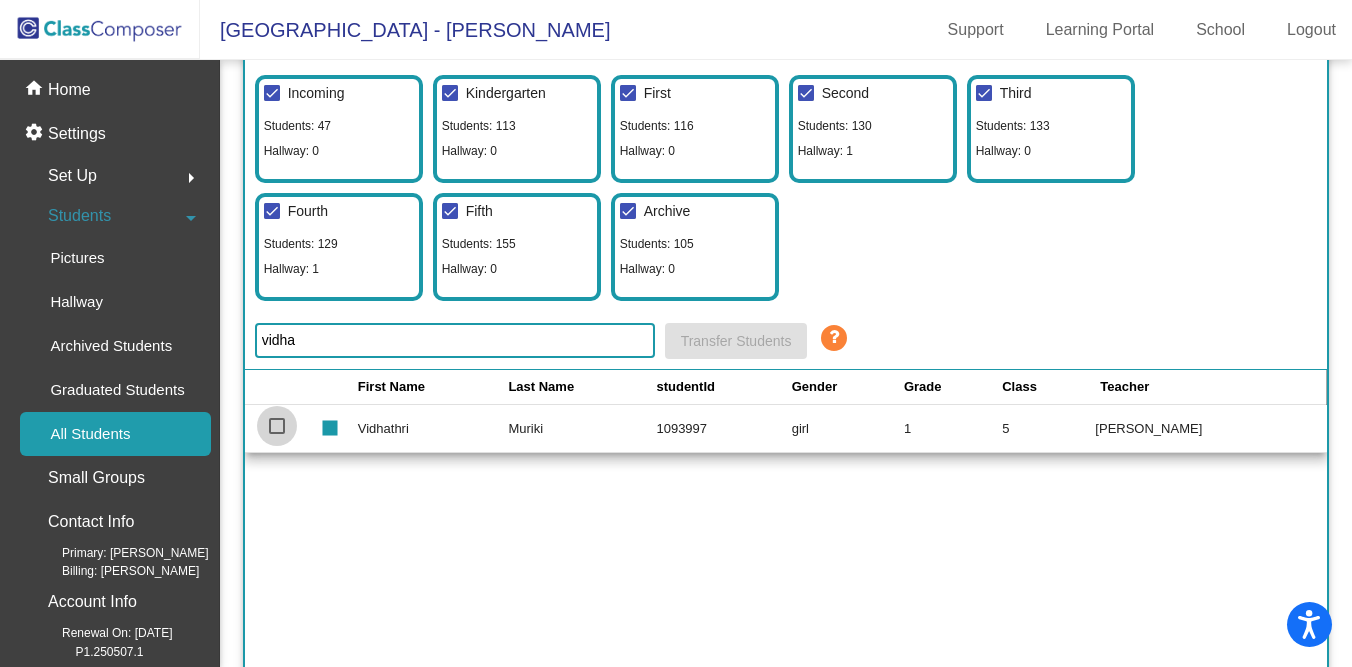 click at bounding box center [277, 426] 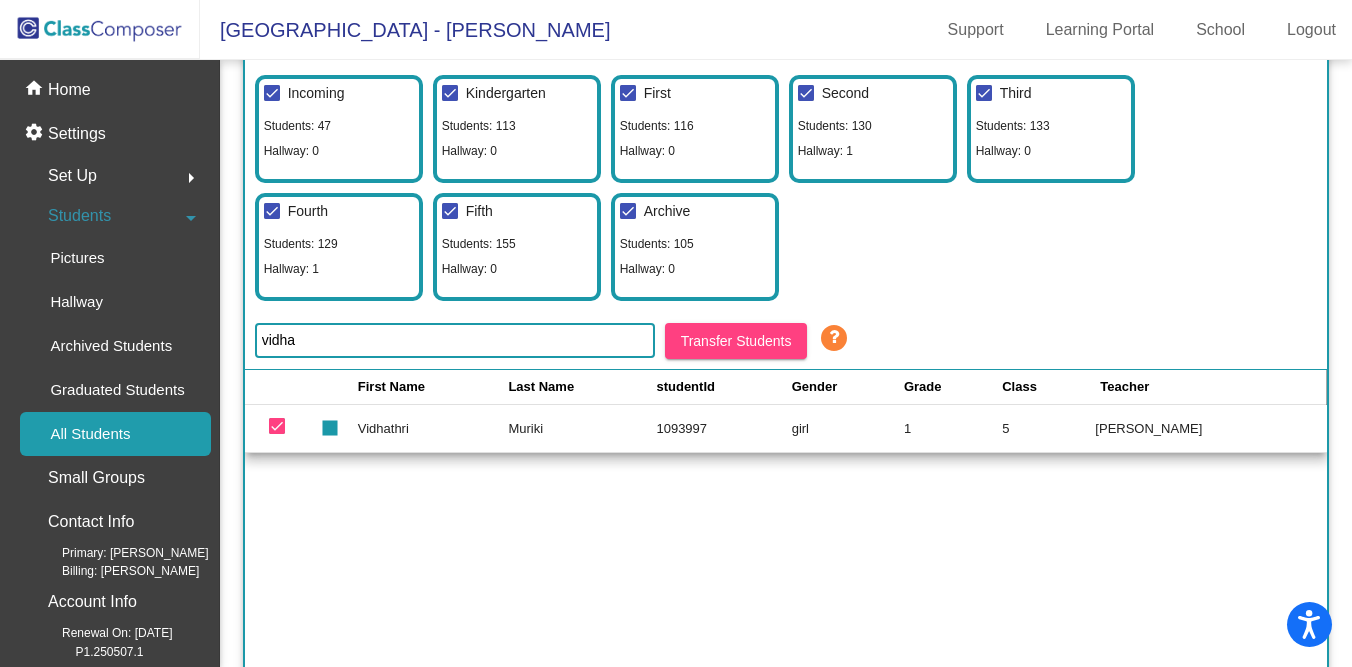 click on "Transfer Students" 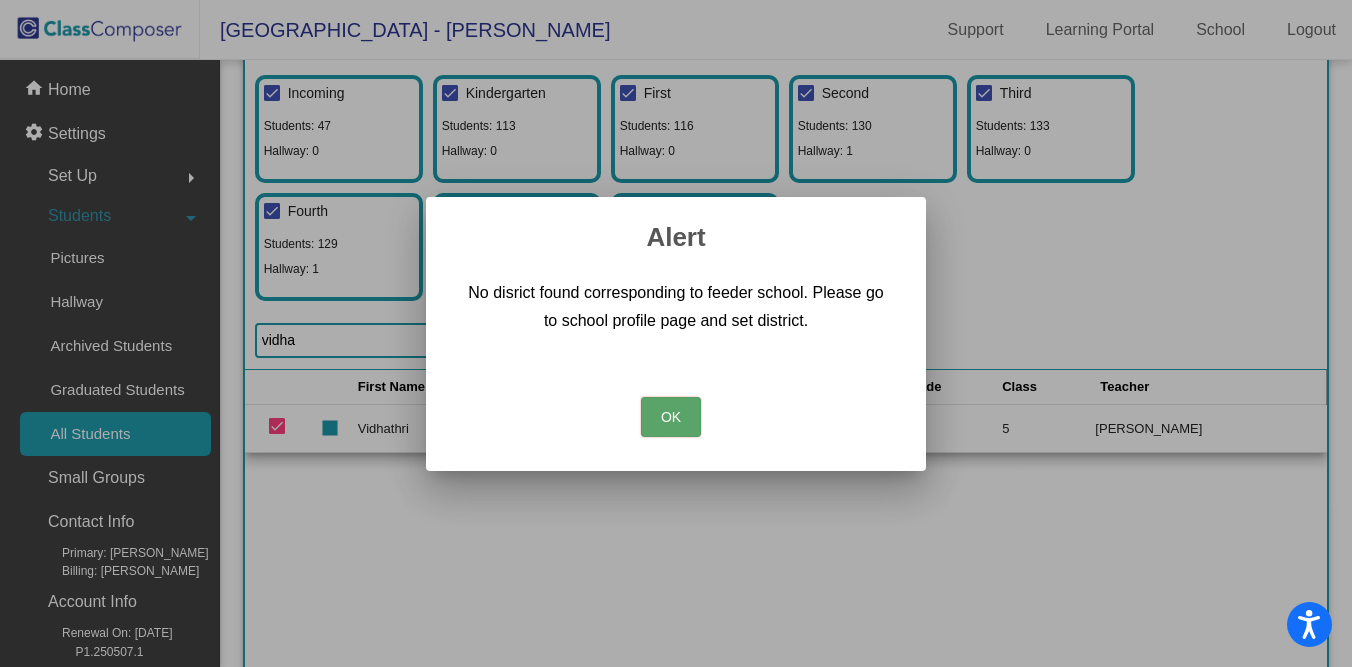 click on "OK" at bounding box center [671, 417] 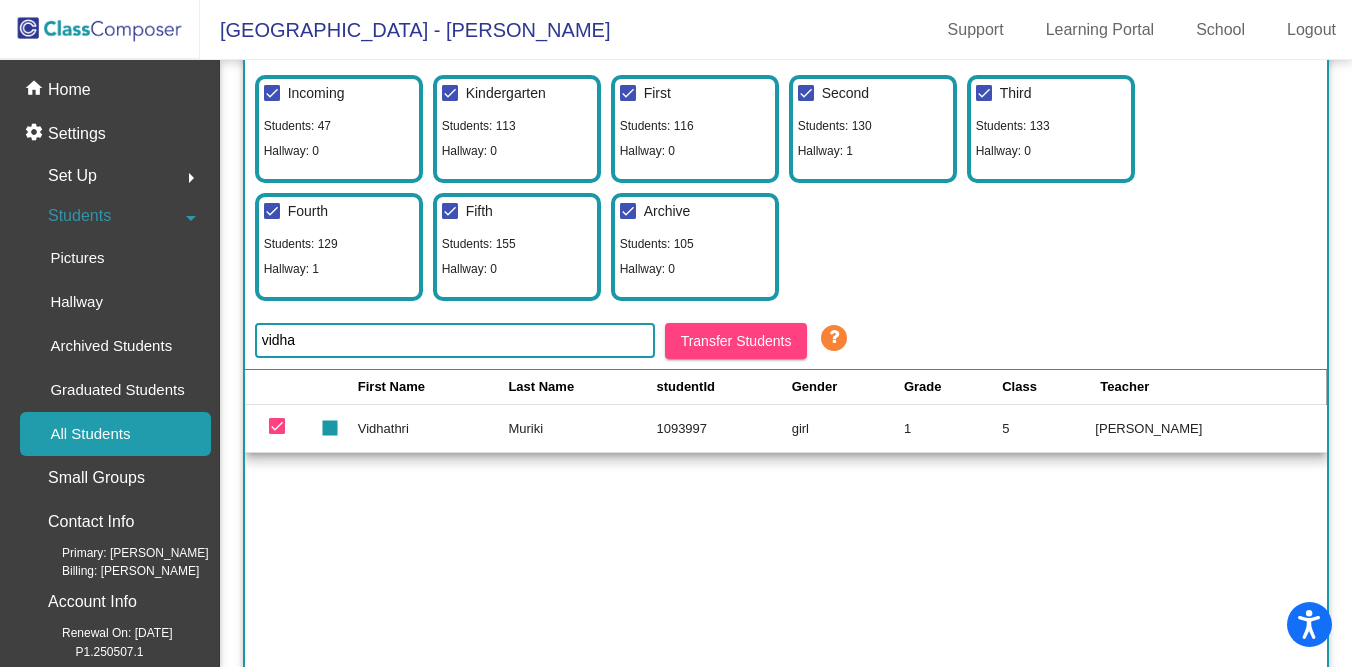 click at bounding box center (277, 426) 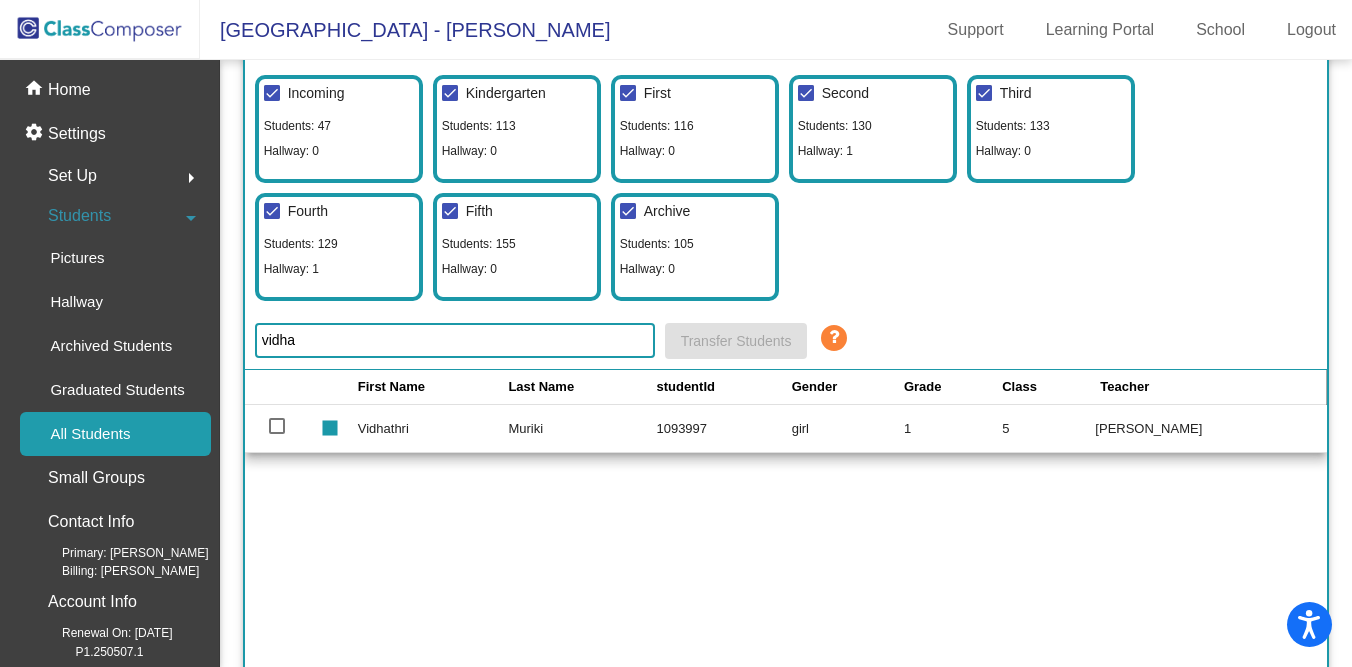 click on "Vidhathri" 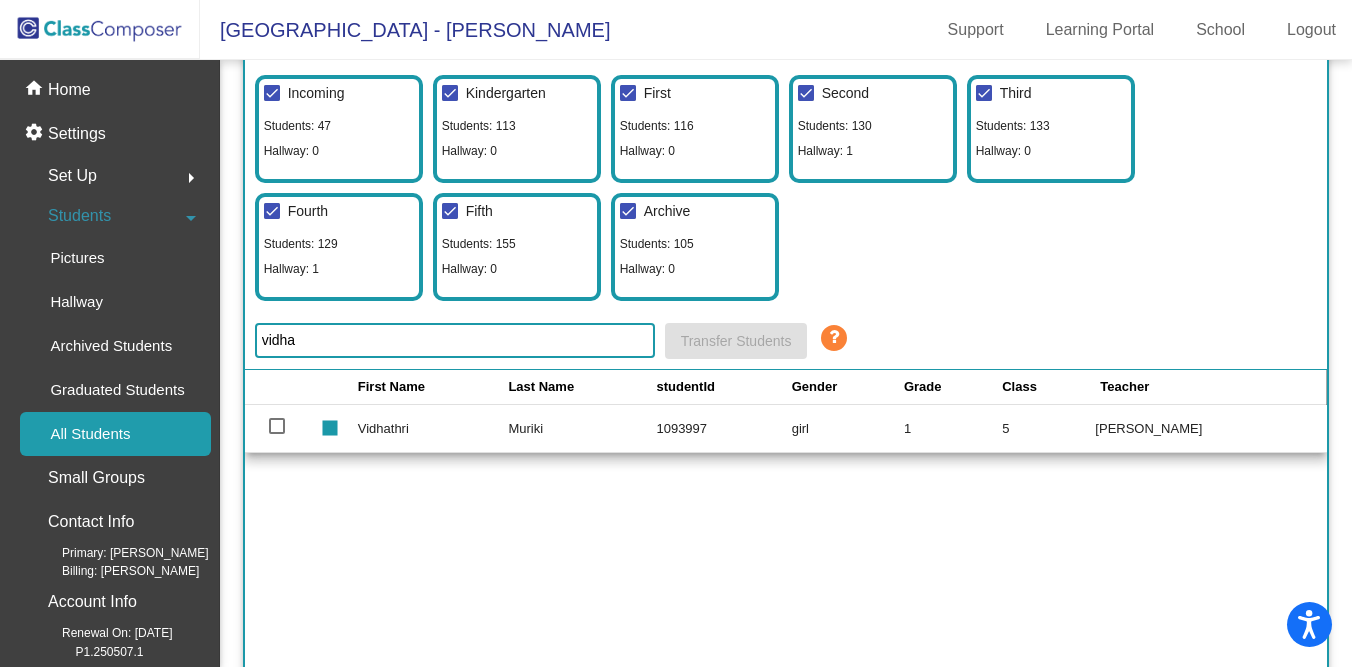 click at bounding box center (277, 426) 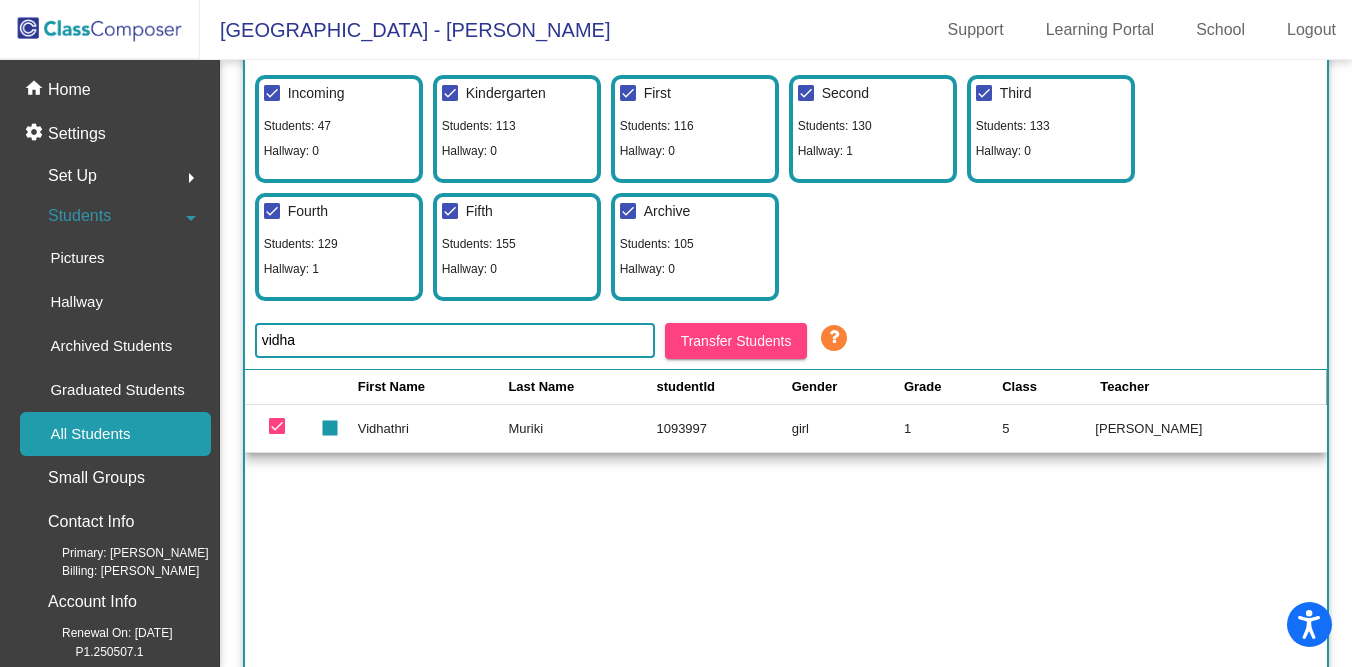 click at bounding box center (277, 426) 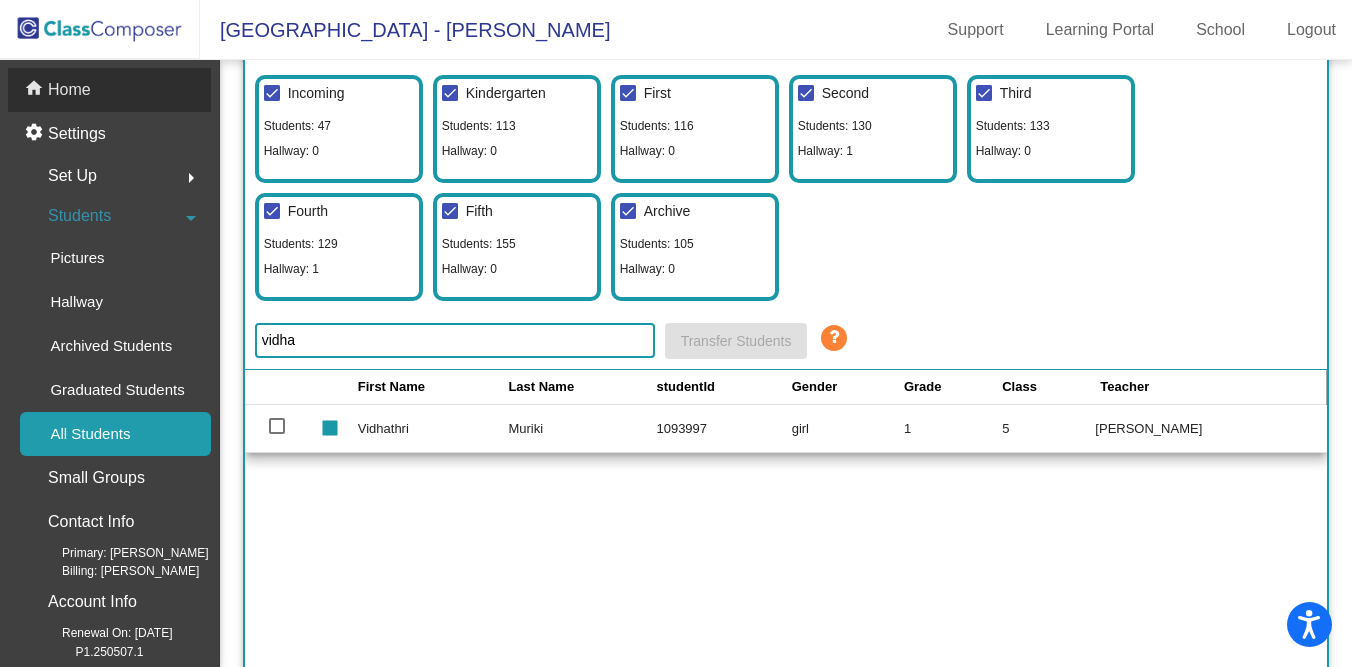 click on "Home" 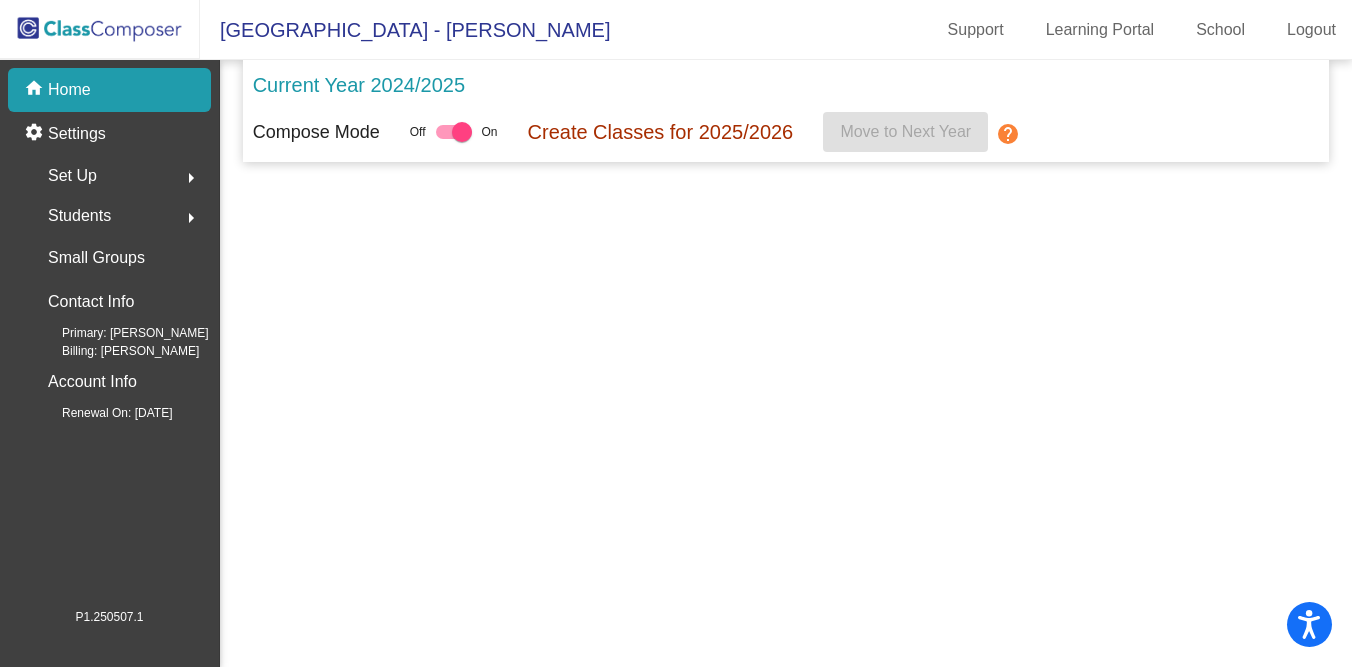 scroll, scrollTop: 0, scrollLeft: 0, axis: both 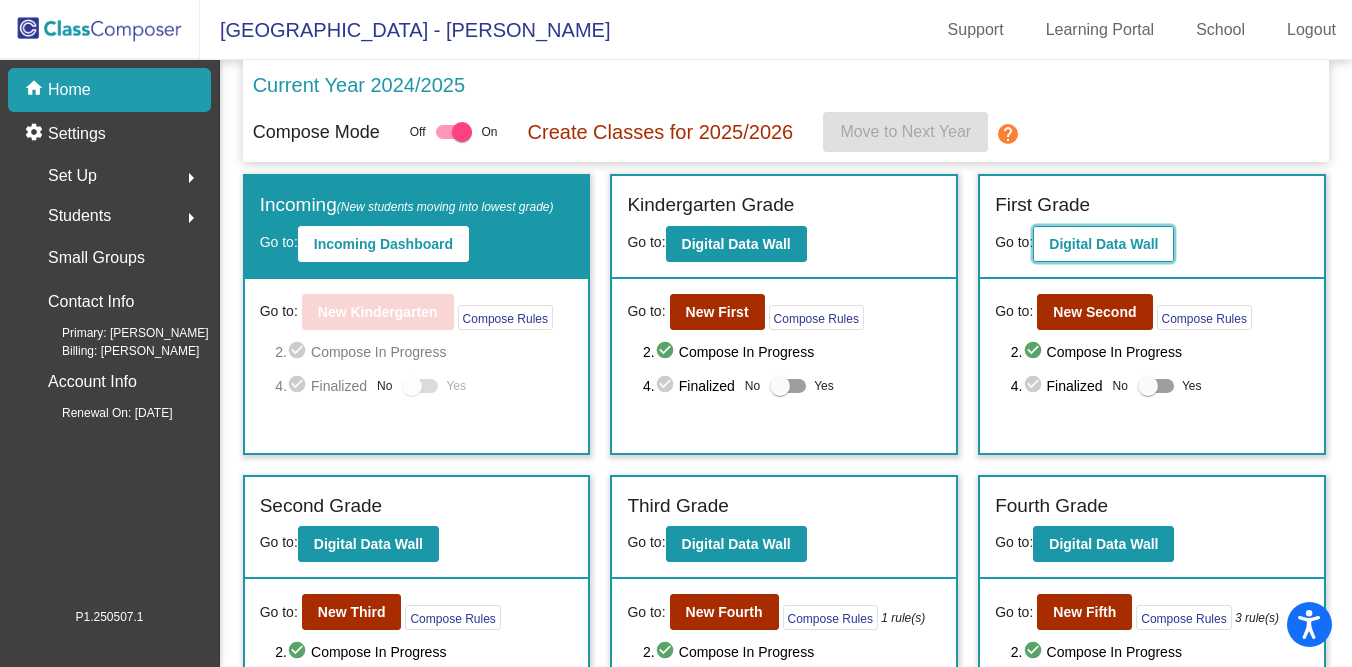 click on "Digital Data Wall" 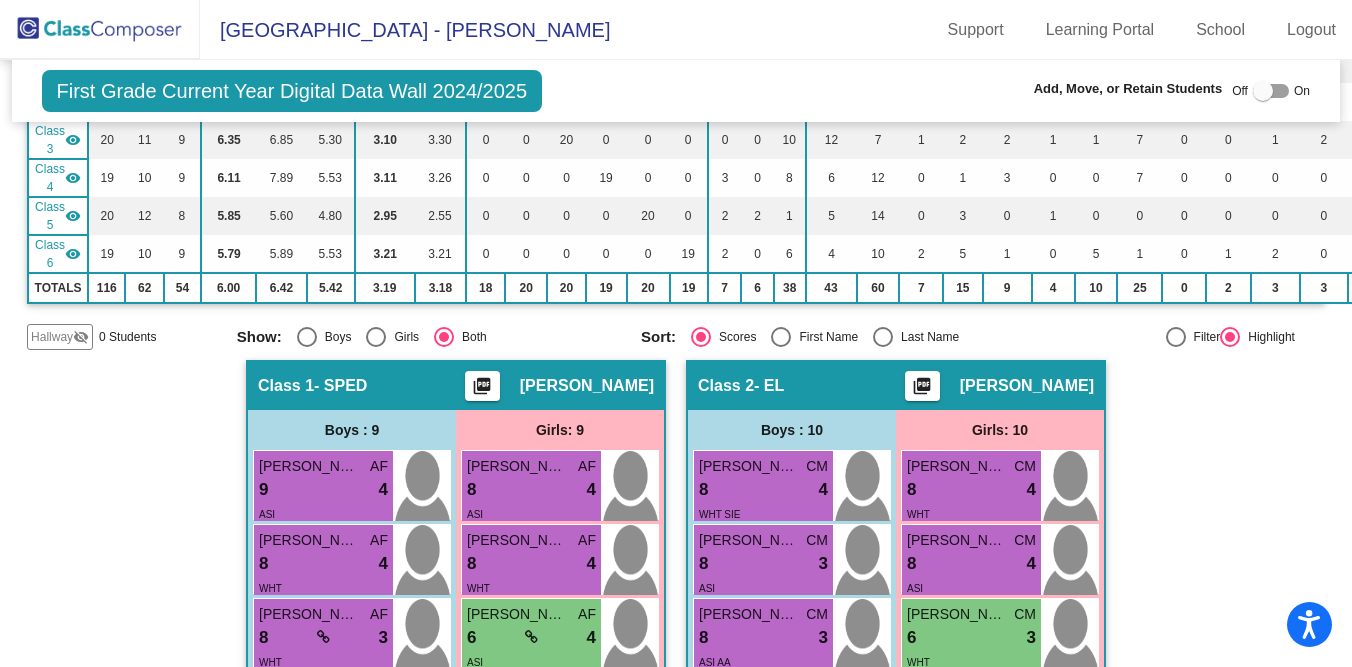 scroll, scrollTop: 353, scrollLeft: 0, axis: vertical 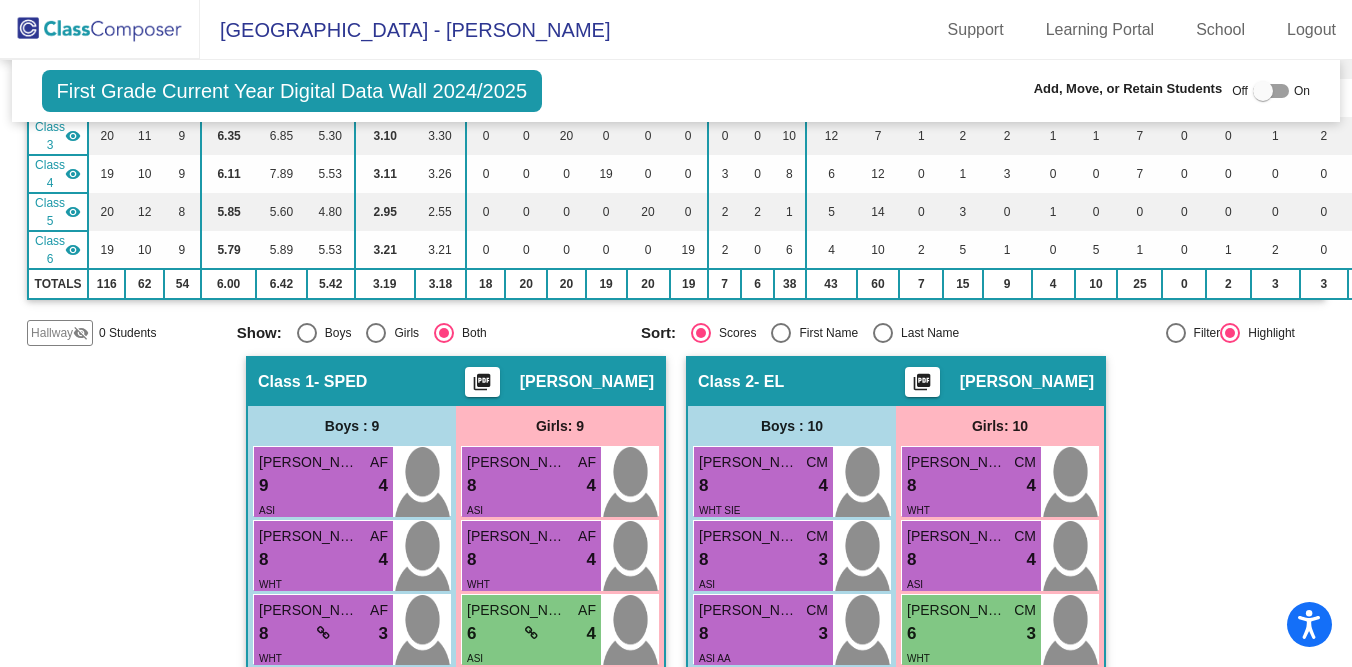 click on "visibility_off" 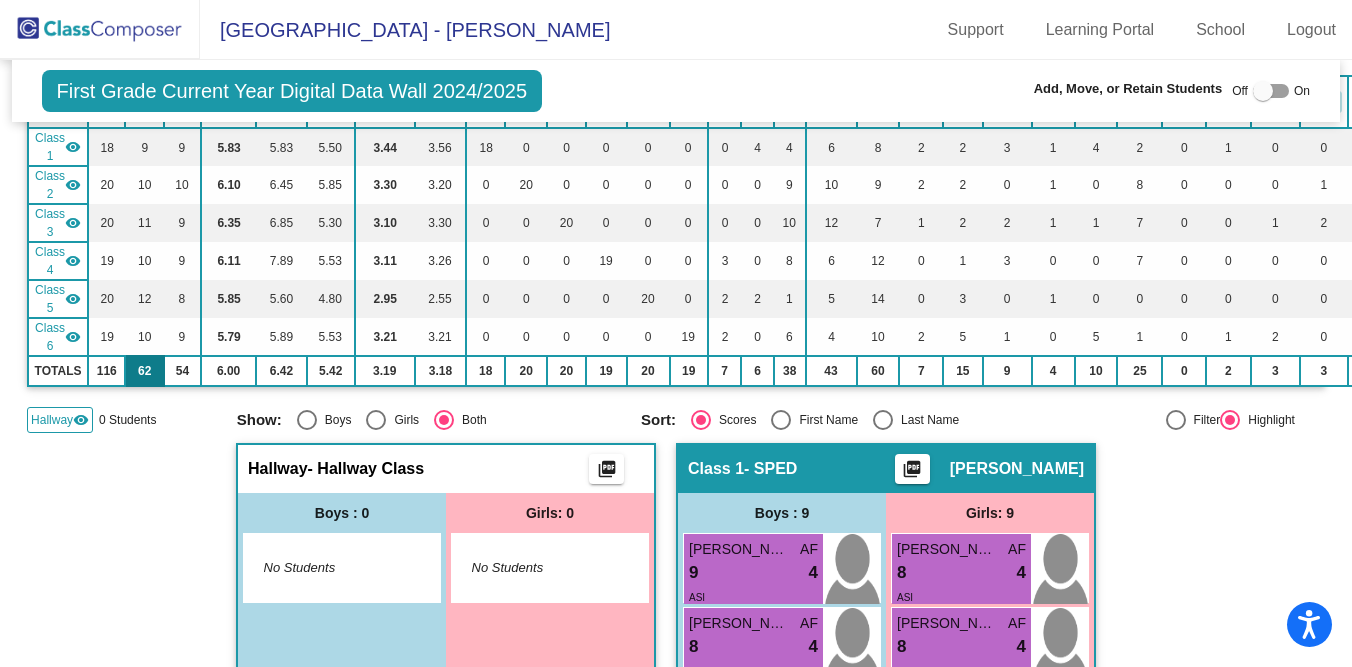 scroll, scrollTop: 243, scrollLeft: 0, axis: vertical 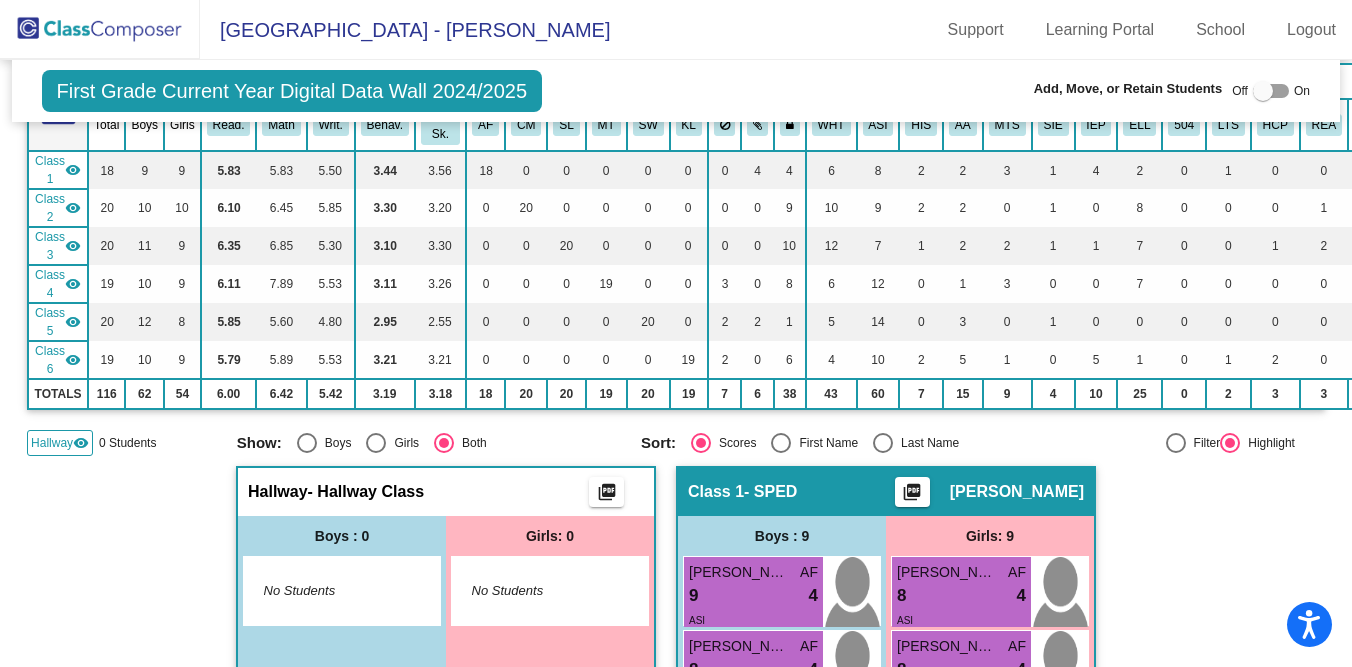 click on "visibility" 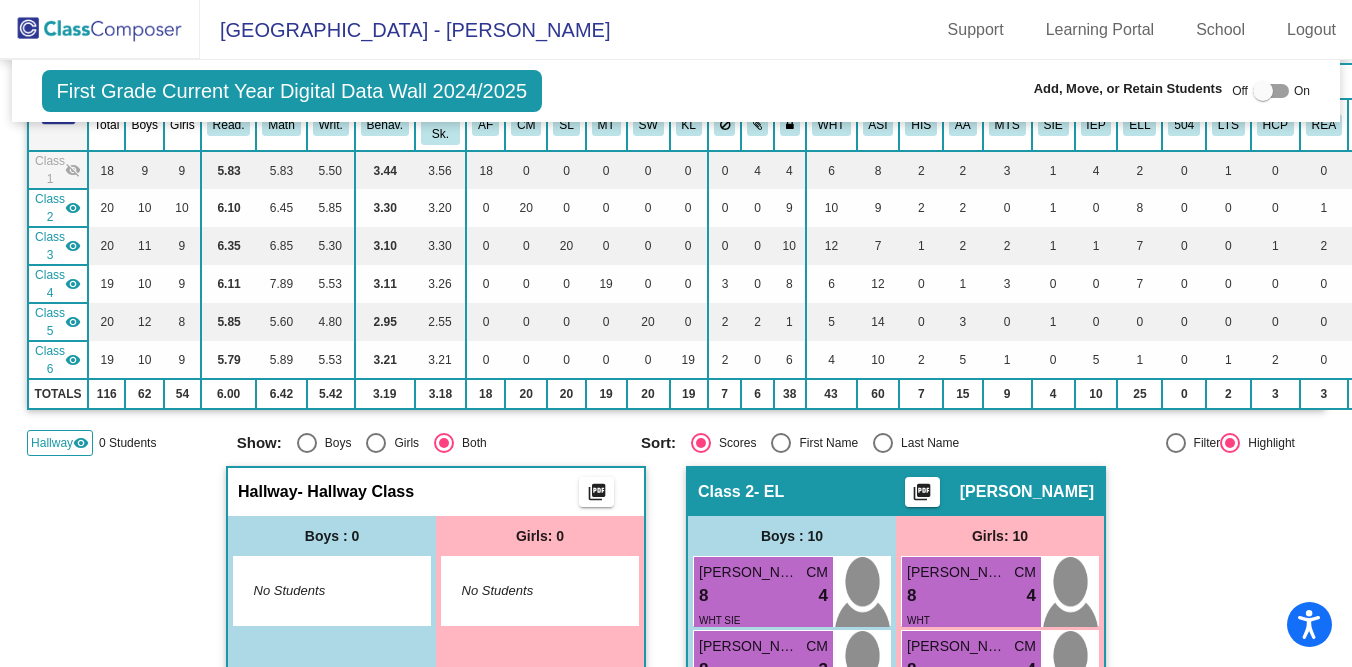 click on "visibility" 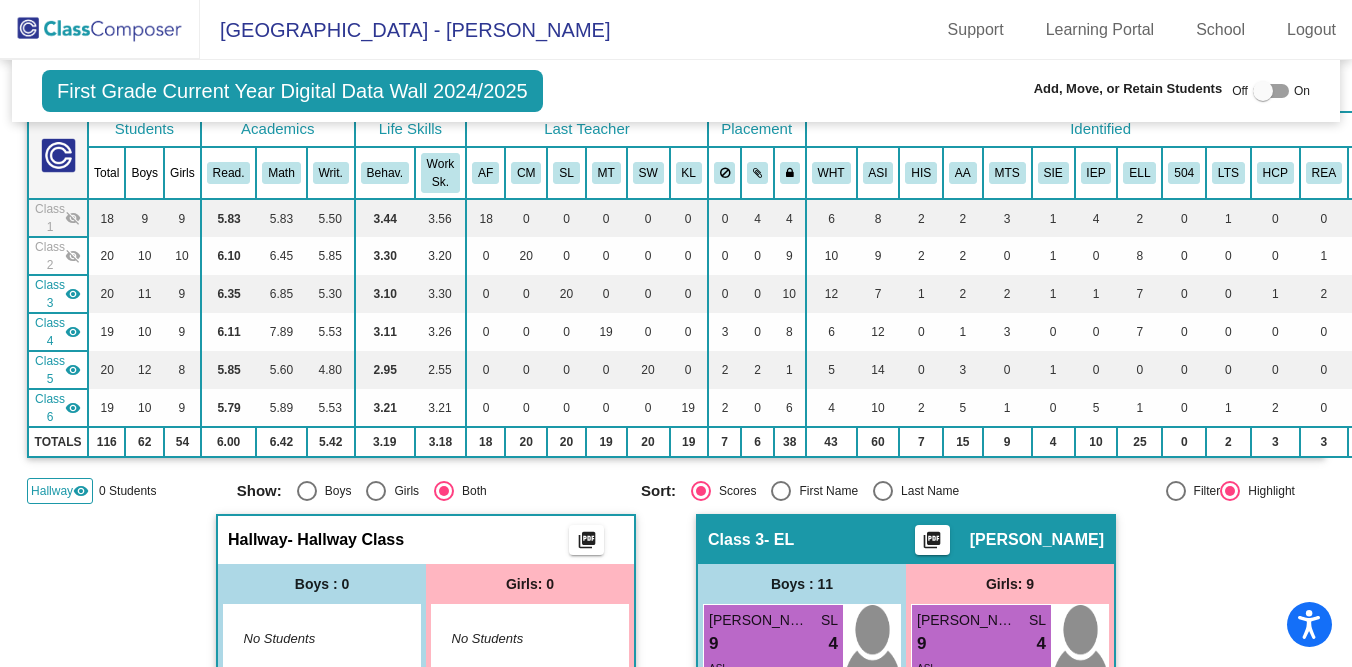 scroll, scrollTop: 187, scrollLeft: 0, axis: vertical 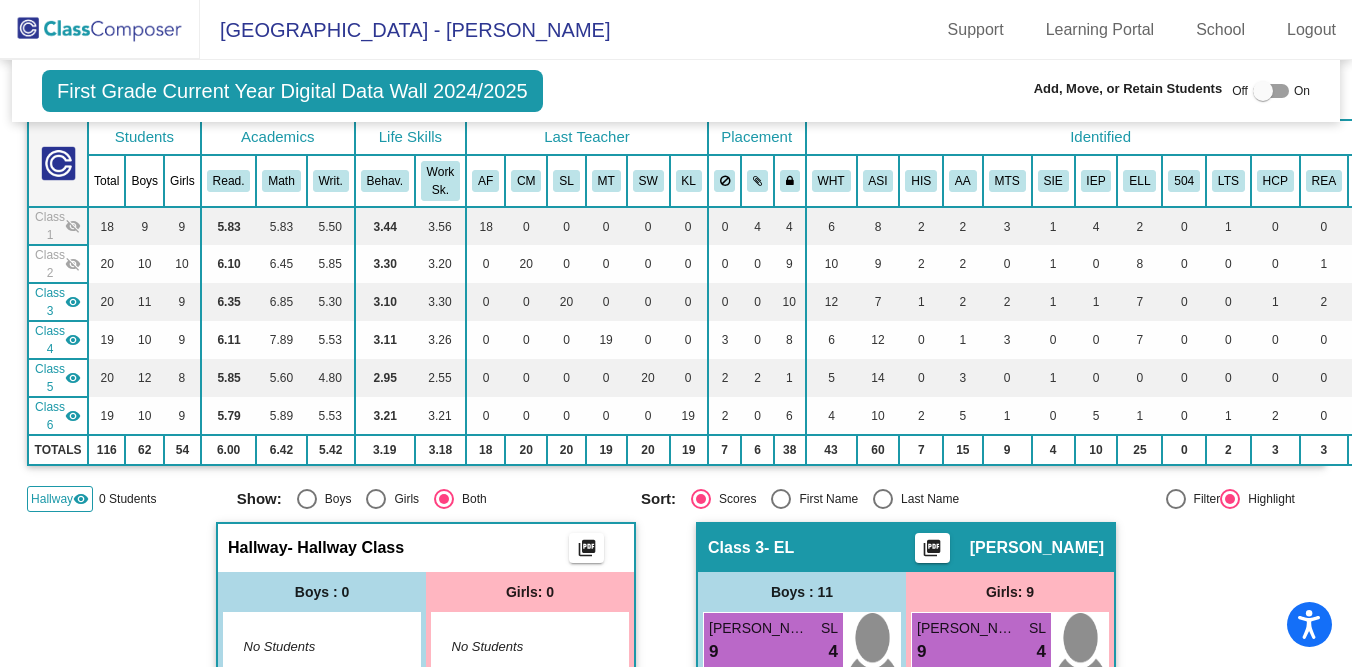 click on "visibility" 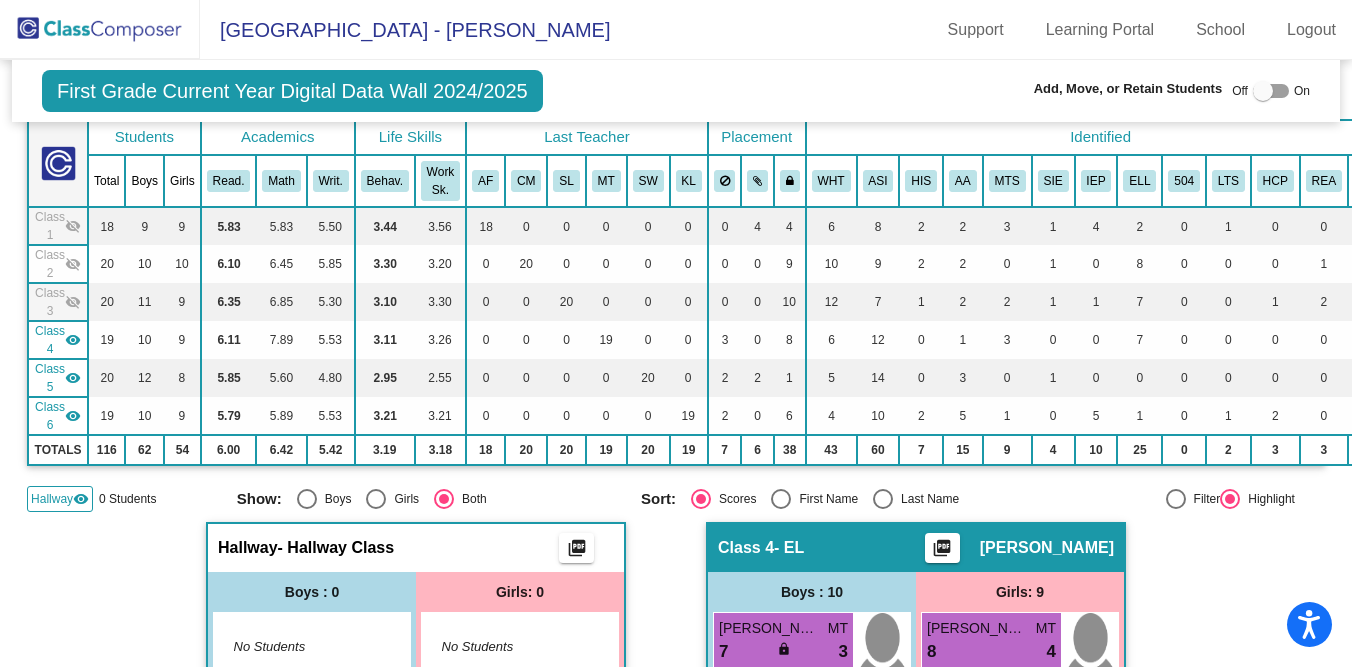 click on "visibility" 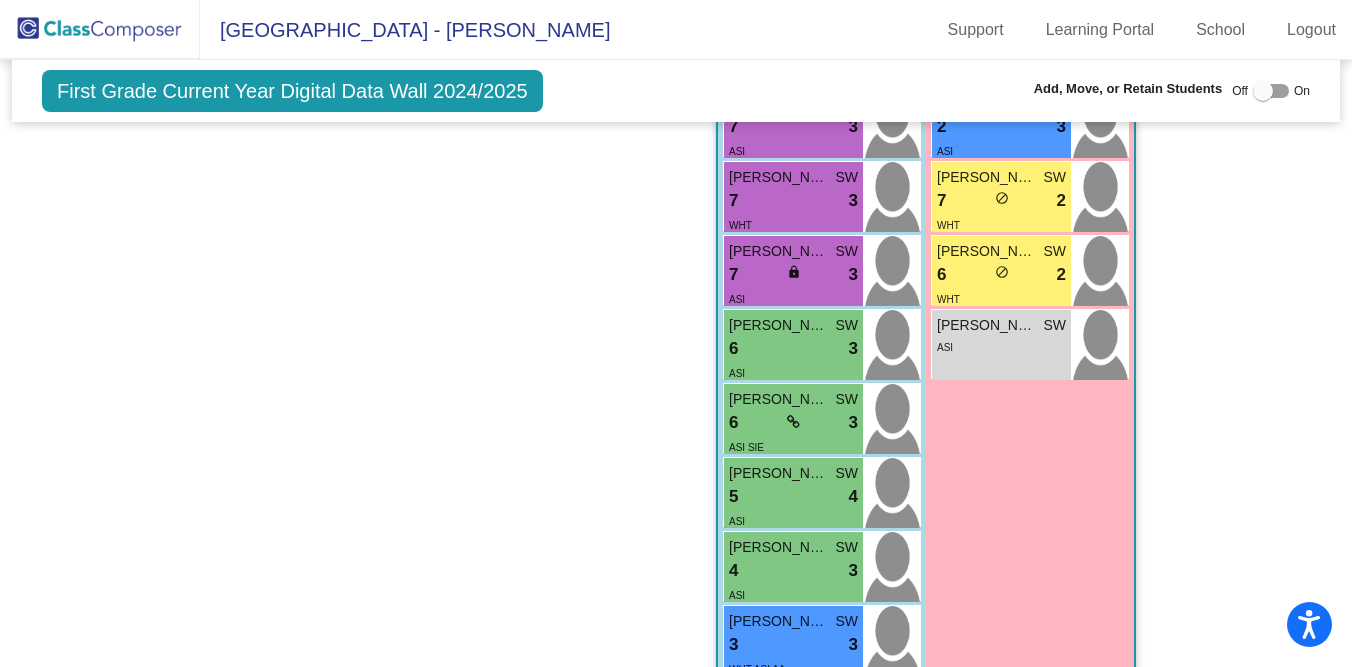 scroll, scrollTop: 1009, scrollLeft: 0, axis: vertical 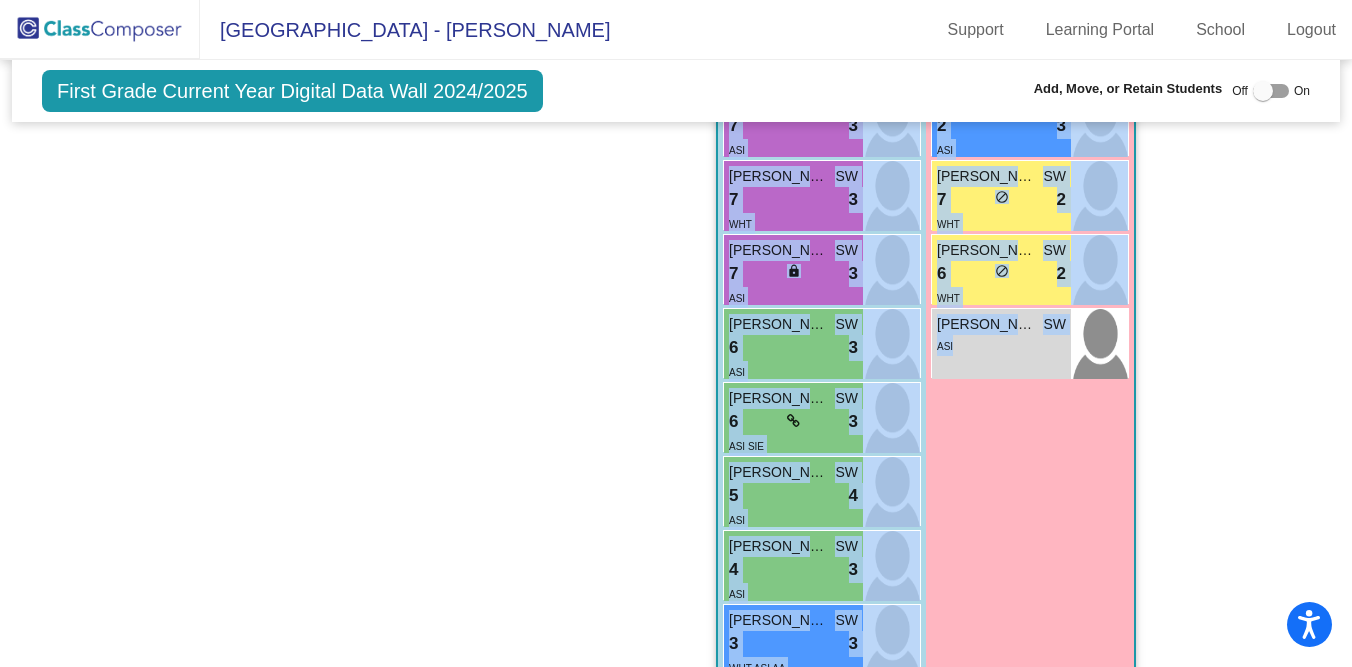 drag, startPoint x: 1002, startPoint y: 359, endPoint x: 377, endPoint y: 270, distance: 631.305 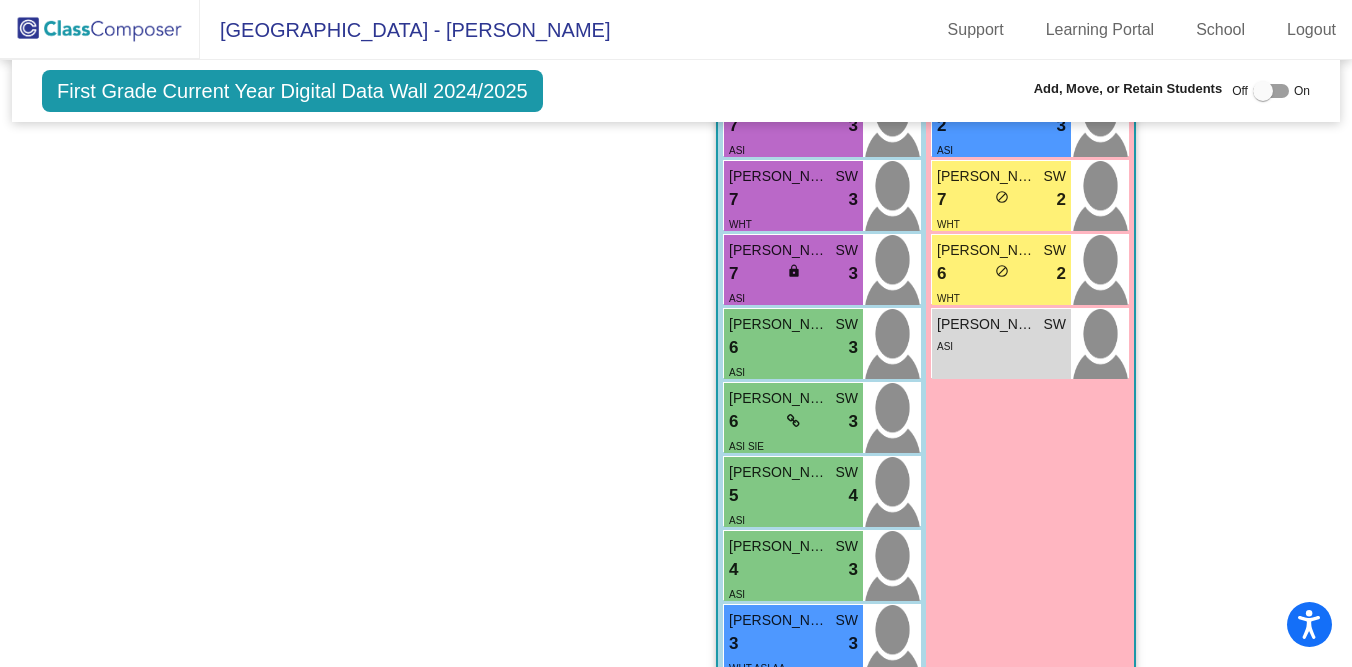 click on "Hallway   - Hallway Class  picture_as_pdf  Add Student  First Name Last Name Student Id  (Recommended)   Boy   Girl   [DEMOGRAPHIC_DATA] Add Close  Boys : 0    No Students   Girls: 0   No Students" 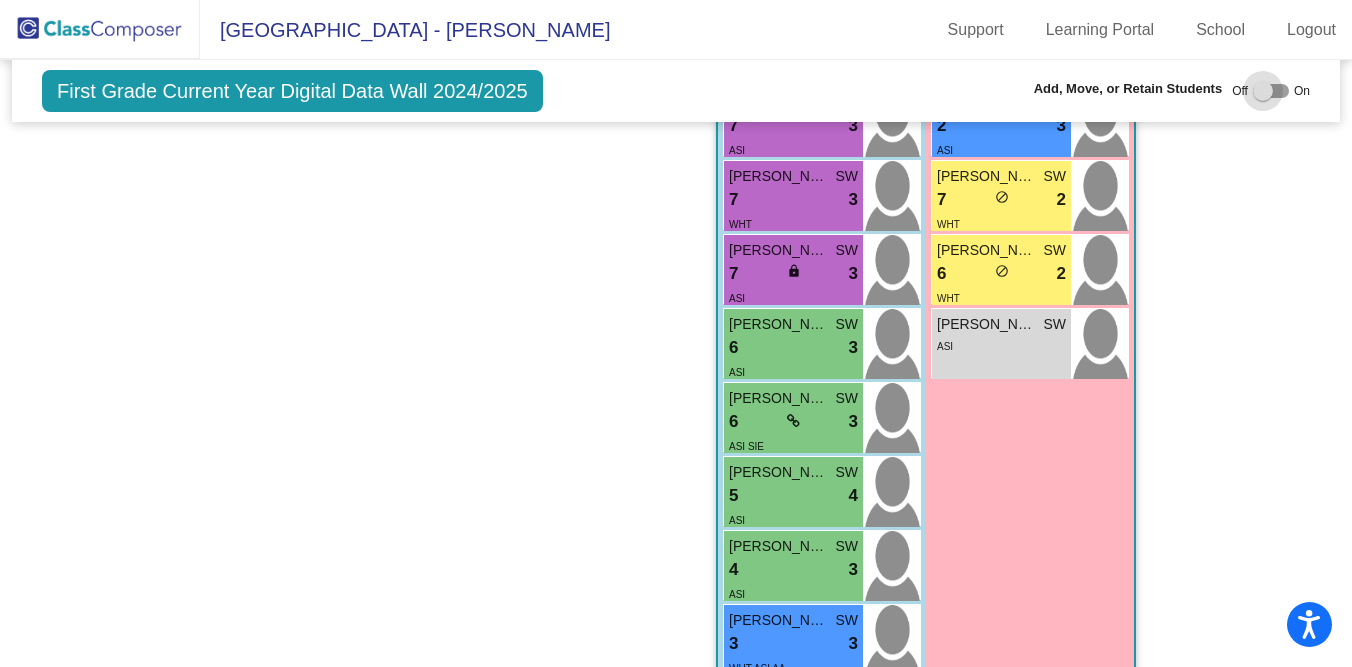 click at bounding box center [1263, 91] 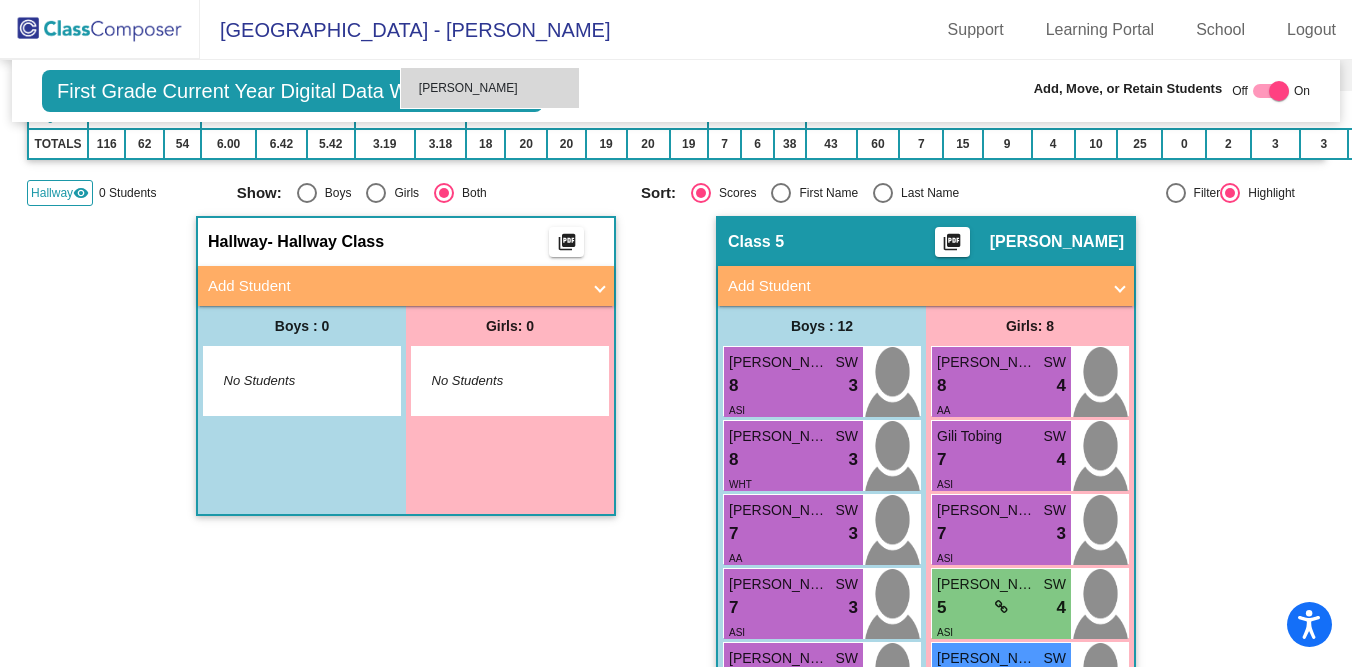 scroll, scrollTop: 485, scrollLeft: 0, axis: vertical 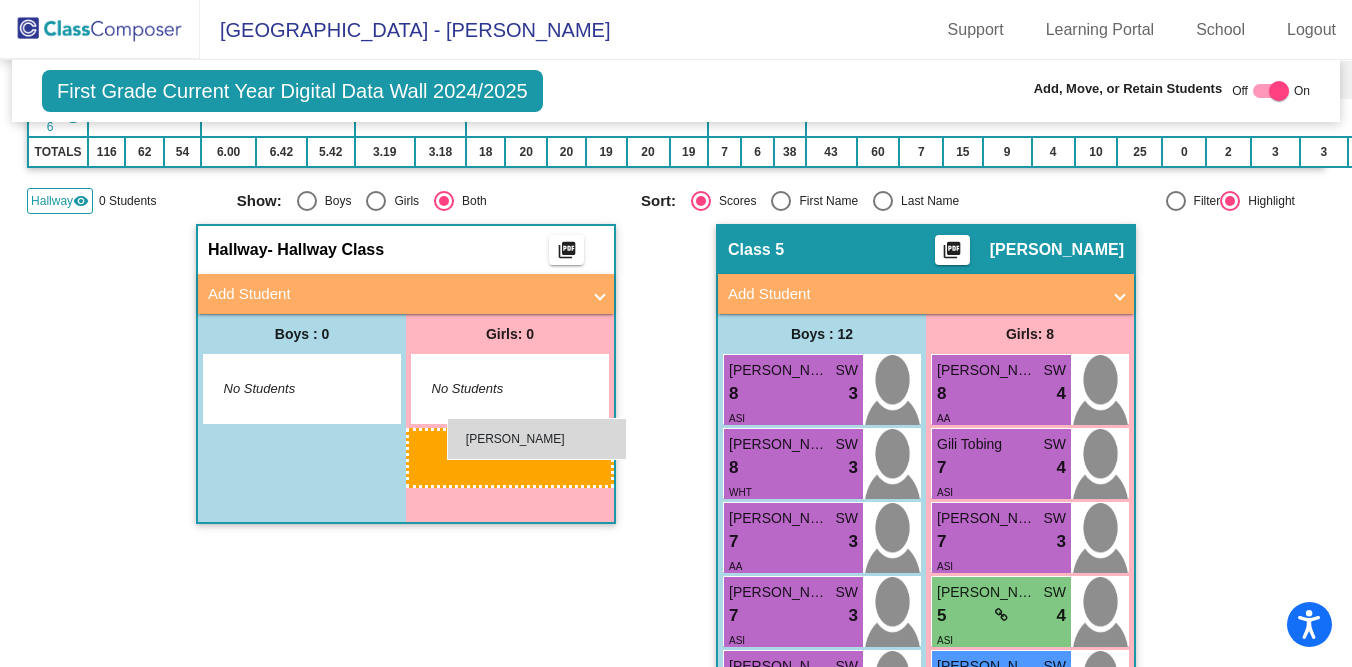 drag, startPoint x: 1016, startPoint y: 388, endPoint x: 447, endPoint y: 417, distance: 569.7385 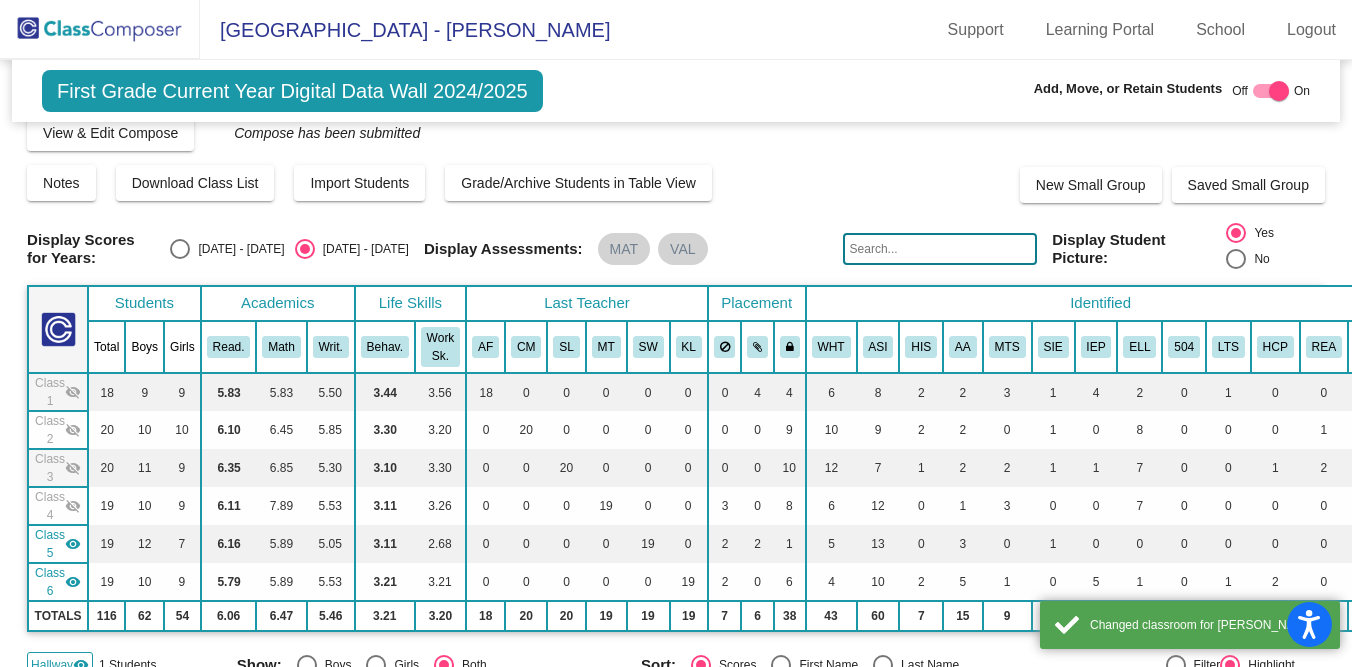 scroll, scrollTop: 19, scrollLeft: 0, axis: vertical 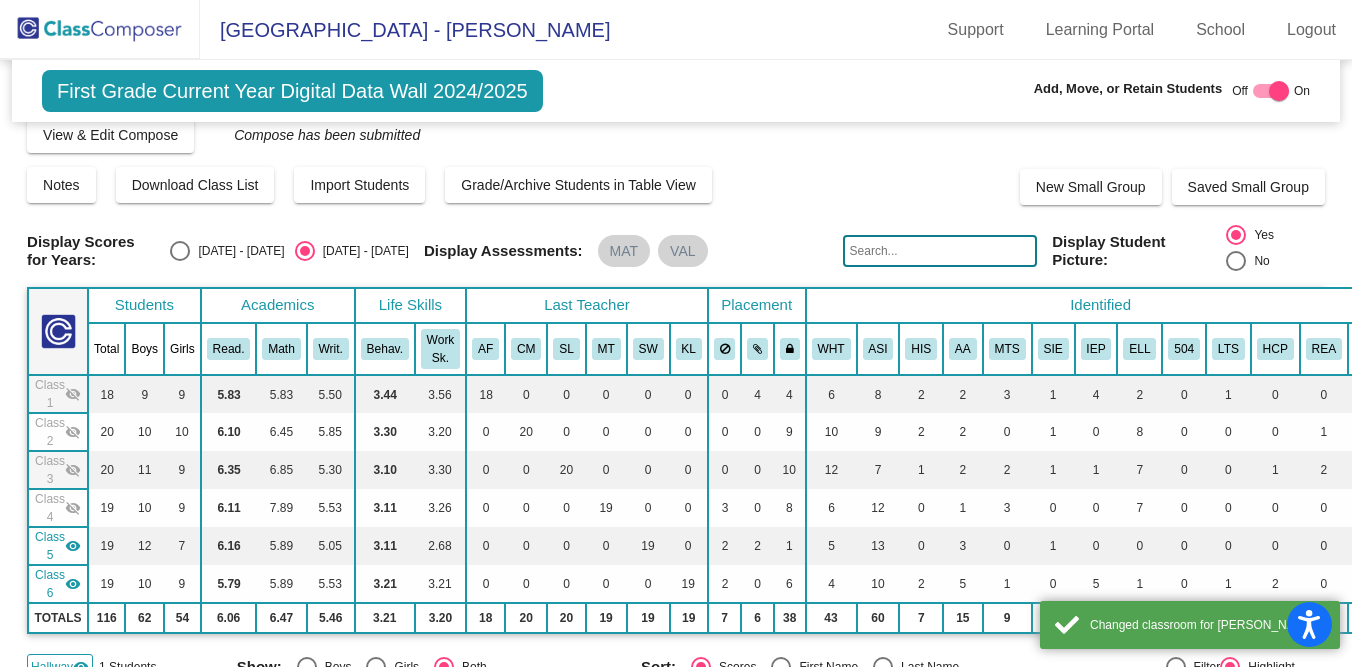 click 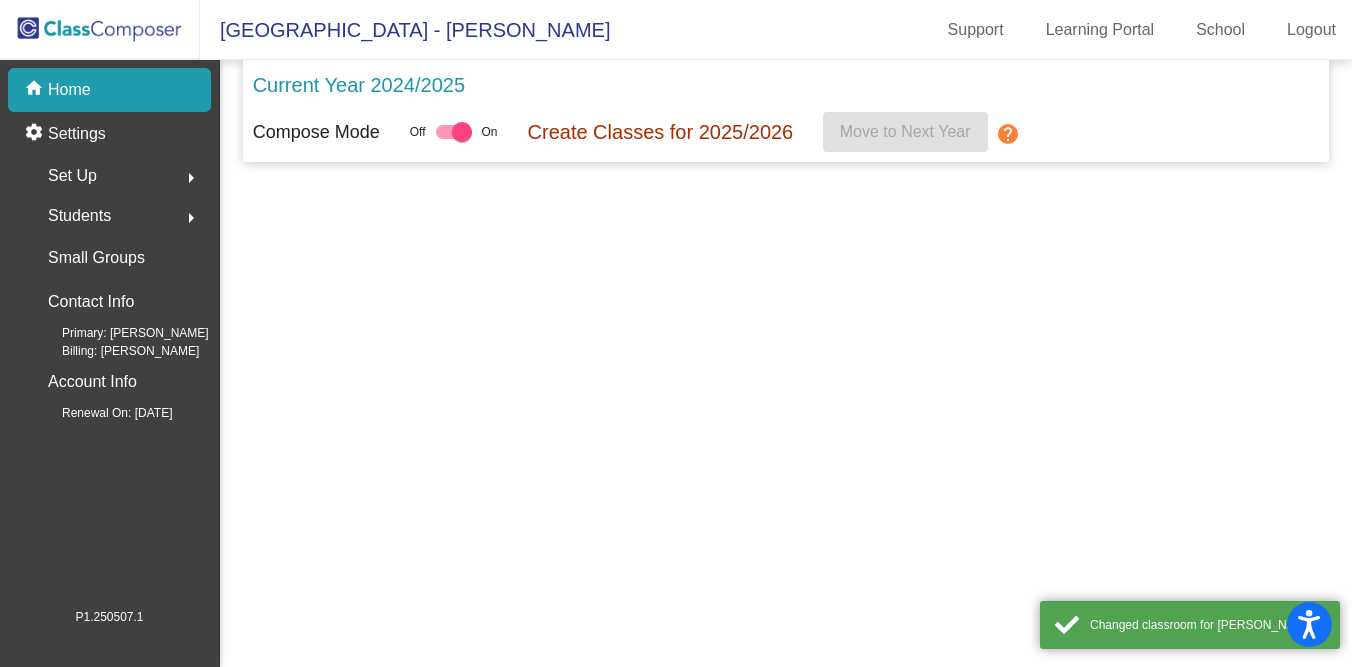scroll, scrollTop: 0, scrollLeft: 0, axis: both 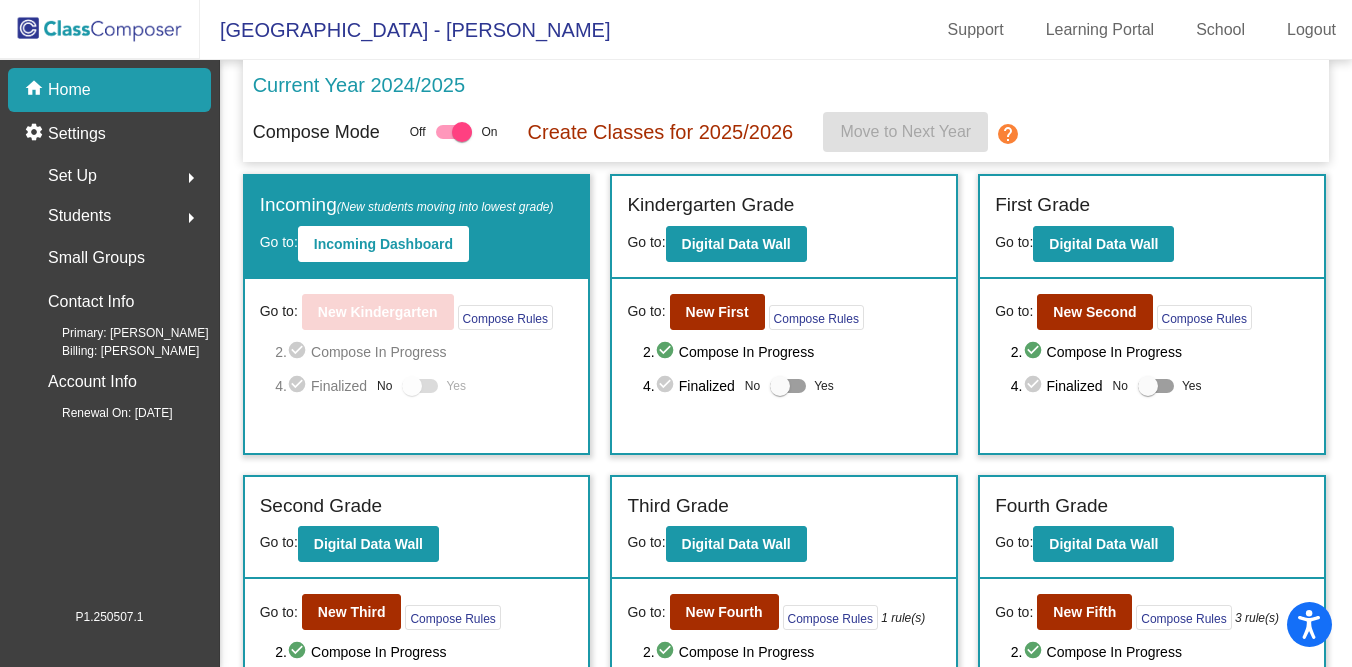 click on "Students" 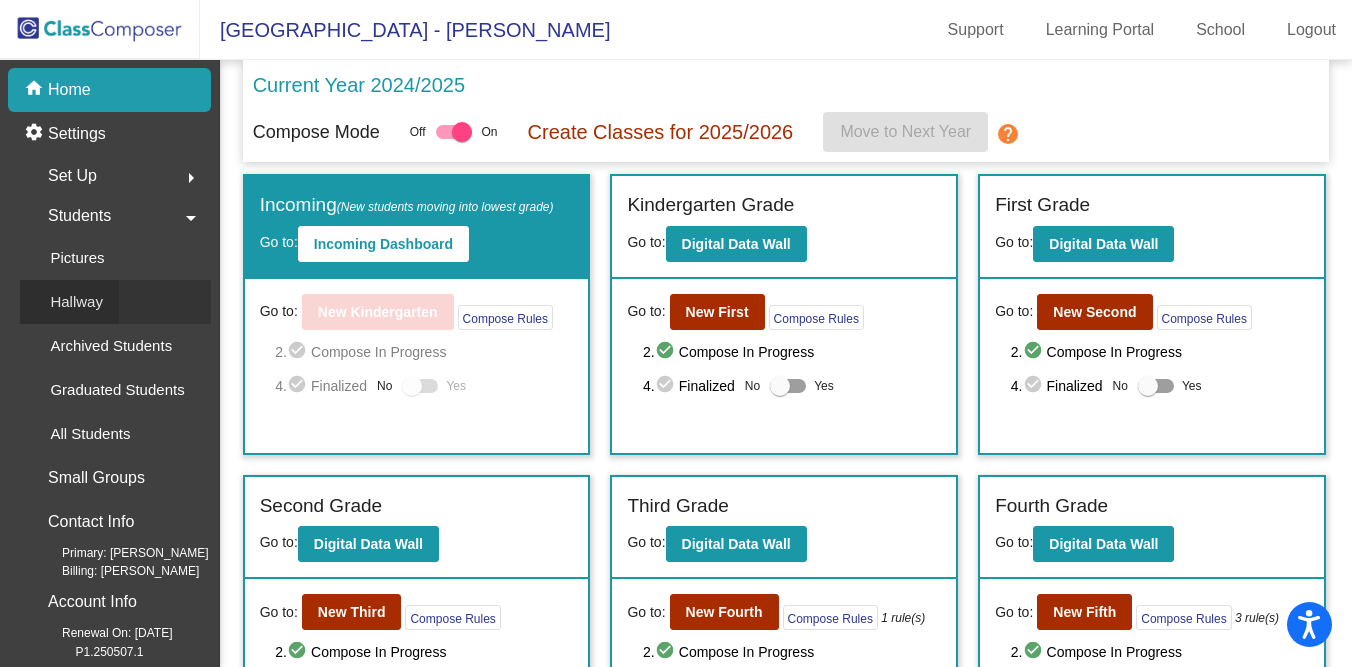 click on "Hallway" 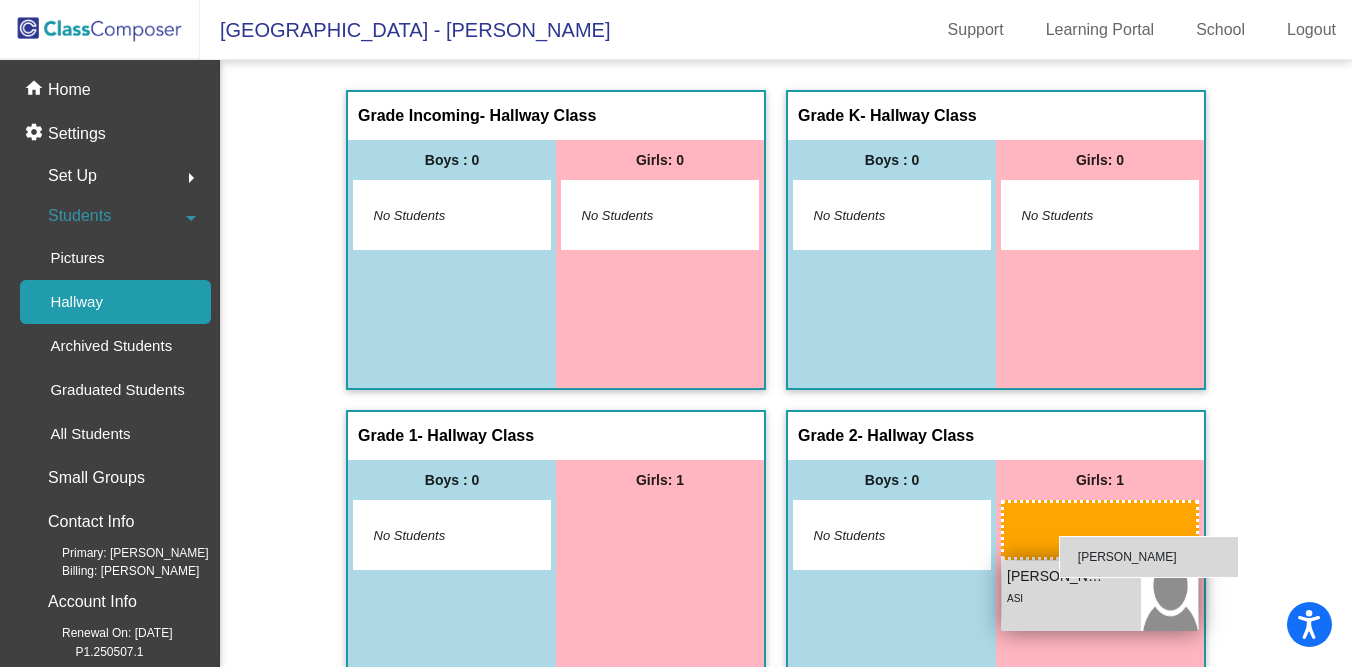 drag, startPoint x: 611, startPoint y: 528, endPoint x: 1057, endPoint y: 567, distance: 447.7019 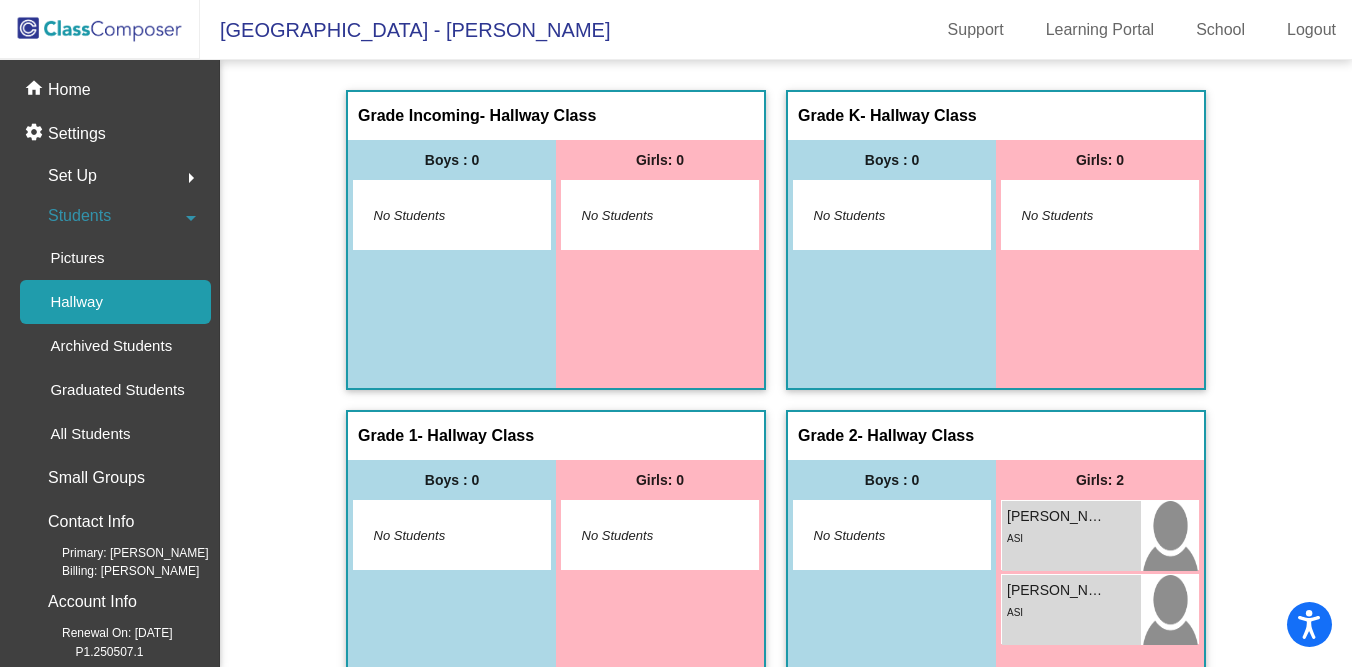 scroll, scrollTop: 0, scrollLeft: 0, axis: both 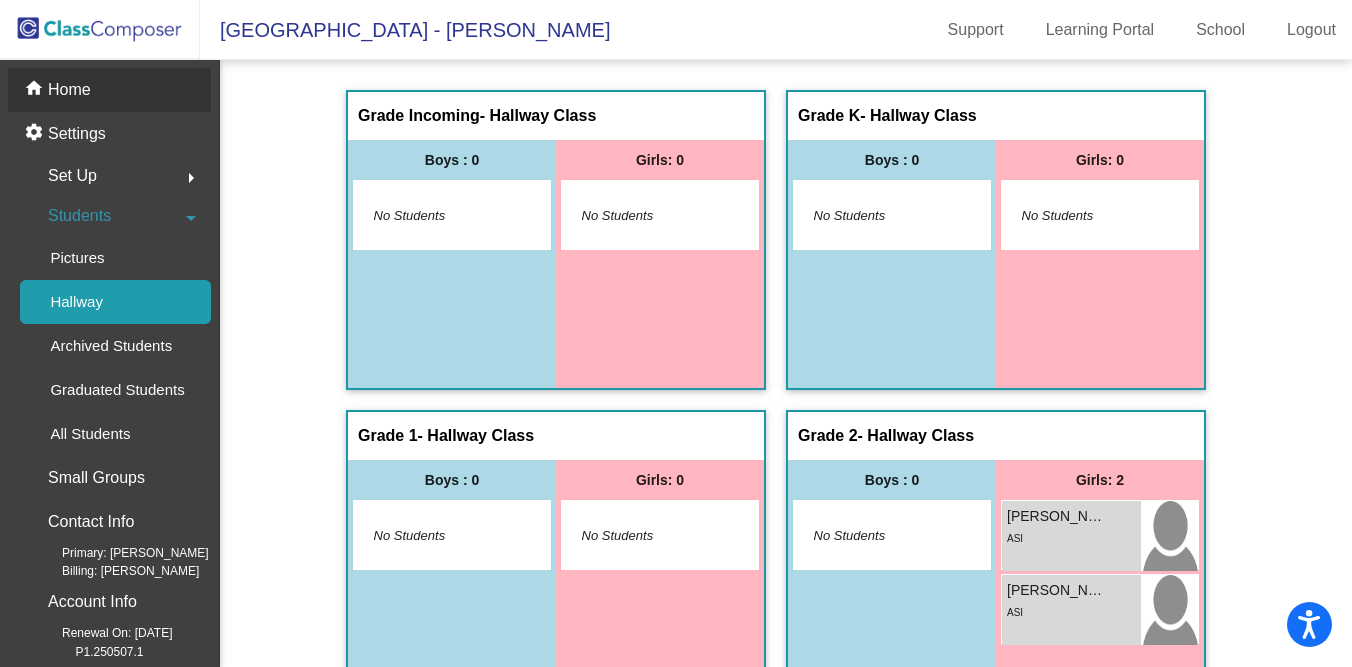 click on "home Home" 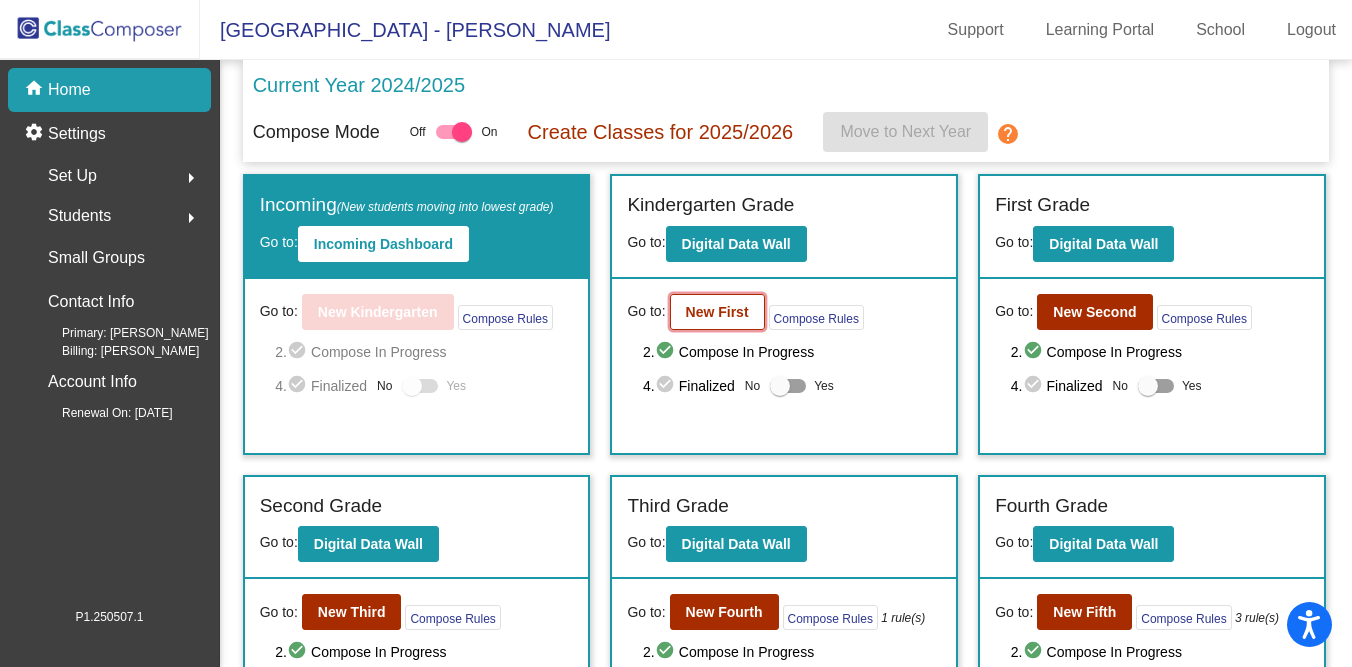 click on "New First" 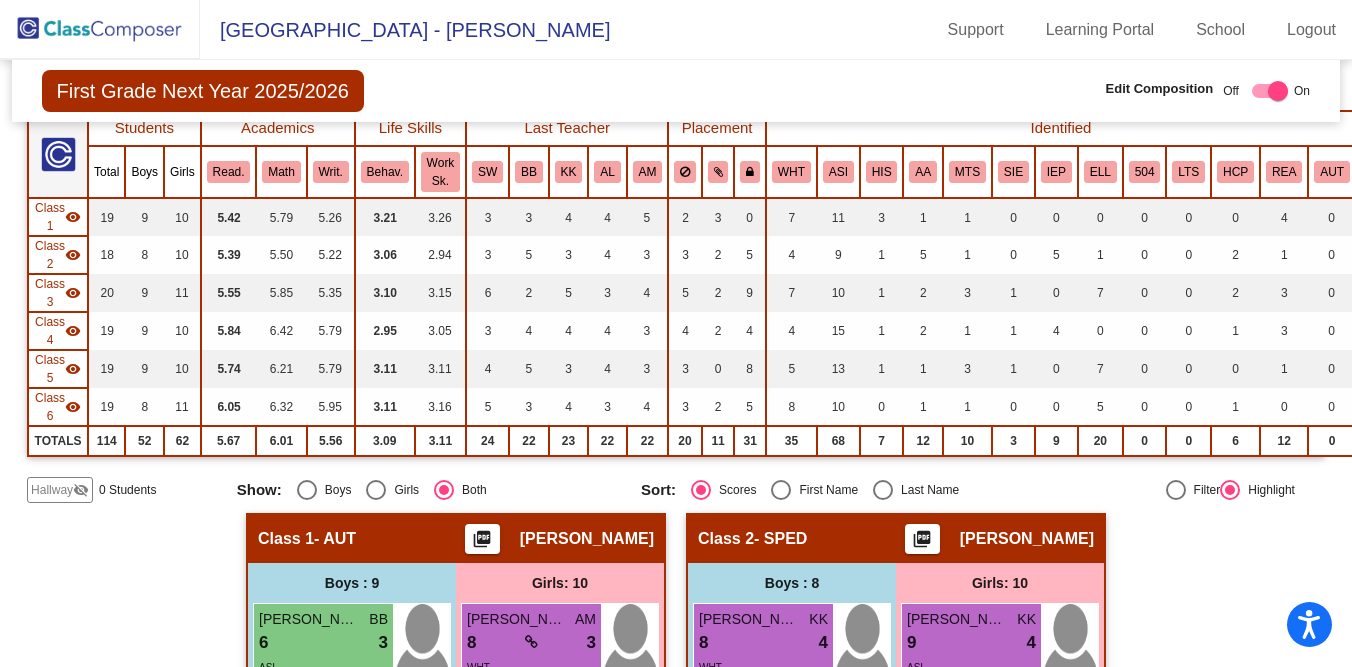 scroll, scrollTop: 0, scrollLeft: 0, axis: both 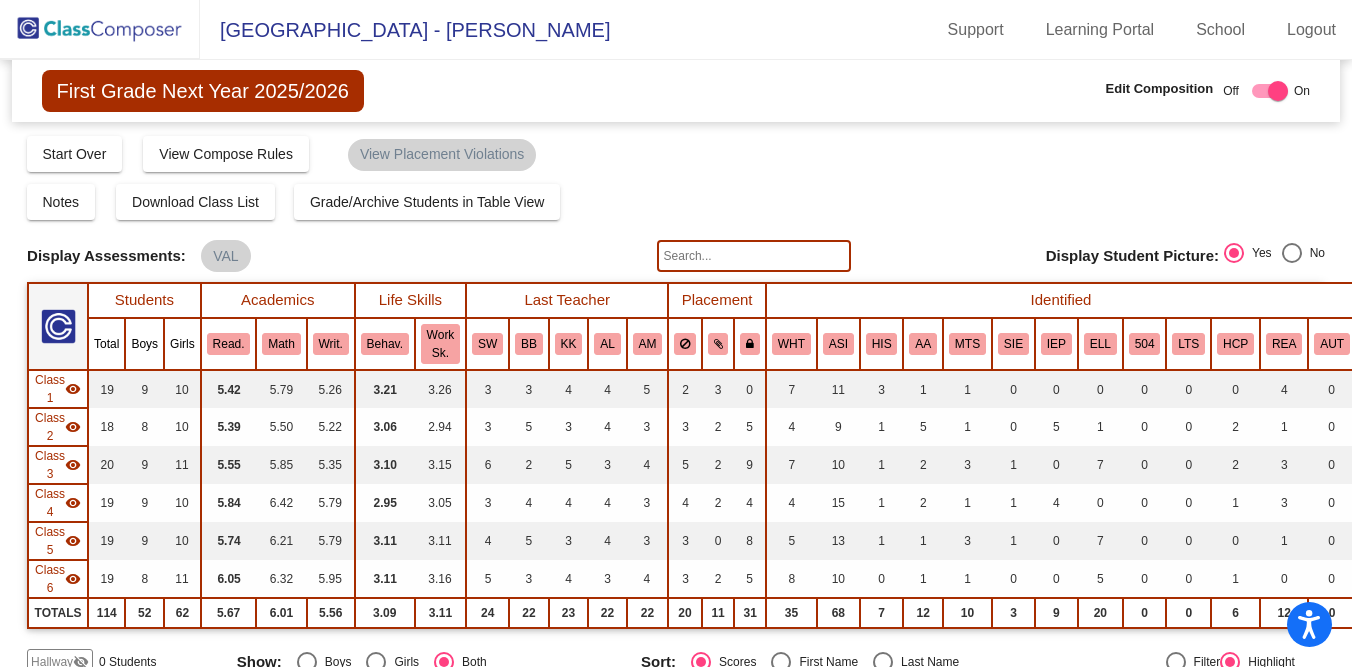 click 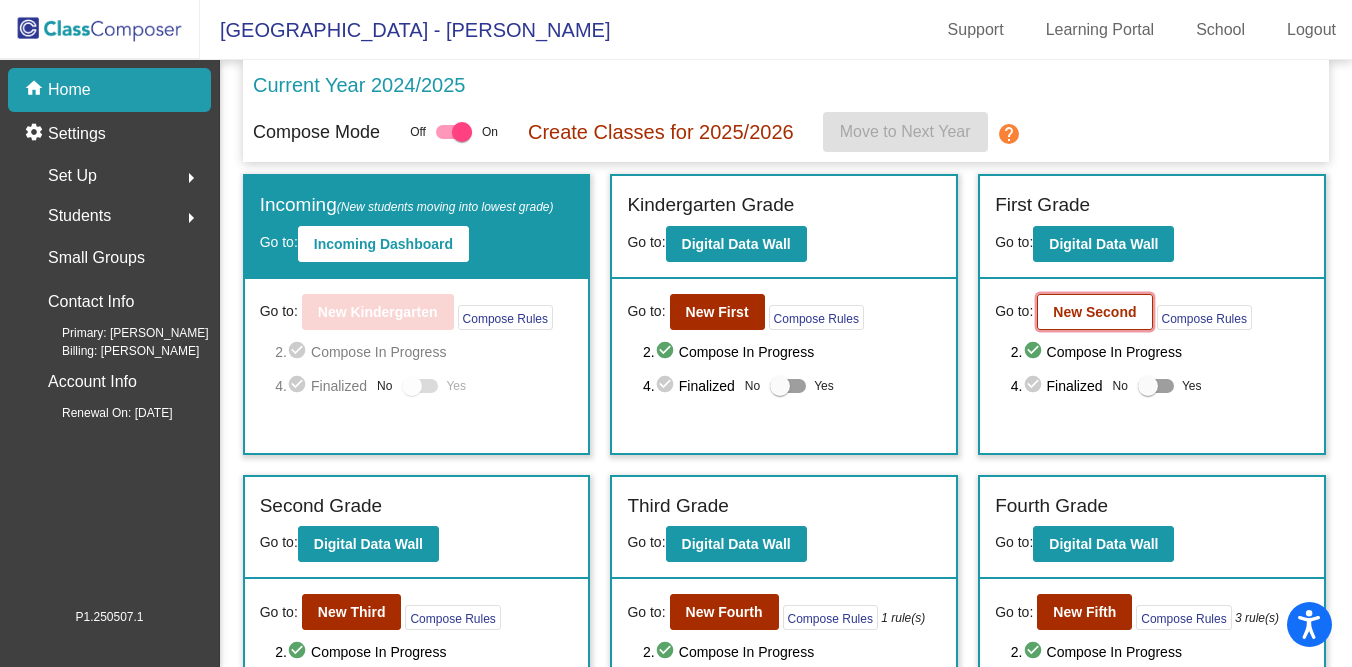 click on "New Second" 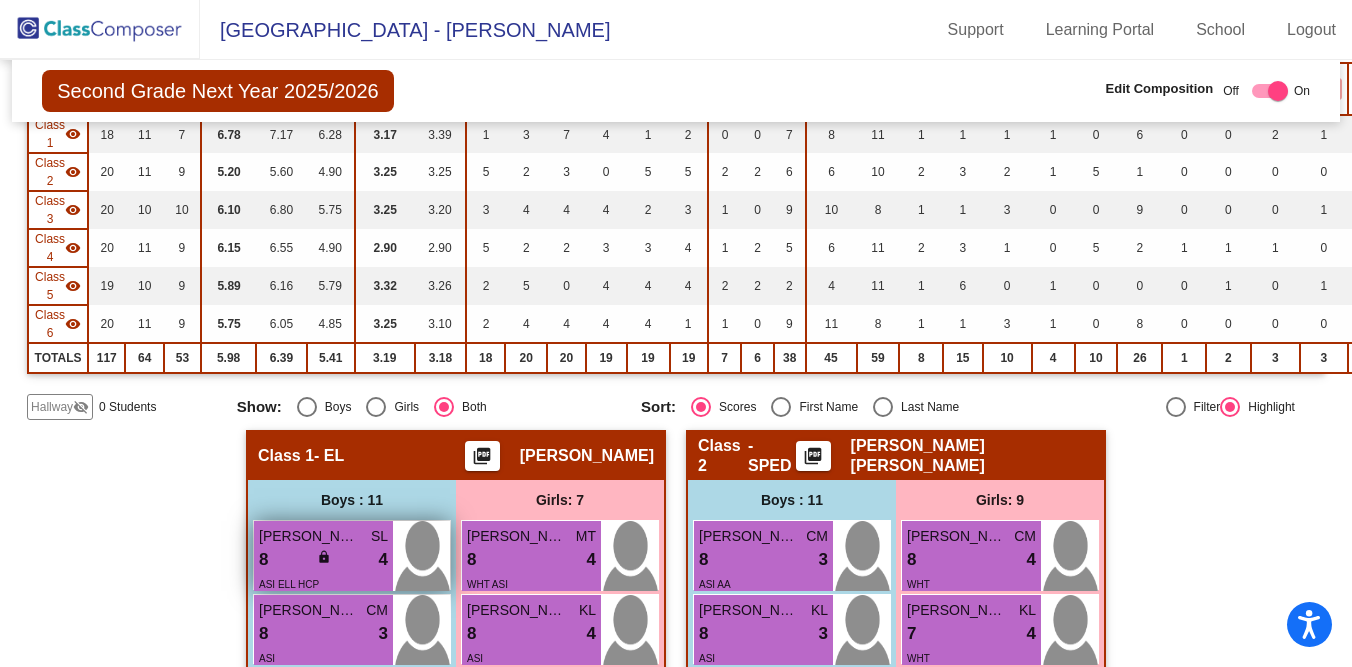 scroll, scrollTop: 0, scrollLeft: 0, axis: both 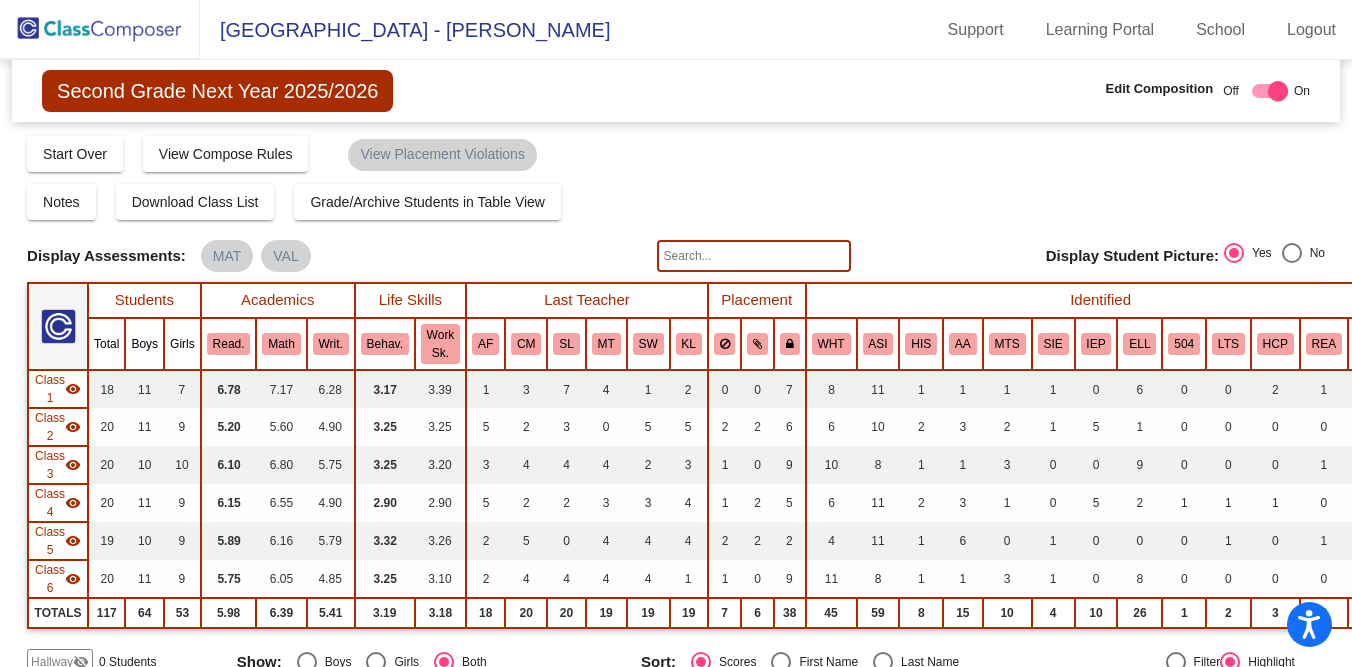 click 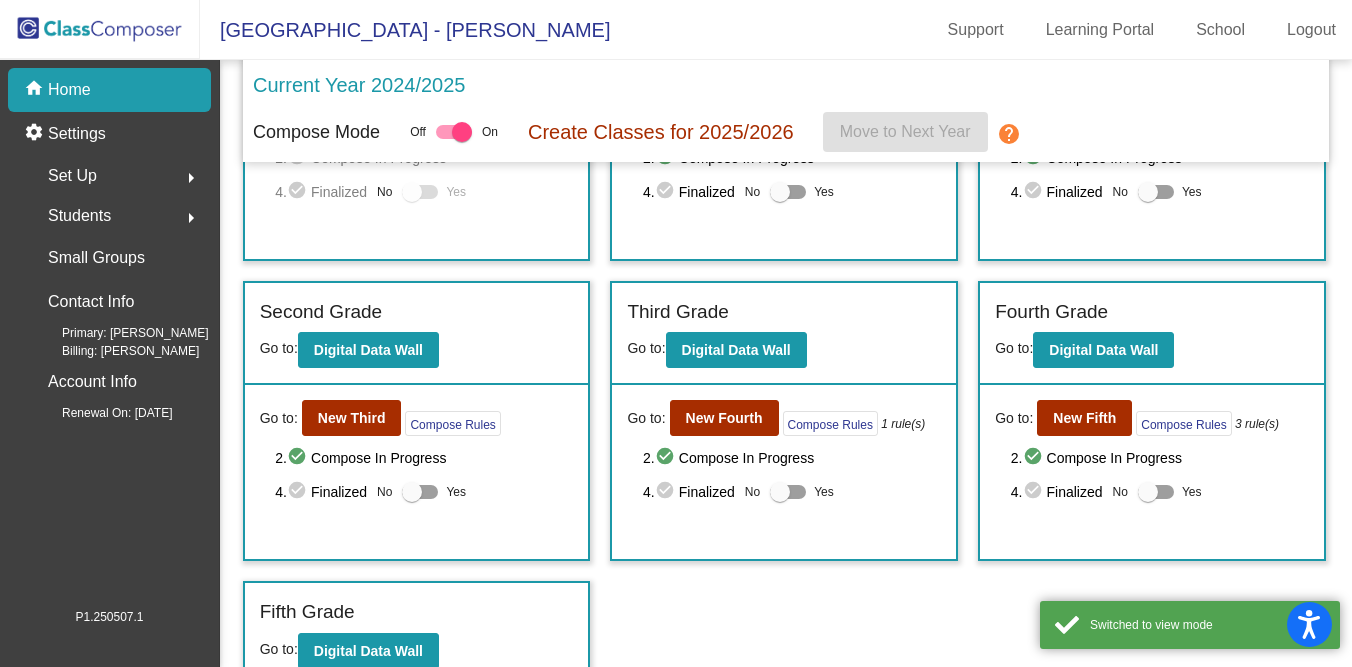 scroll, scrollTop: 244, scrollLeft: 0, axis: vertical 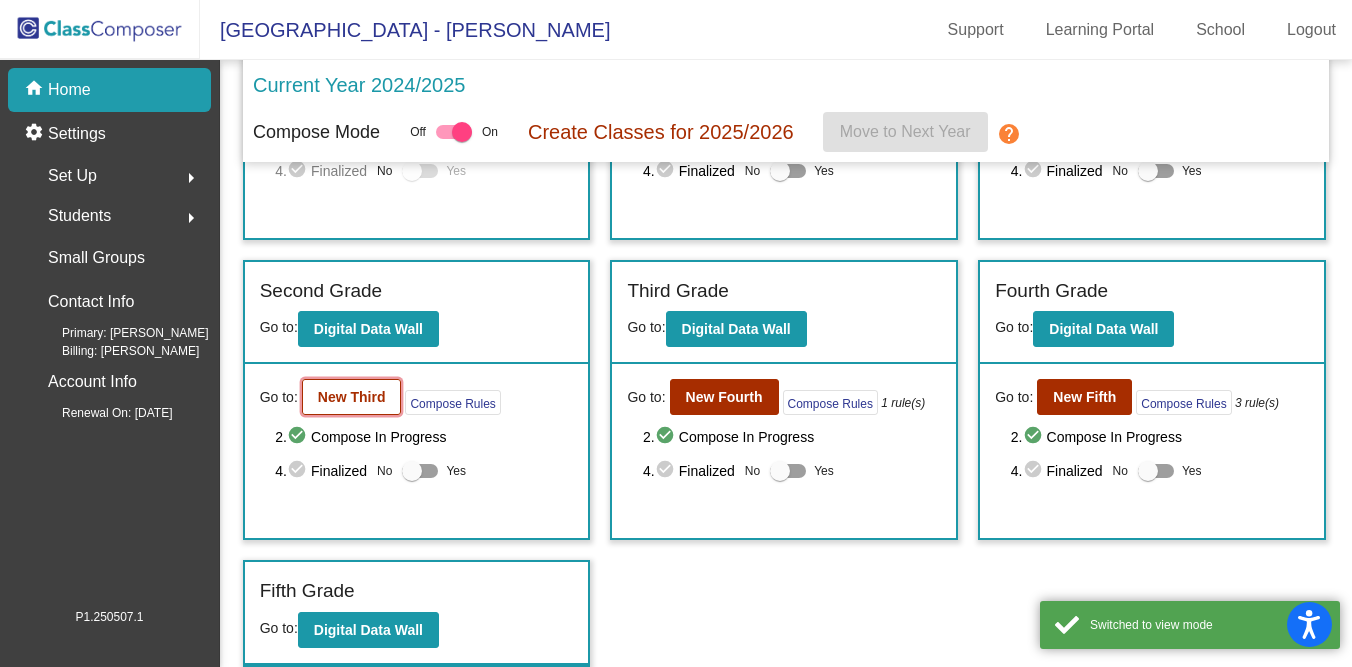 click on "New Third" 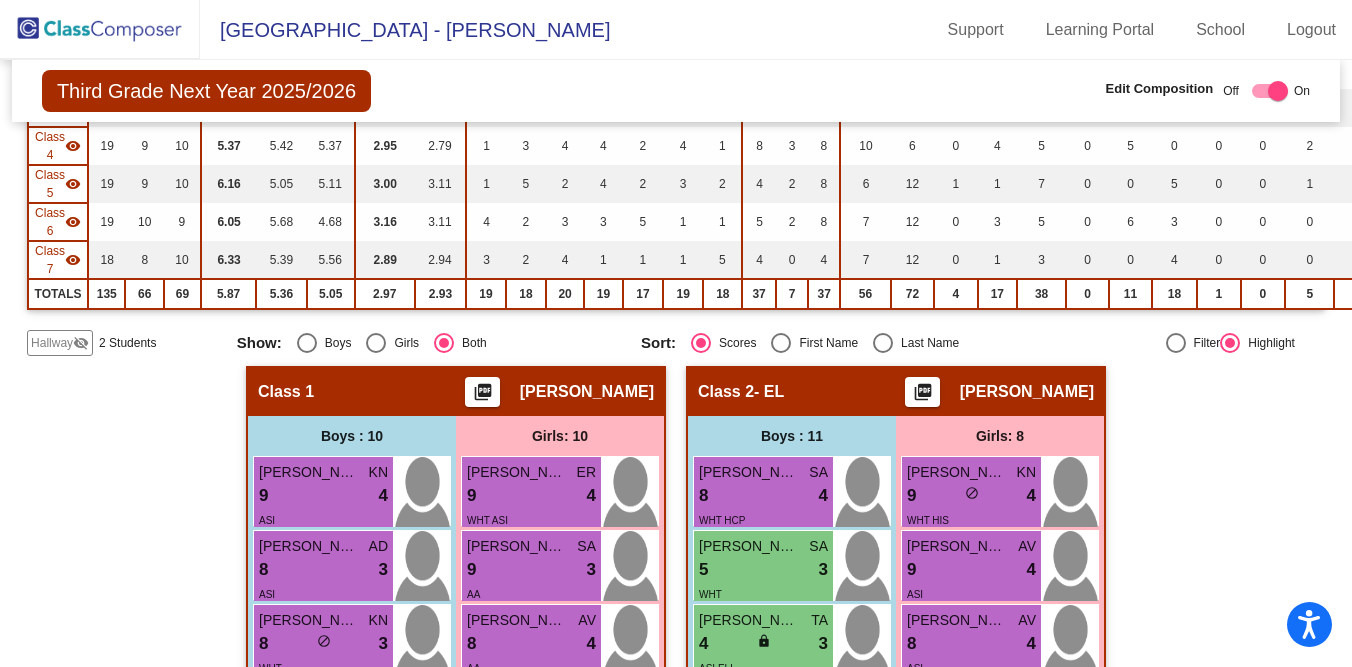 scroll, scrollTop: 373, scrollLeft: 0, axis: vertical 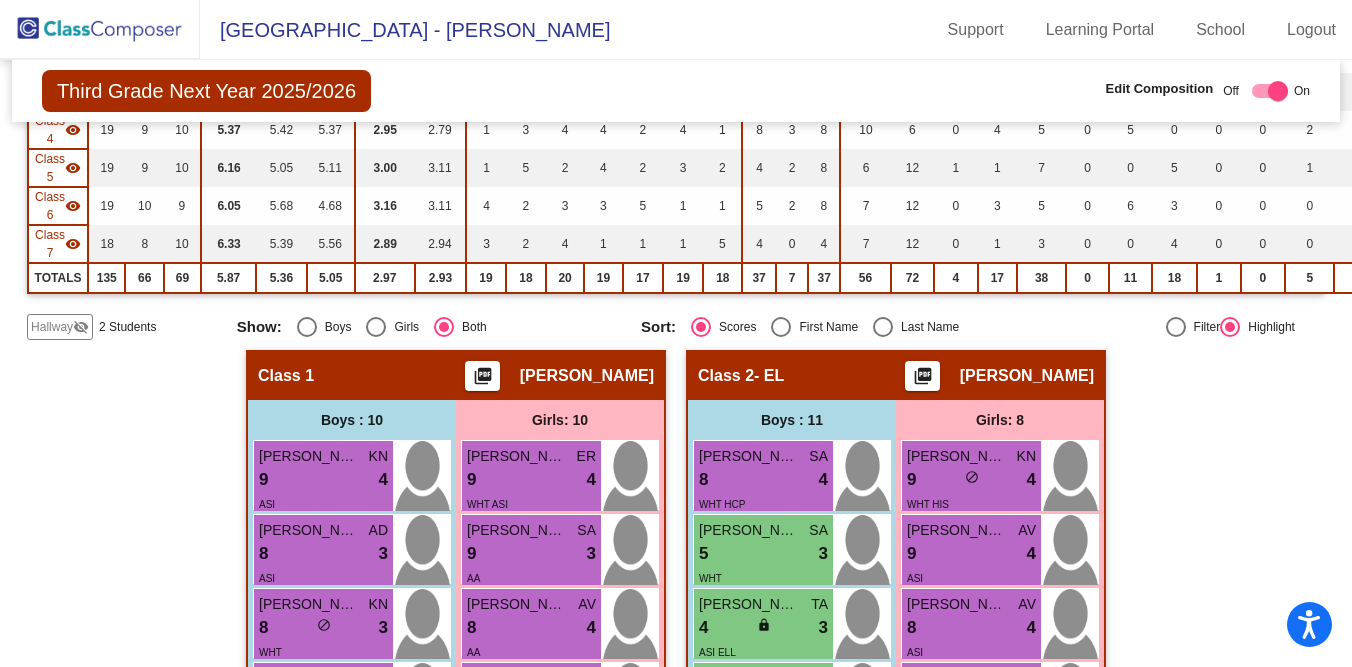 click on "visibility_off" 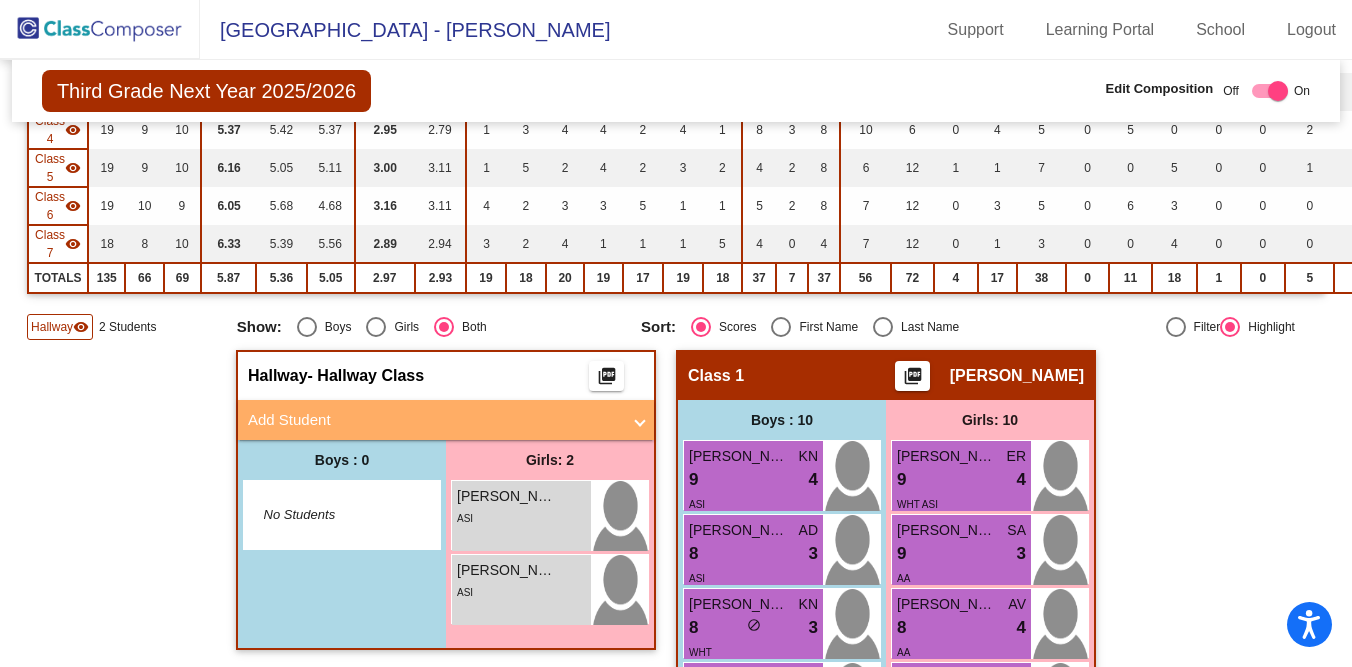 click on "visibility" 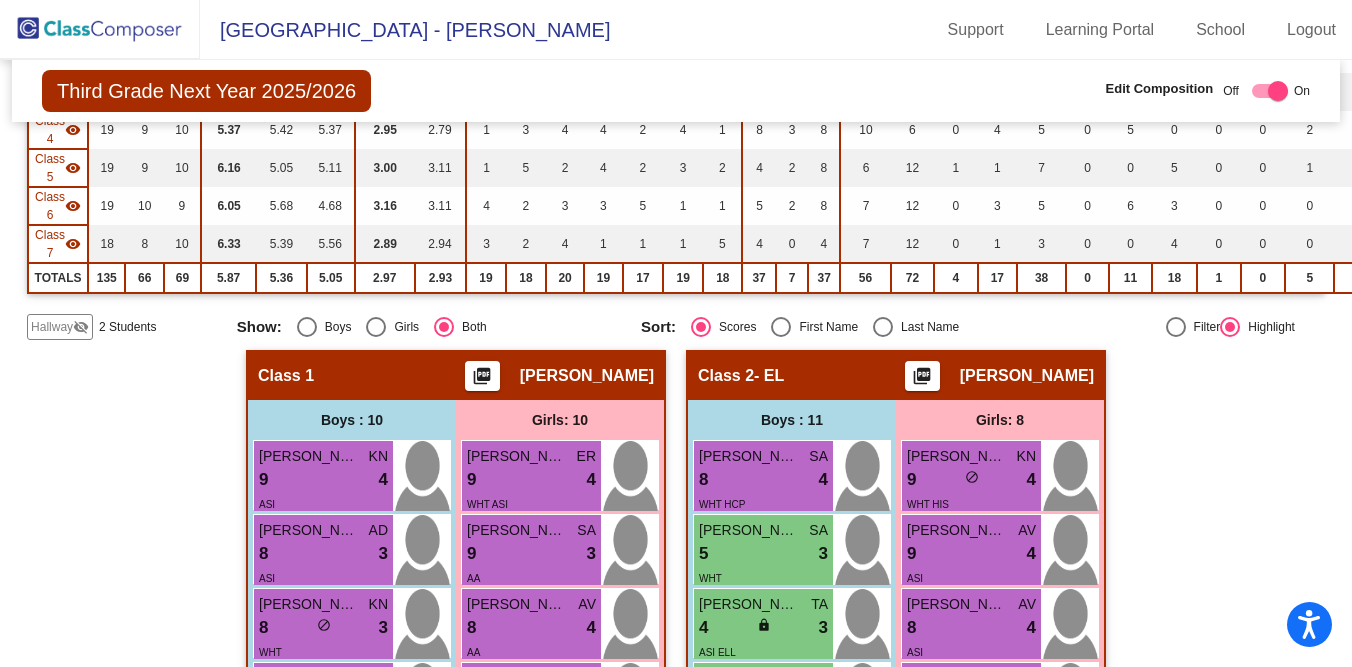 scroll, scrollTop: 0, scrollLeft: 0, axis: both 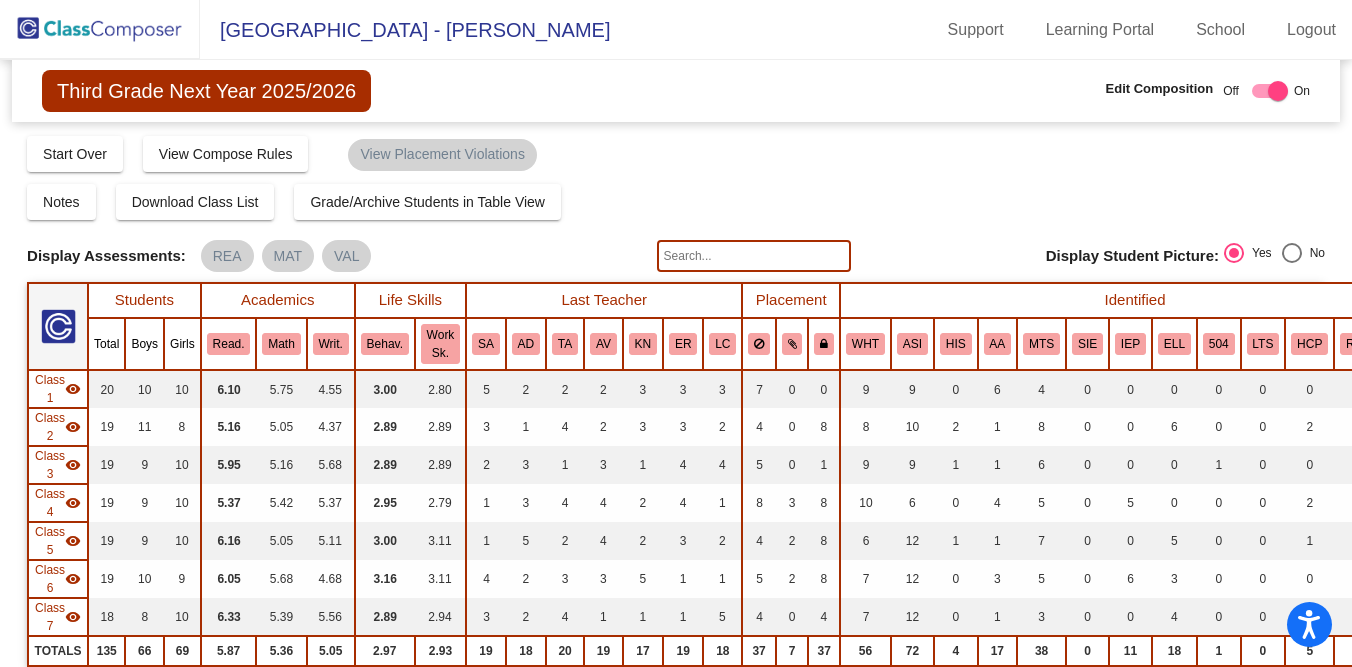 click 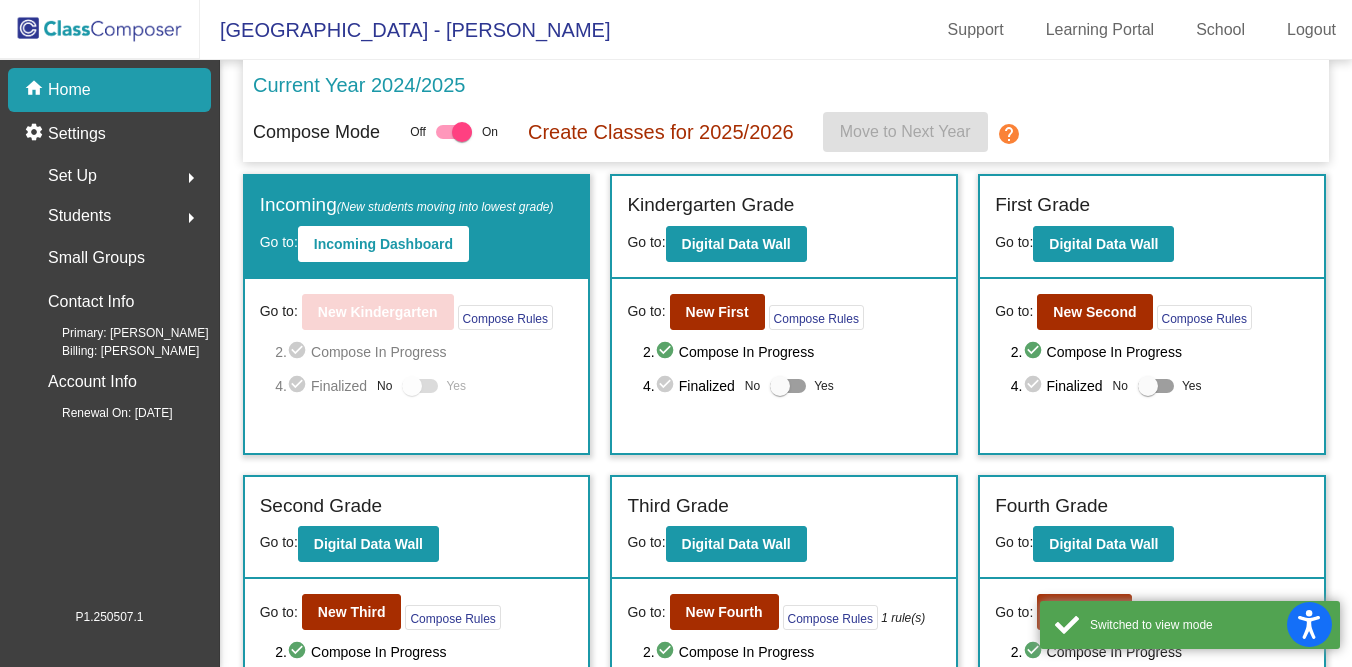 click on "Students" 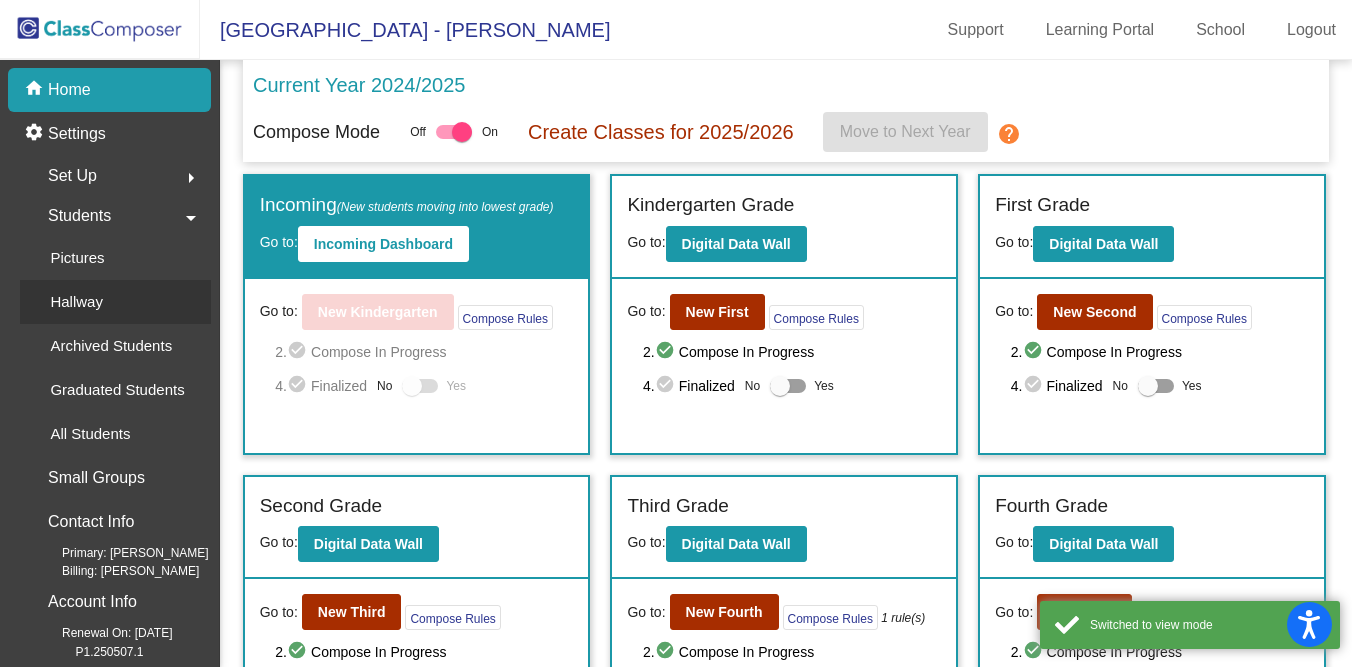 click on "Hallway" 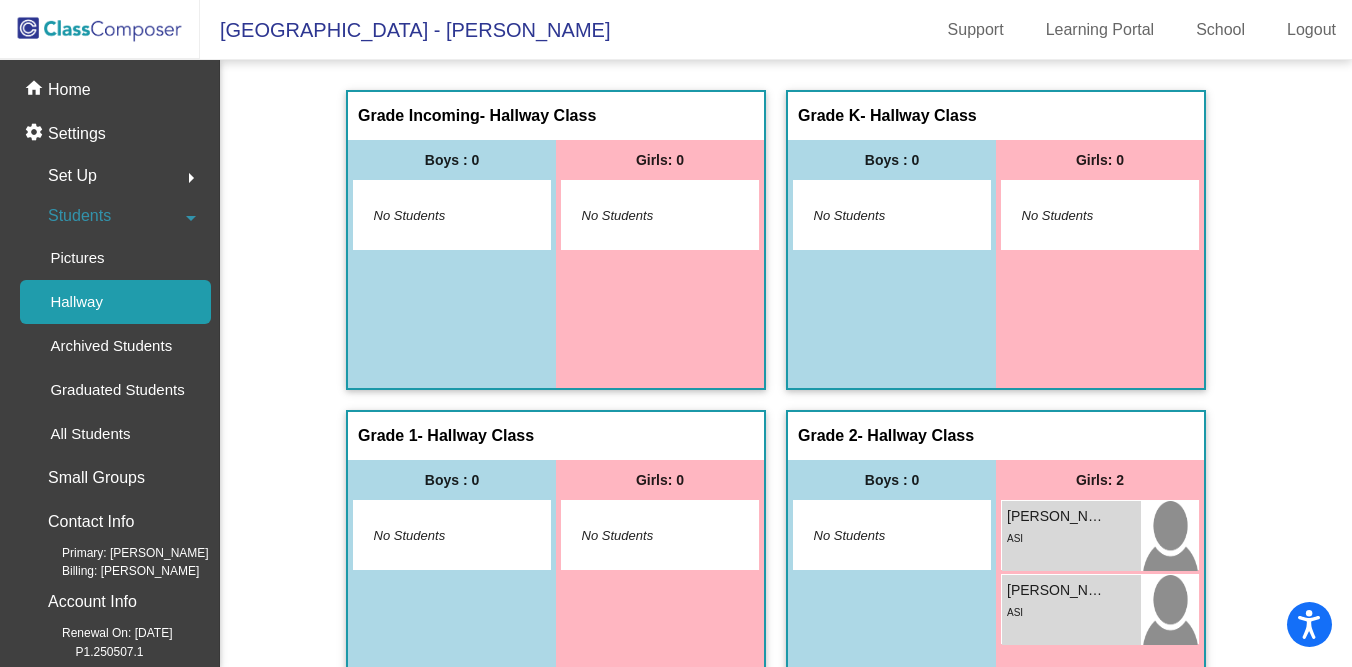 scroll, scrollTop: 51, scrollLeft: 0, axis: vertical 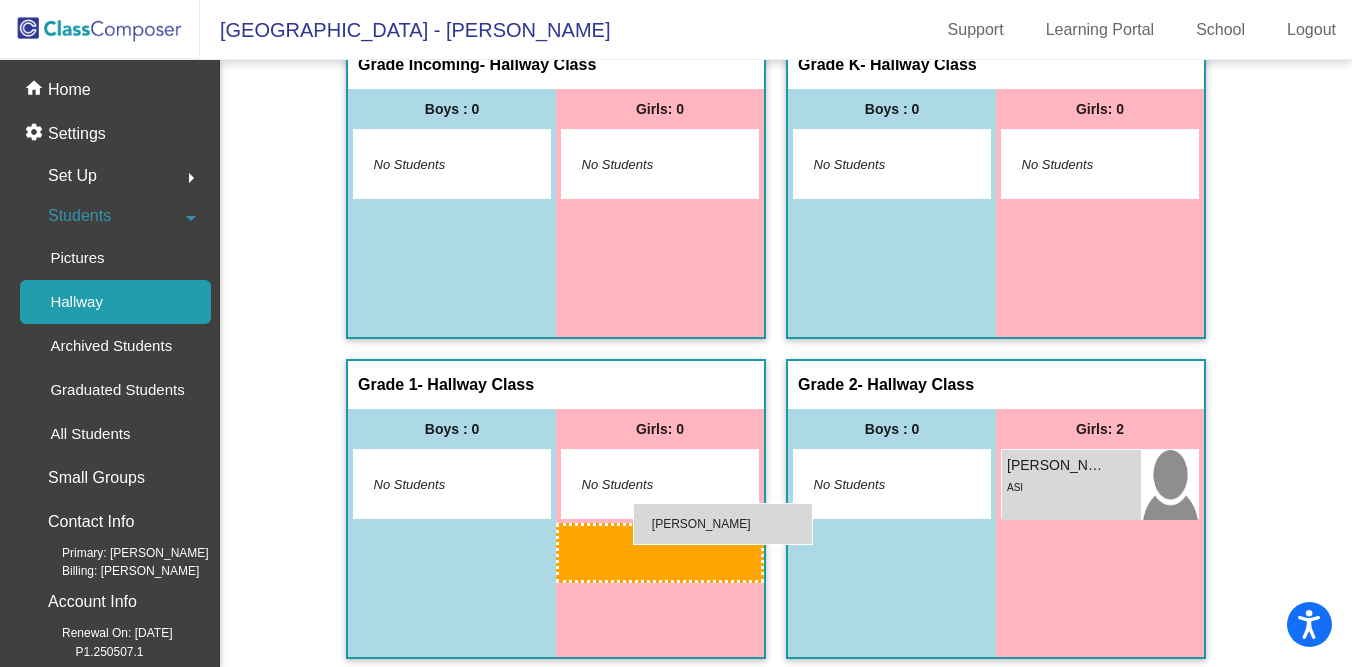 drag, startPoint x: 1080, startPoint y: 560, endPoint x: 631, endPoint y: 502, distance: 452.7306 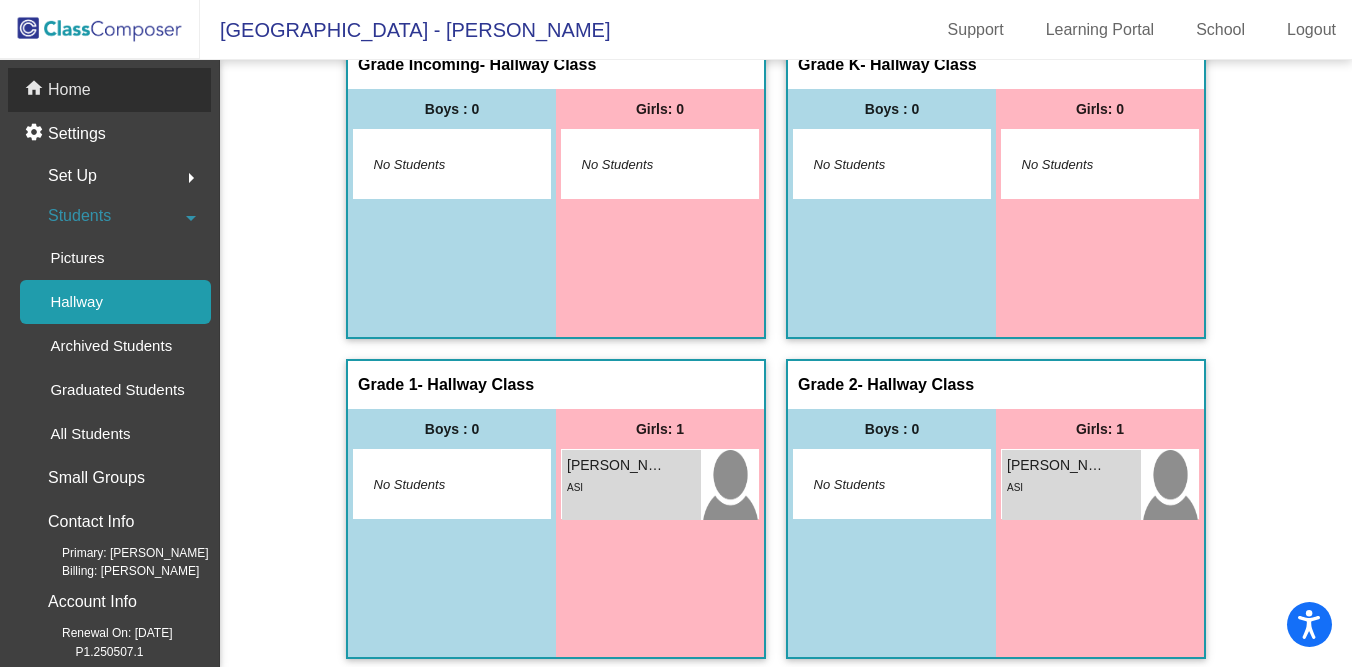 click on "Home" 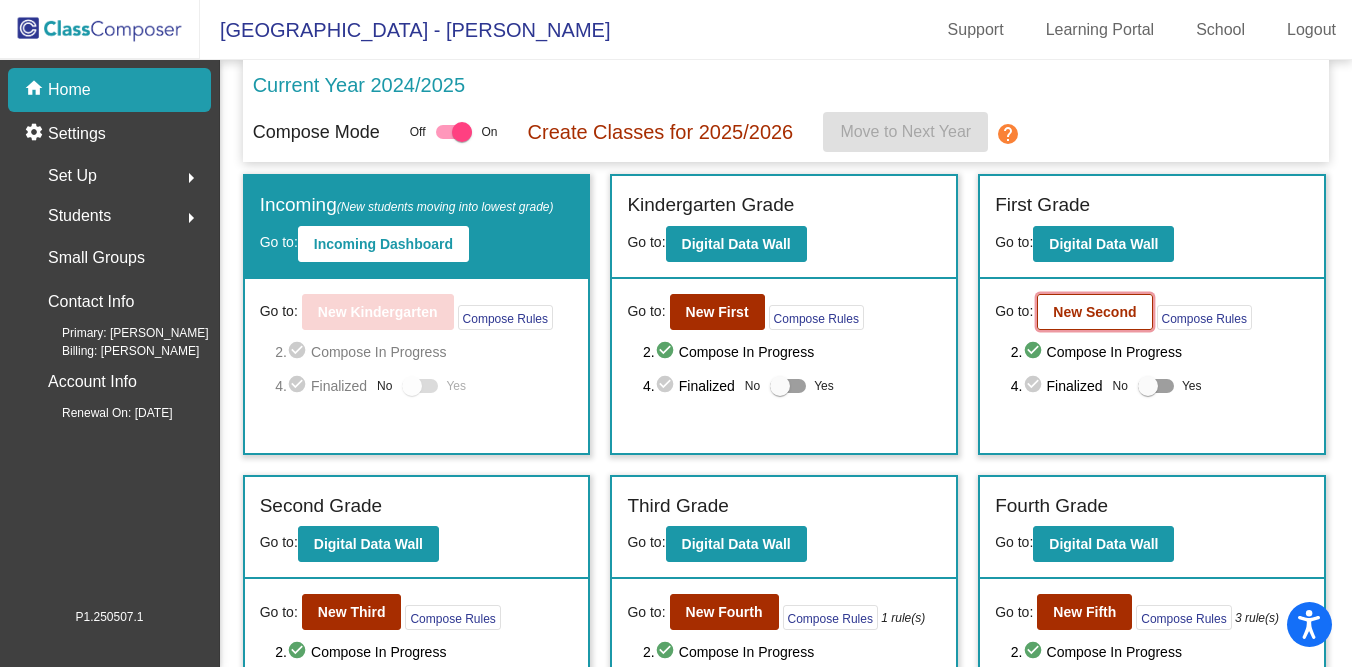 click on "New Second" 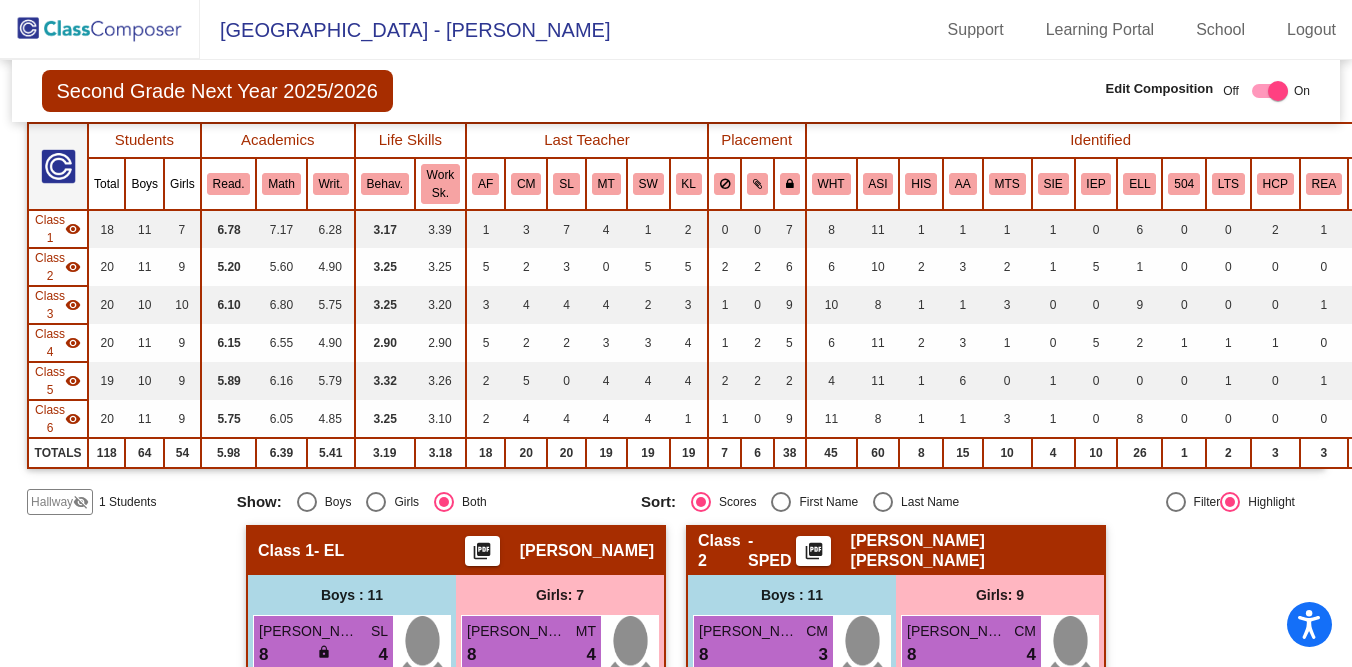 scroll, scrollTop: 161, scrollLeft: 0, axis: vertical 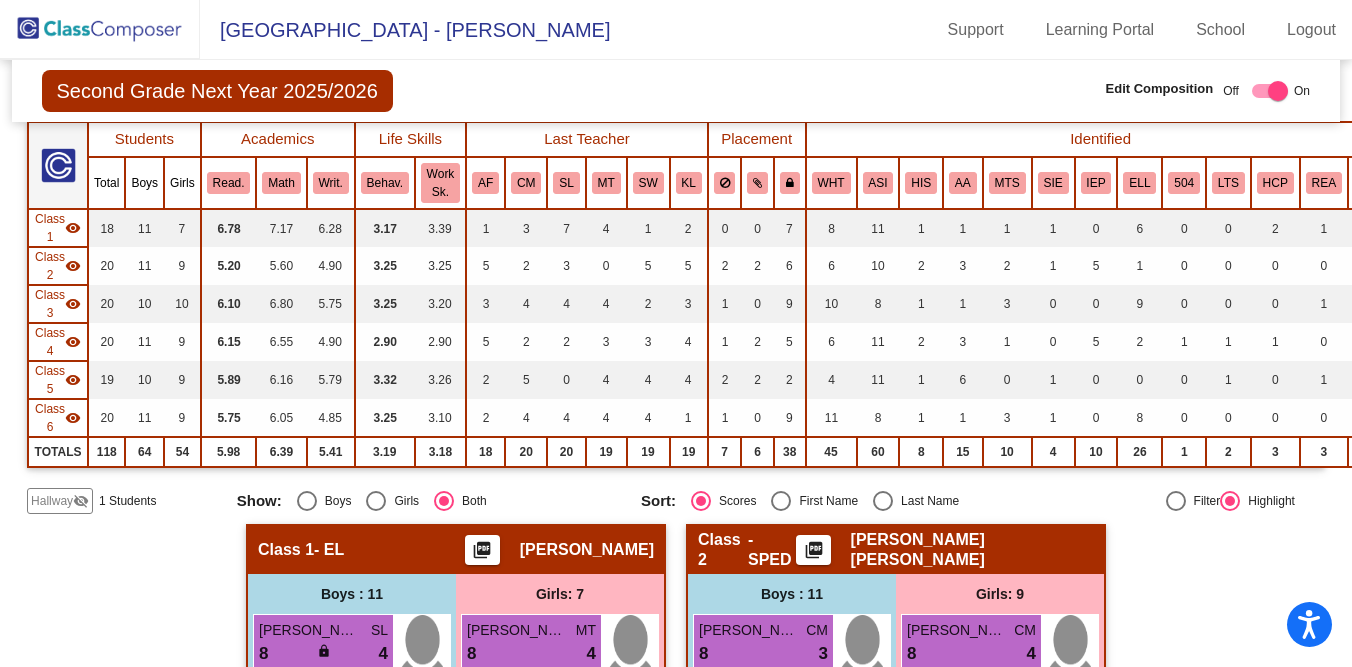 click on "visibility_off" 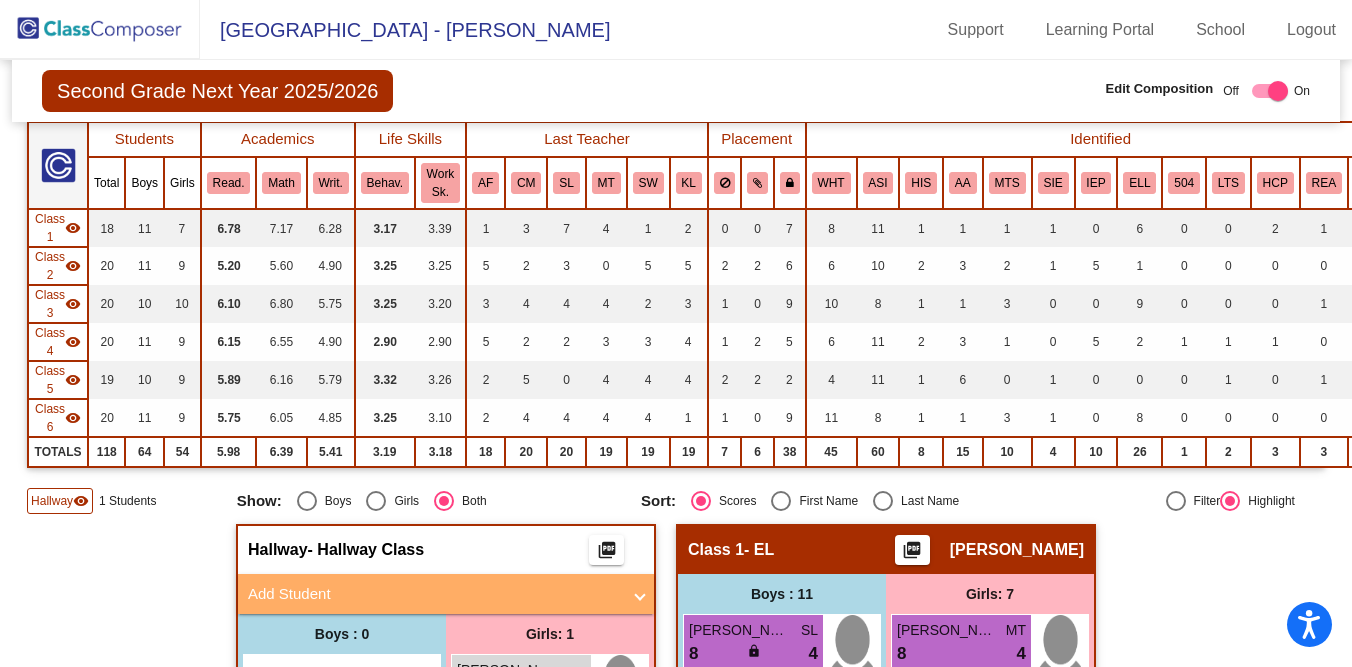 click on "visibility" 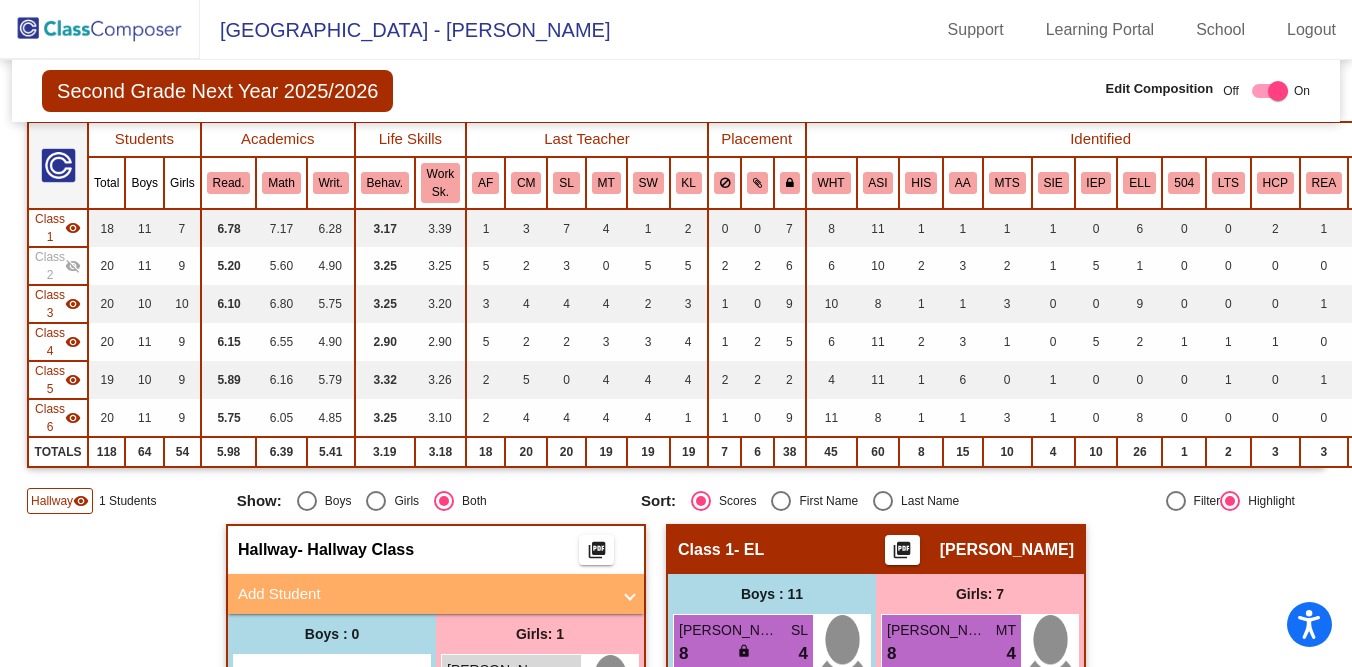 click on "visibility" 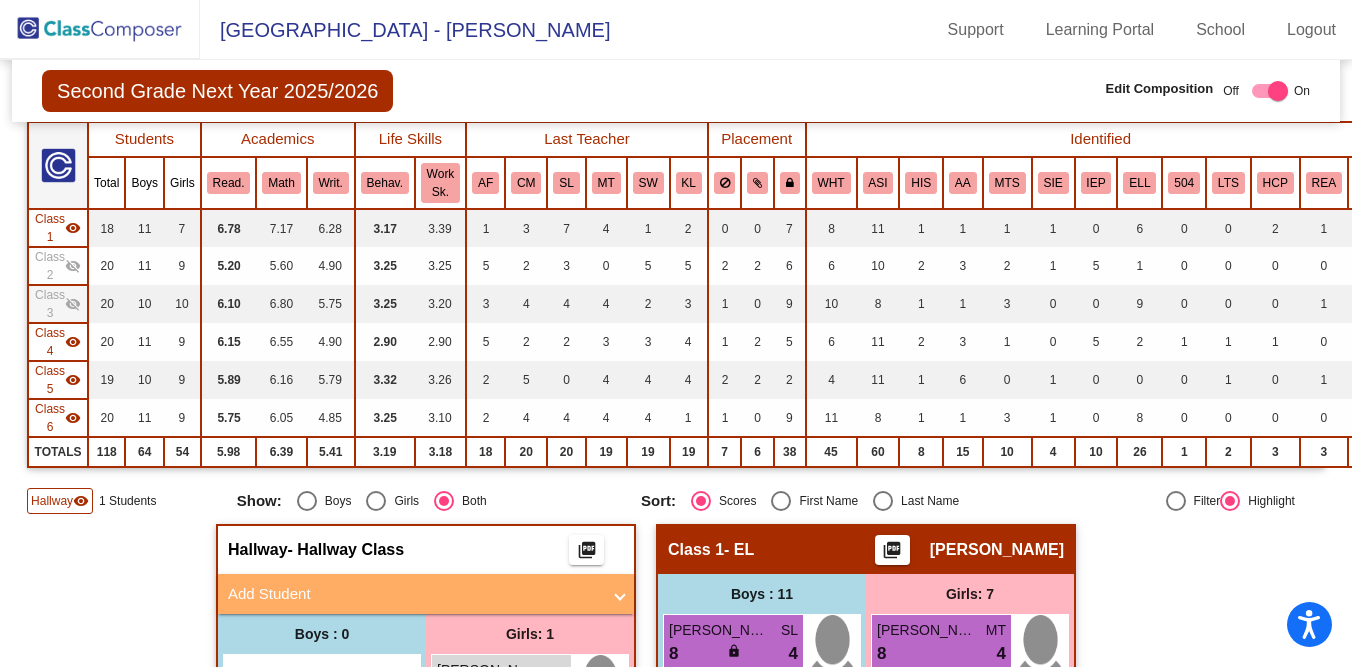 click on "visibility" 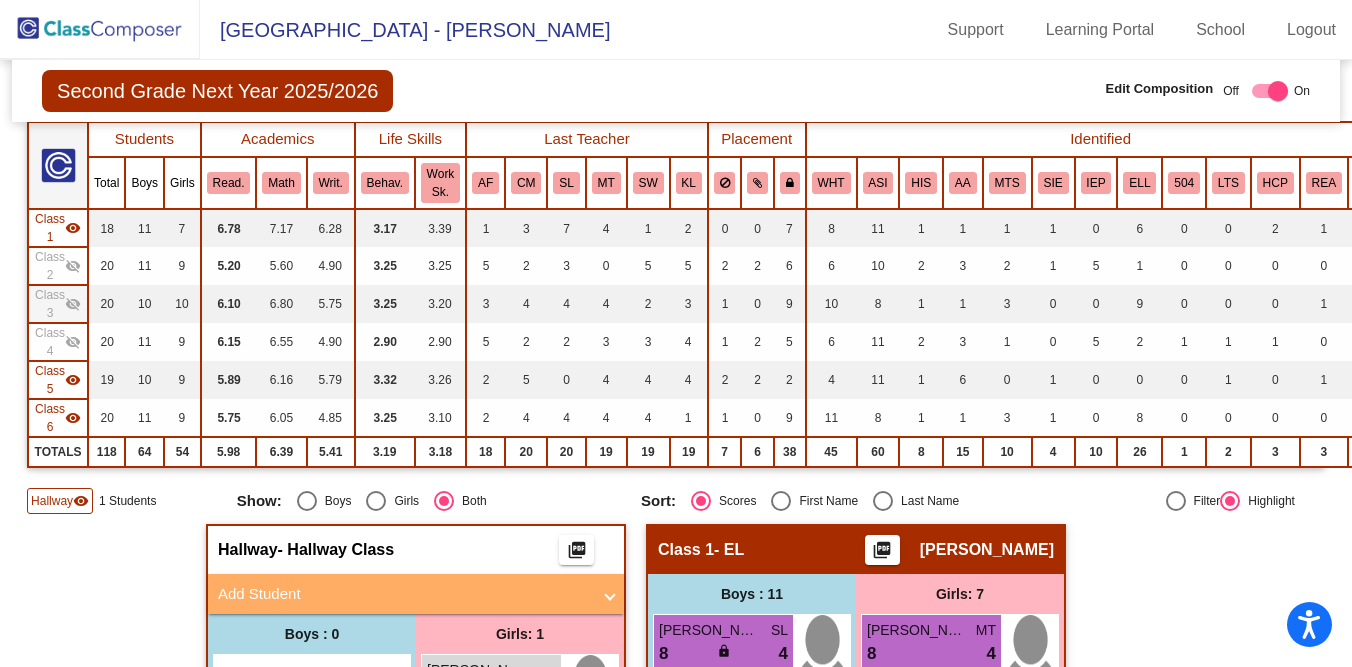 click on "visibility" 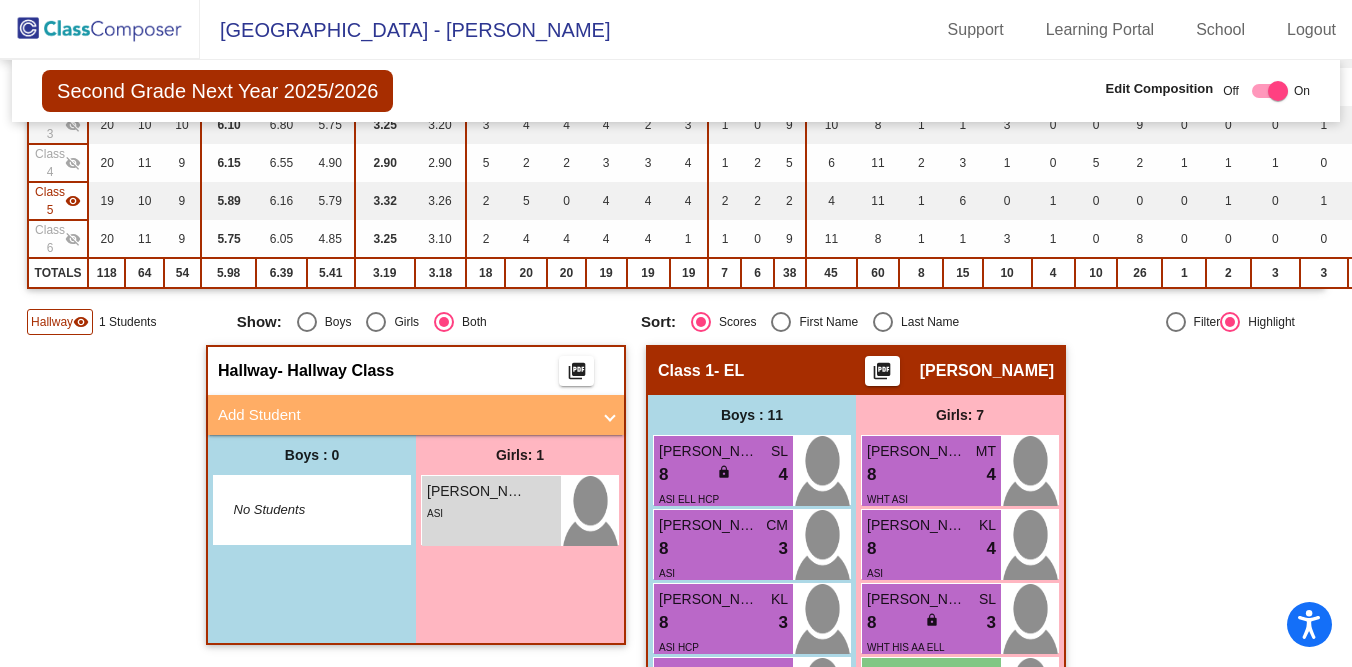 scroll, scrollTop: 341, scrollLeft: 0, axis: vertical 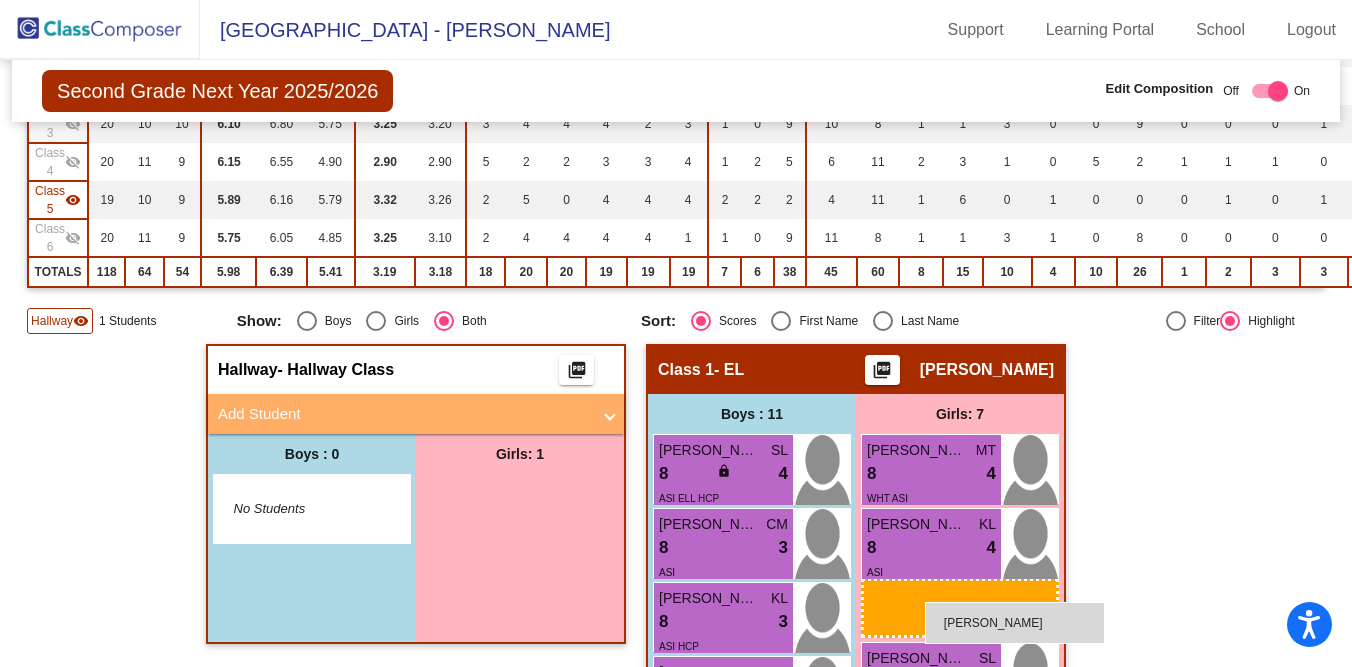 drag, startPoint x: 486, startPoint y: 493, endPoint x: 925, endPoint y: 602, distance: 452.32953 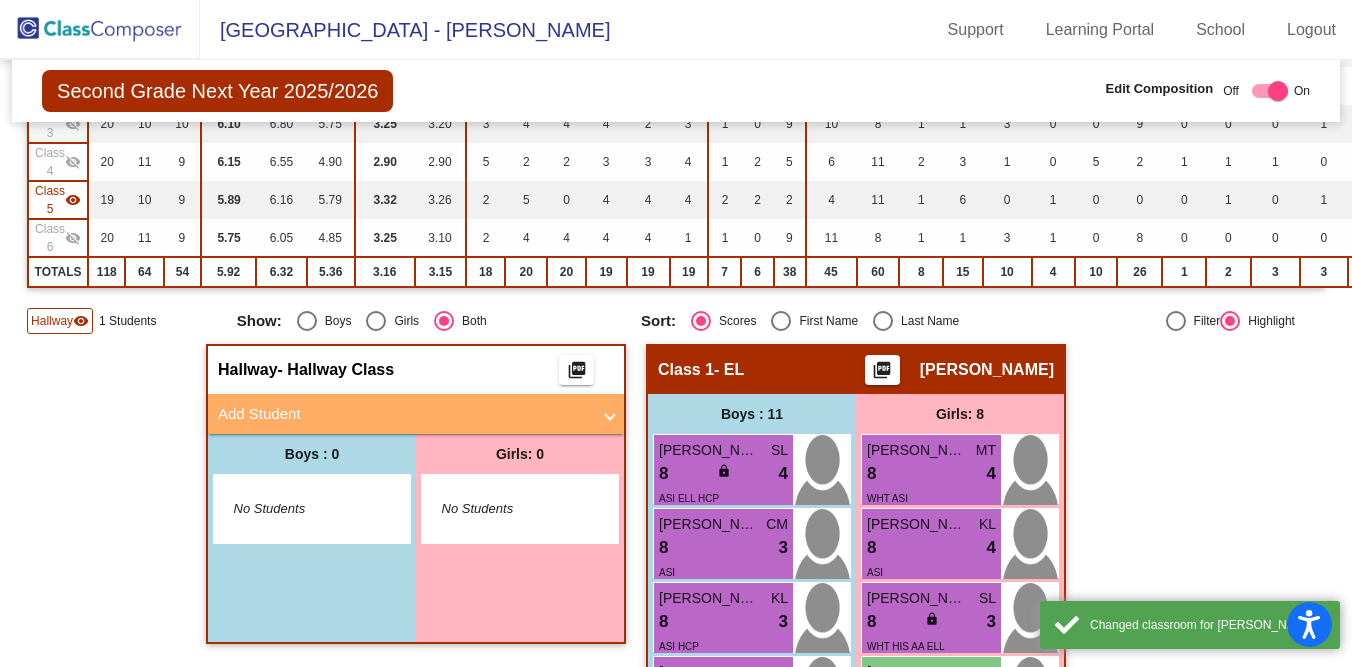 scroll, scrollTop: 0, scrollLeft: 0, axis: both 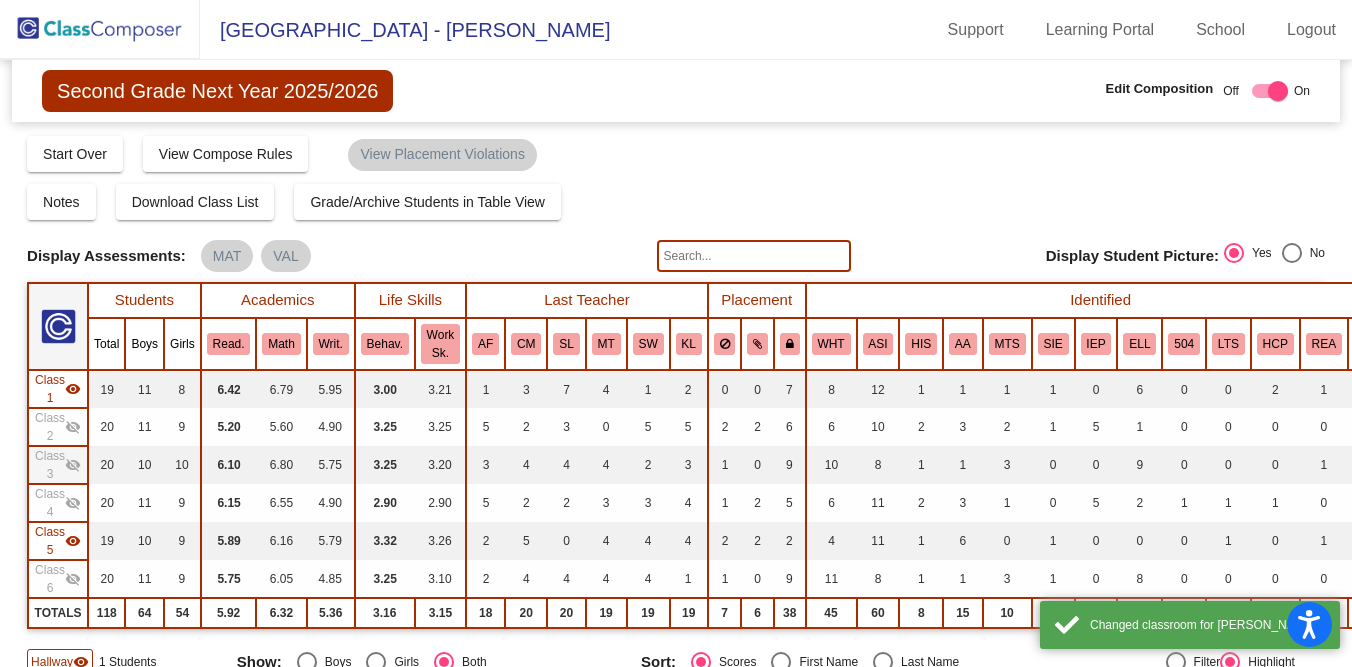 click 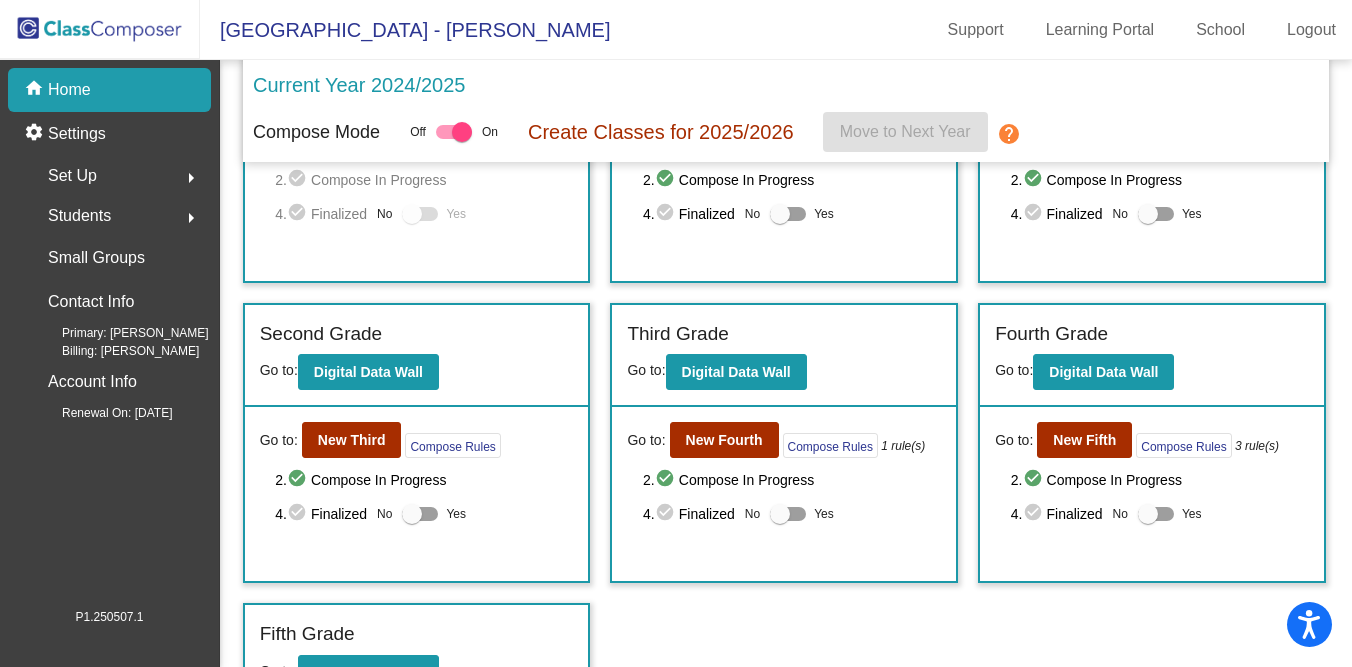 scroll, scrollTop: 244, scrollLeft: 0, axis: vertical 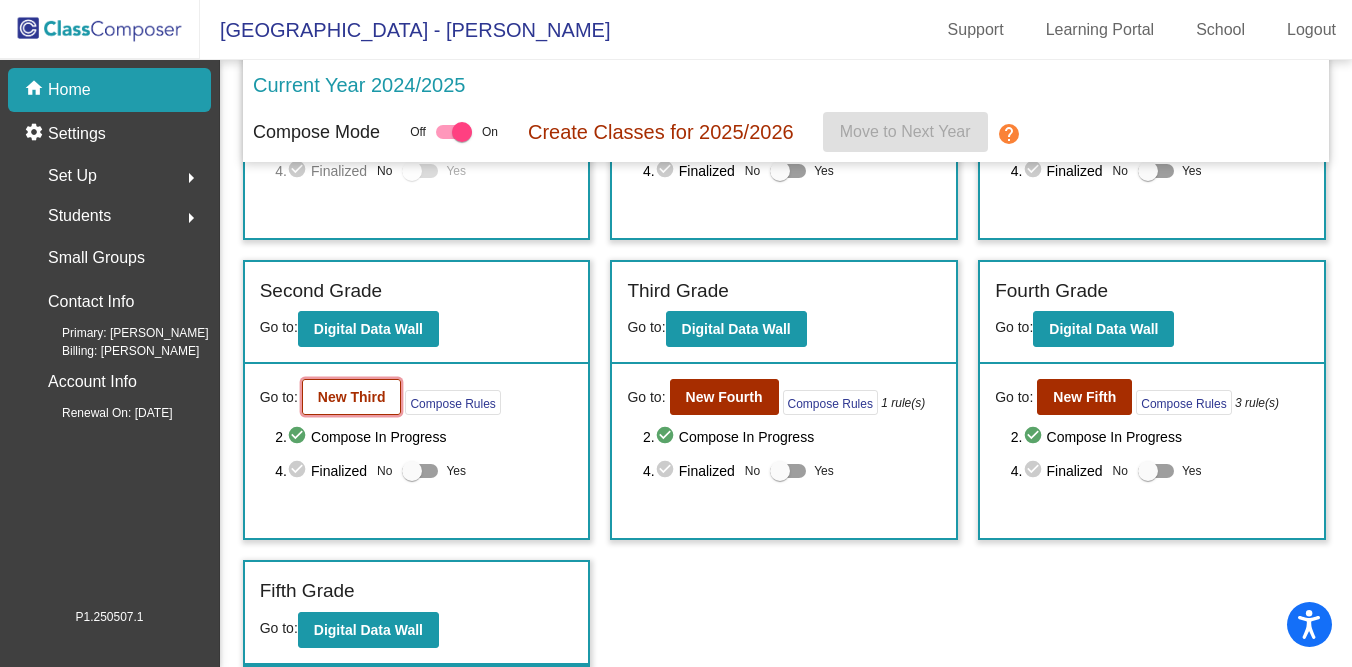 click on "New Third" 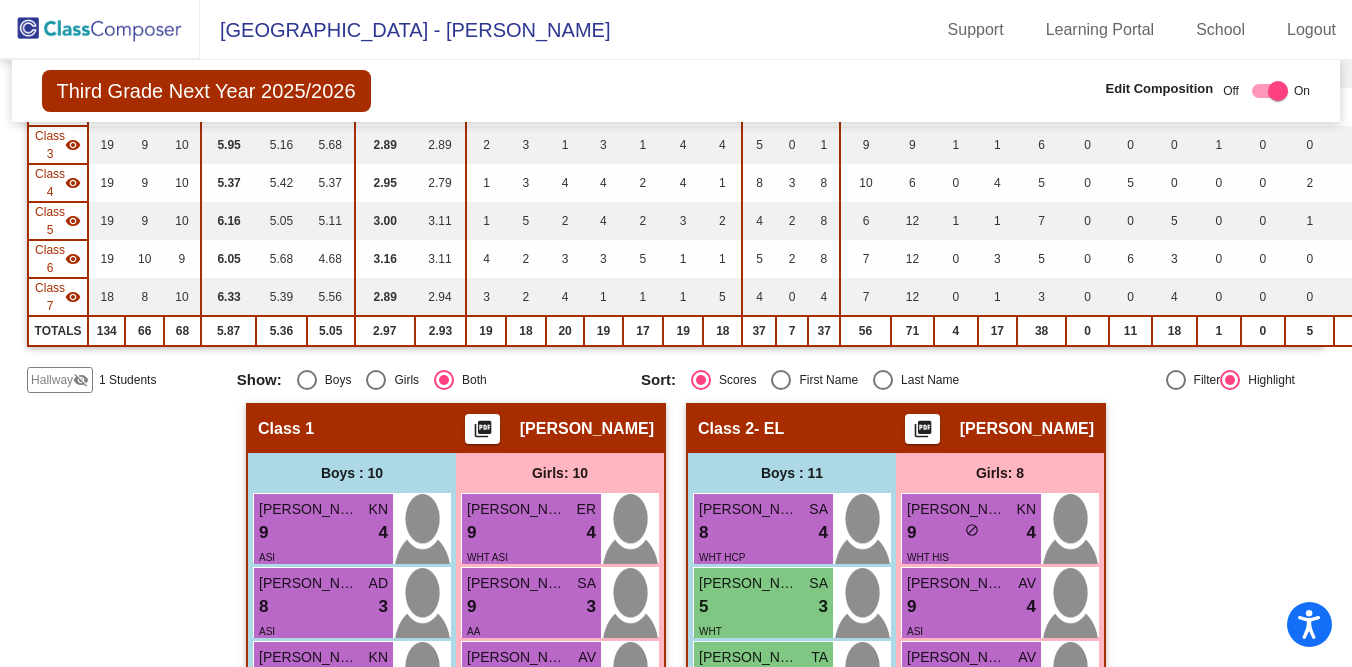 scroll, scrollTop: 328, scrollLeft: 0, axis: vertical 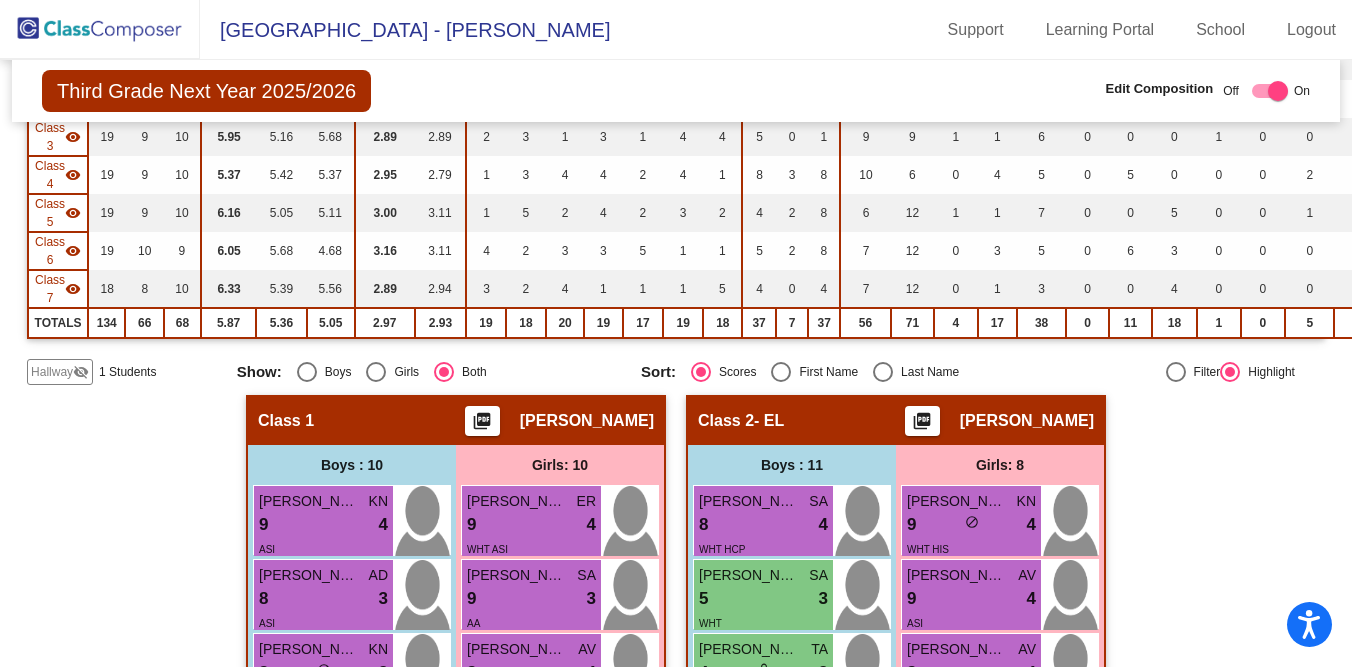 click on "visibility_off" 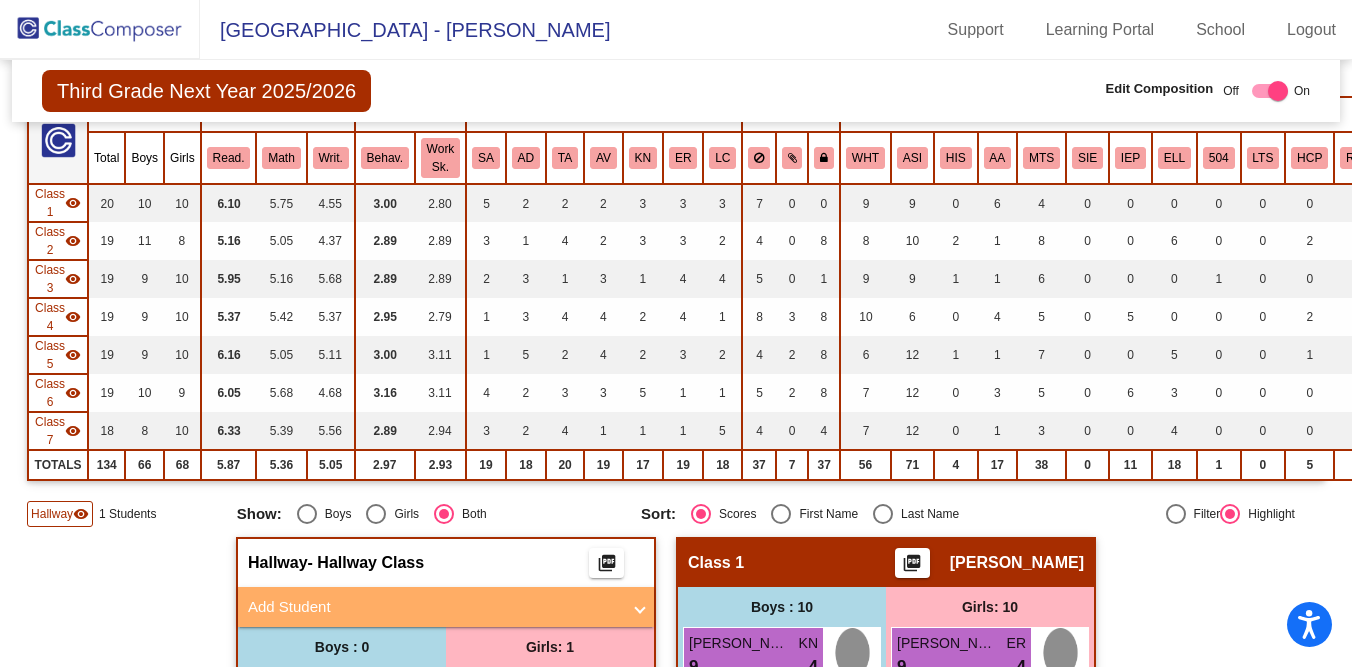 scroll, scrollTop: 183, scrollLeft: 0, axis: vertical 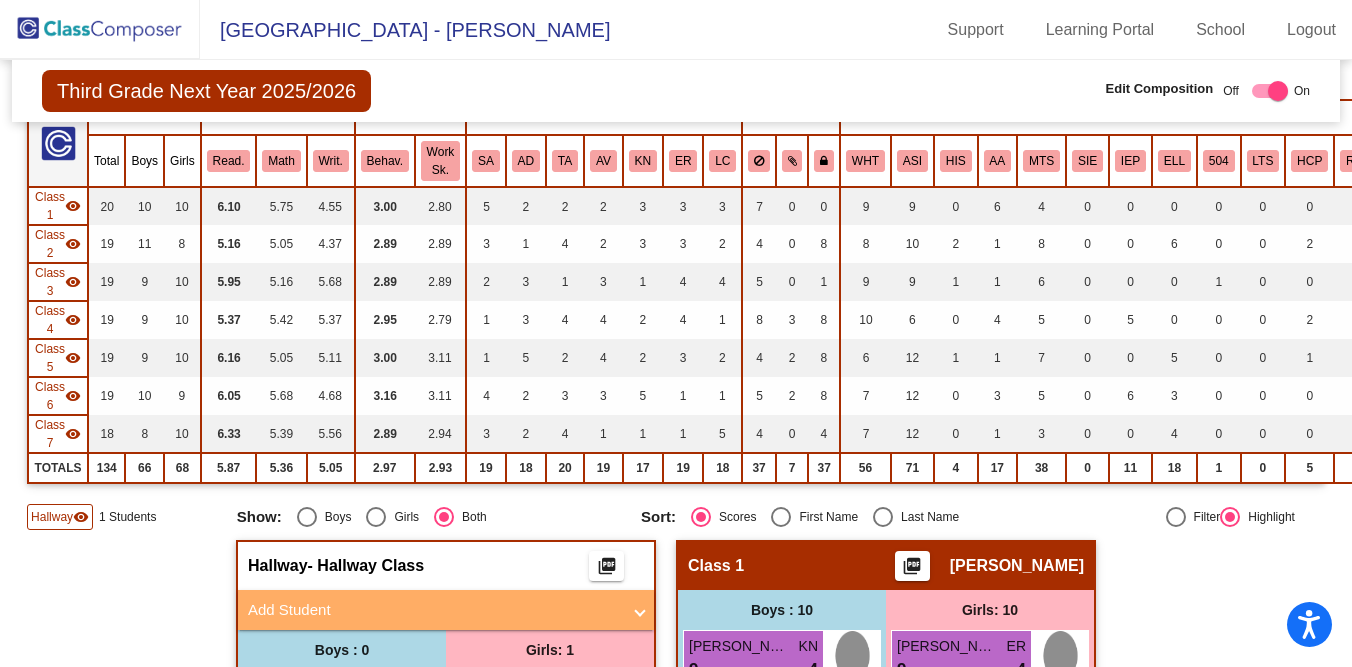 click on "visibility" 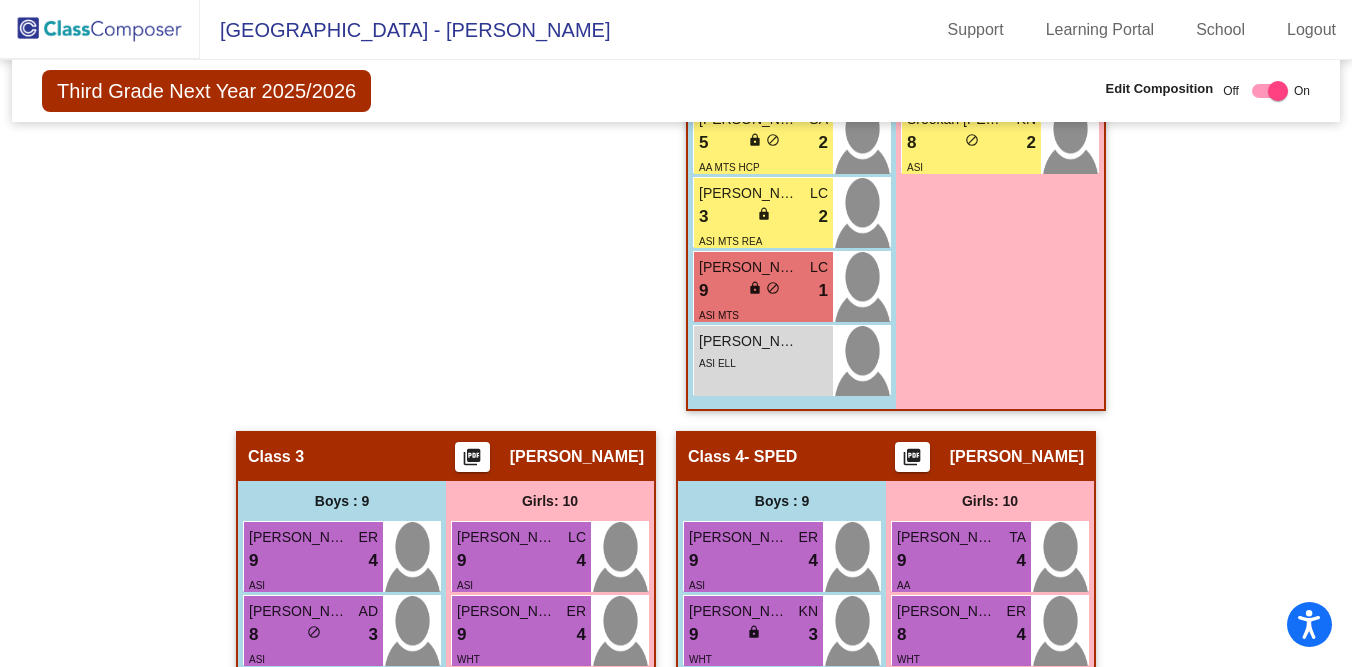 scroll, scrollTop: 0, scrollLeft: 0, axis: both 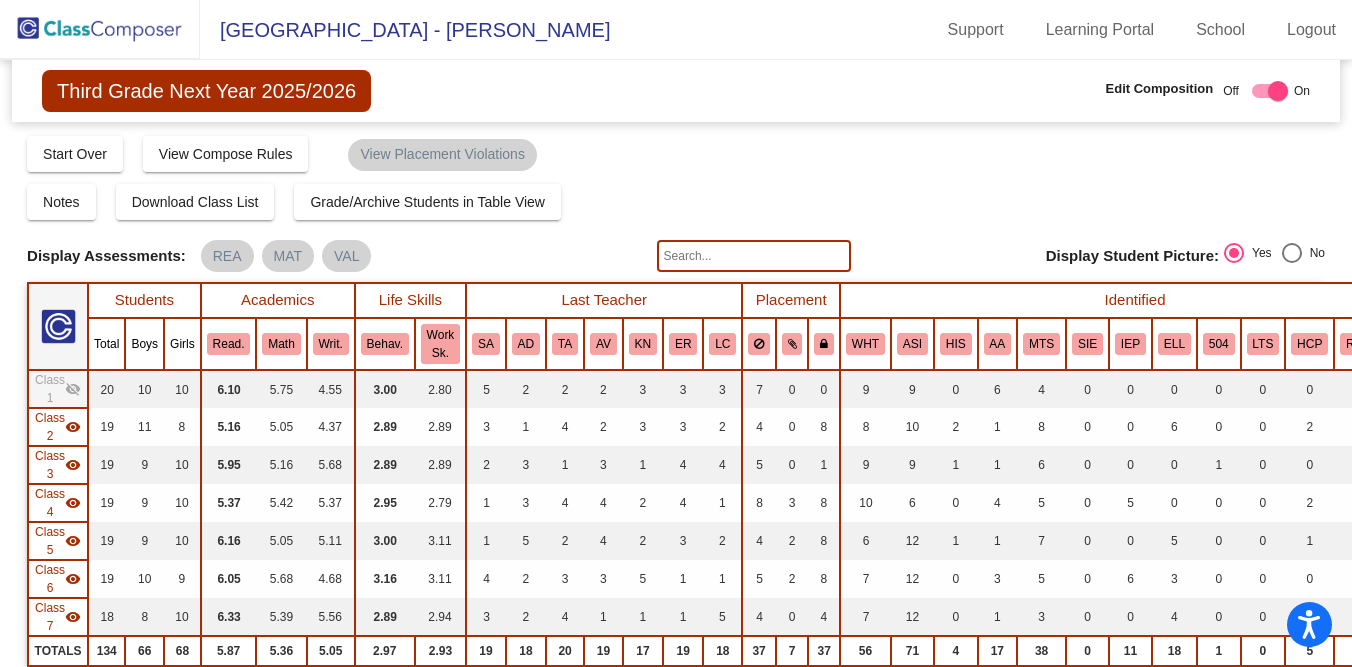 click on "visibility" 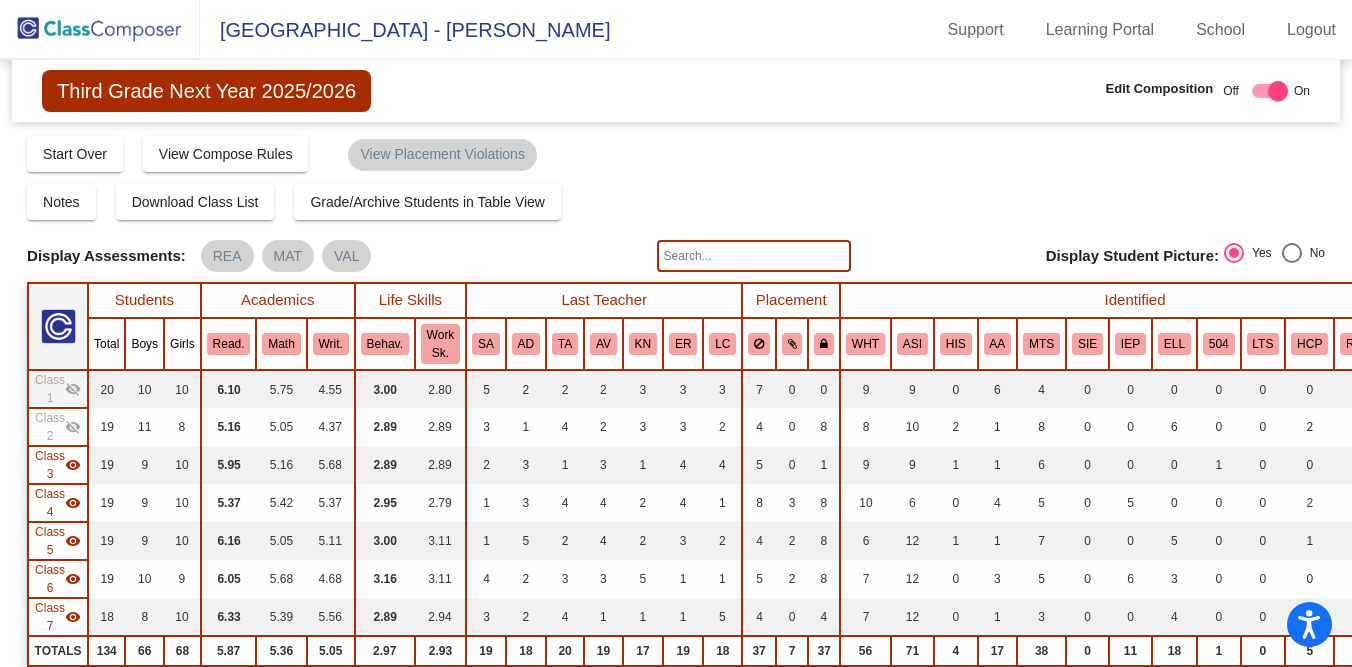 click on "visibility" 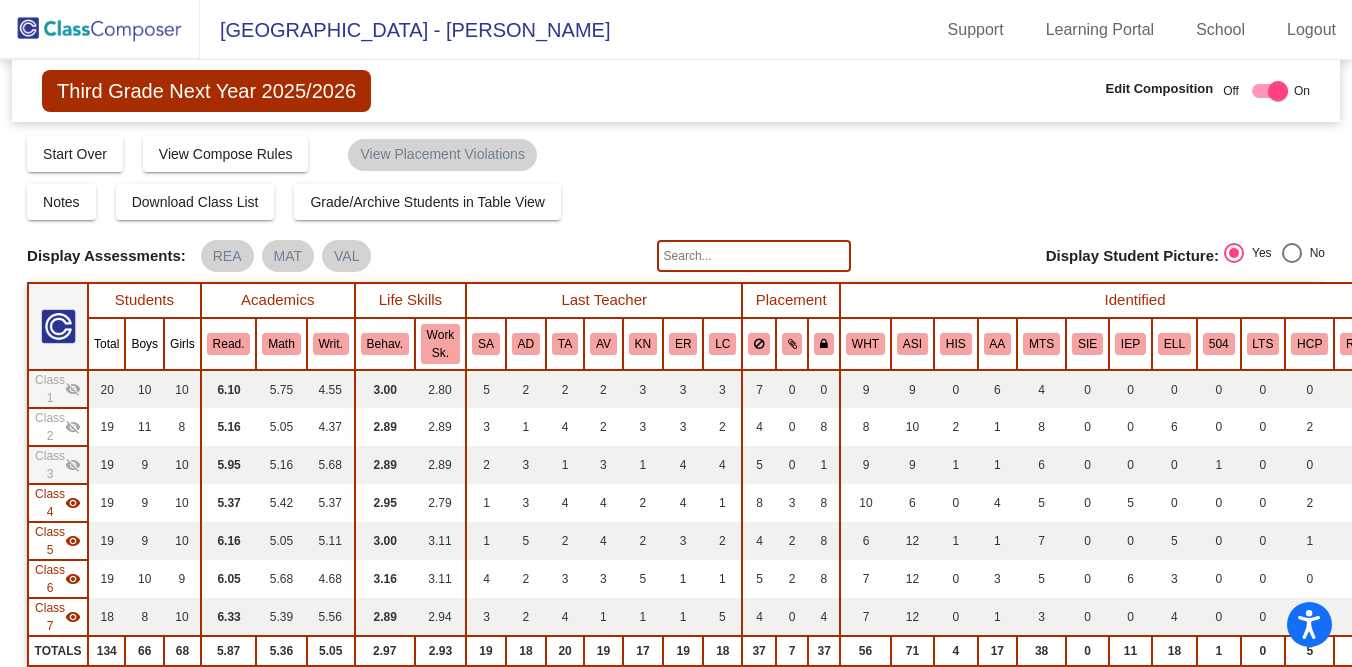click on "visibility" 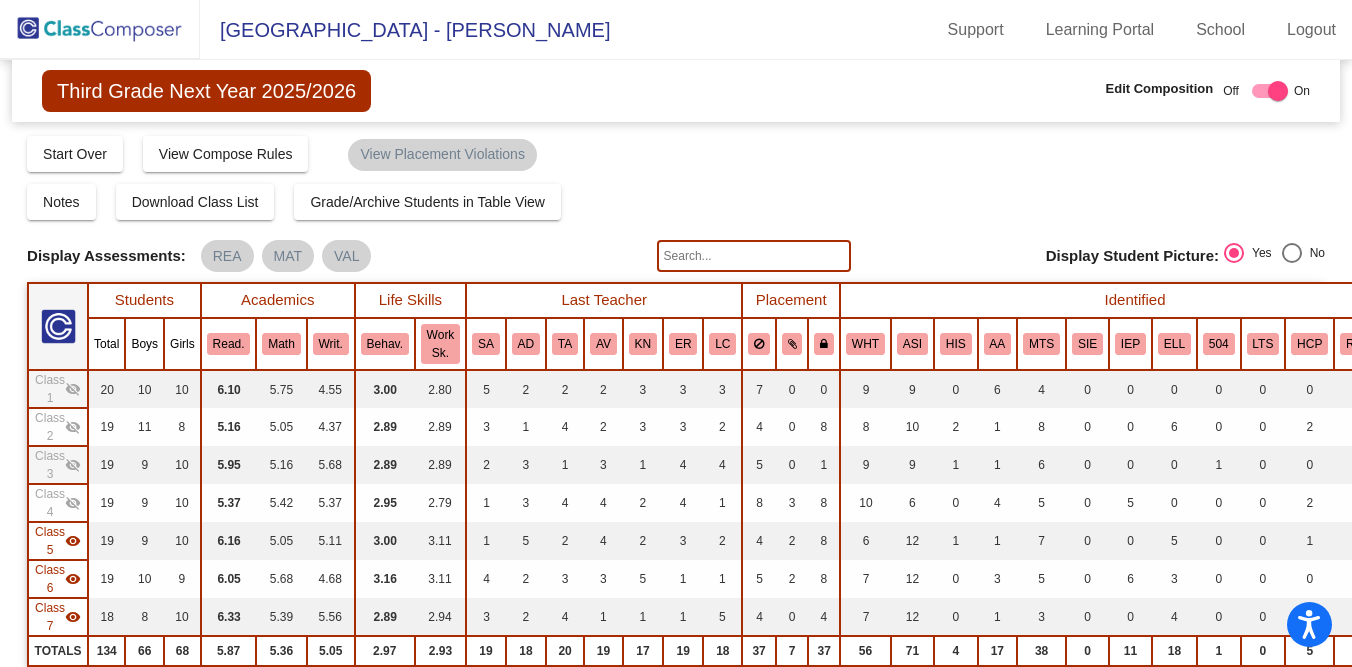 click on "visibility" 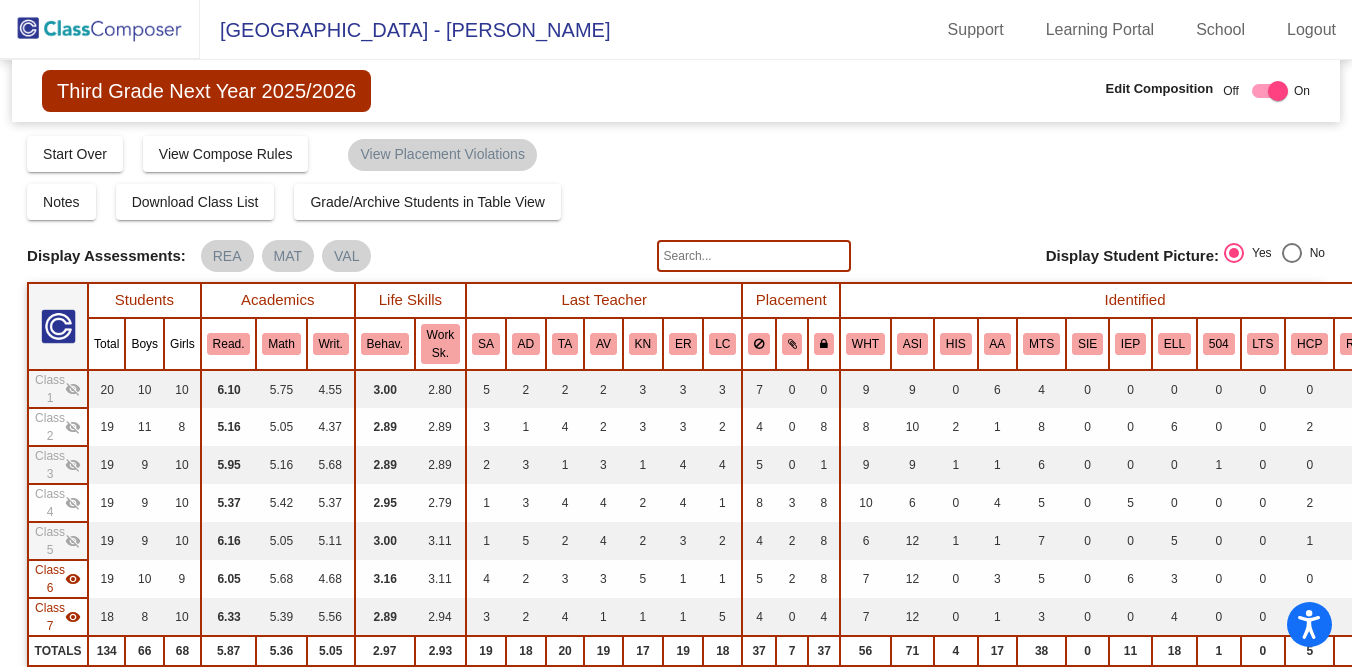 click on "visibility" 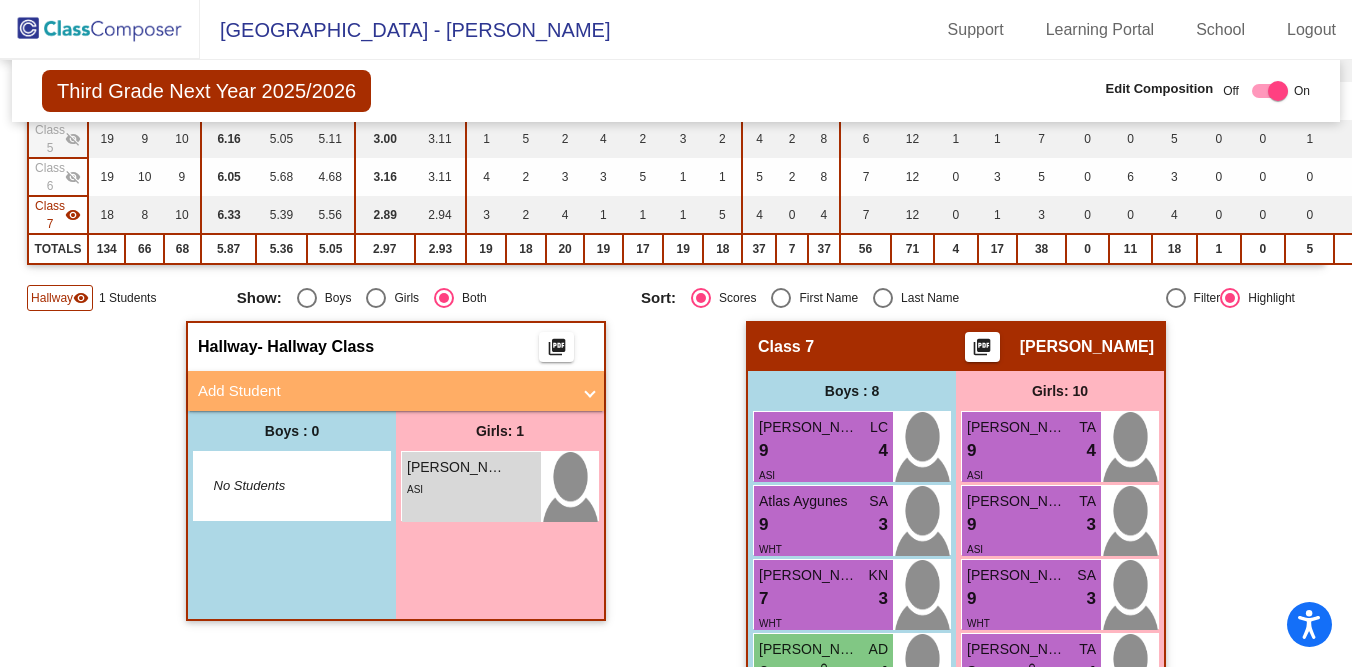 scroll, scrollTop: 424, scrollLeft: 0, axis: vertical 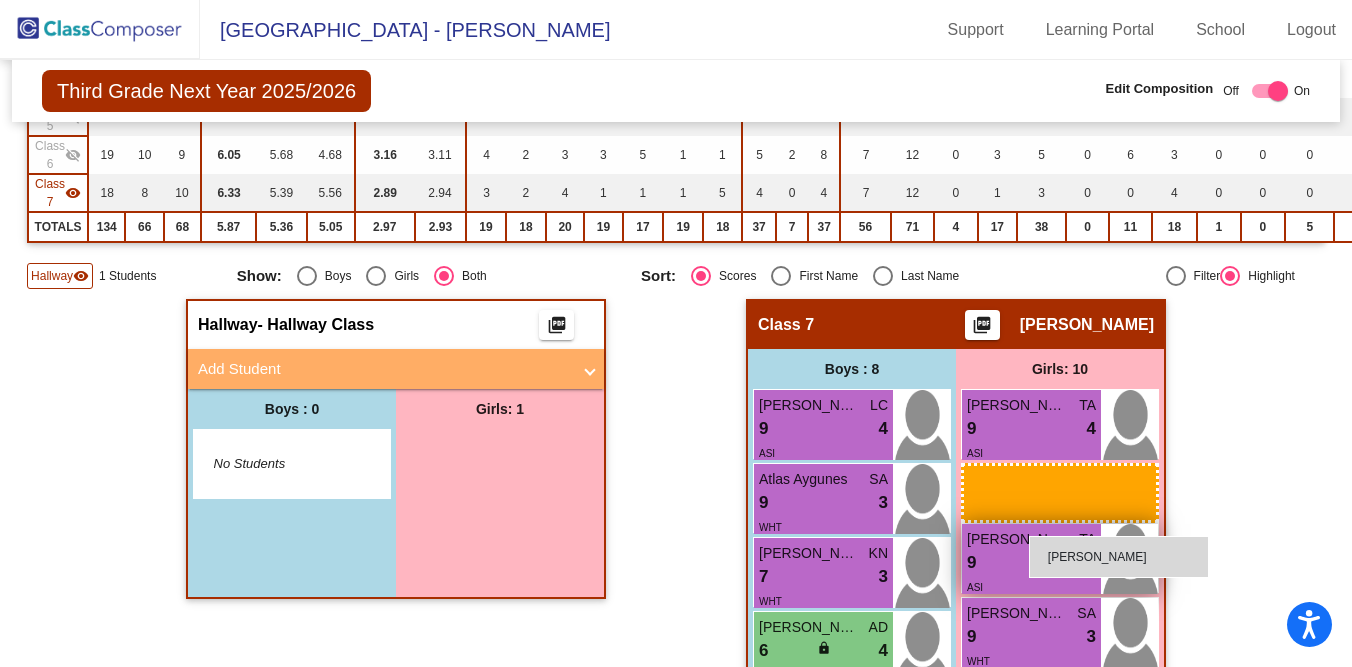 drag, startPoint x: 471, startPoint y: 457, endPoint x: 1028, endPoint y: 530, distance: 561.7633 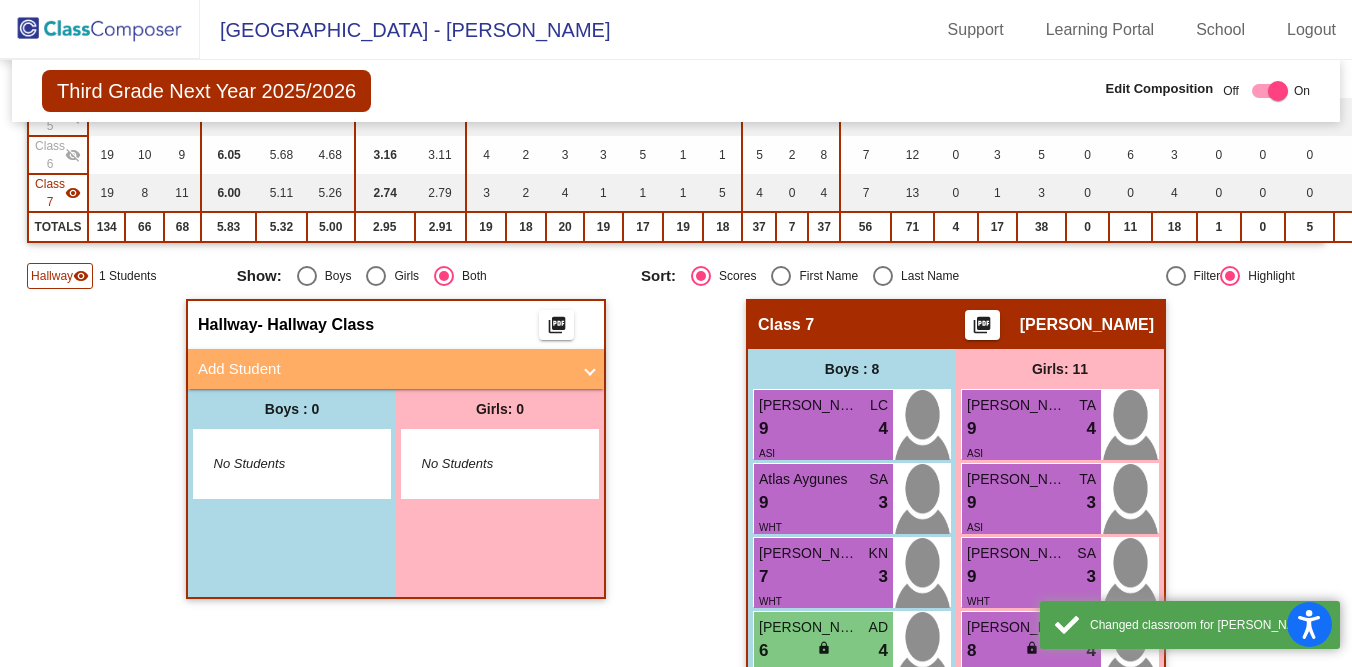 scroll, scrollTop: 0, scrollLeft: 0, axis: both 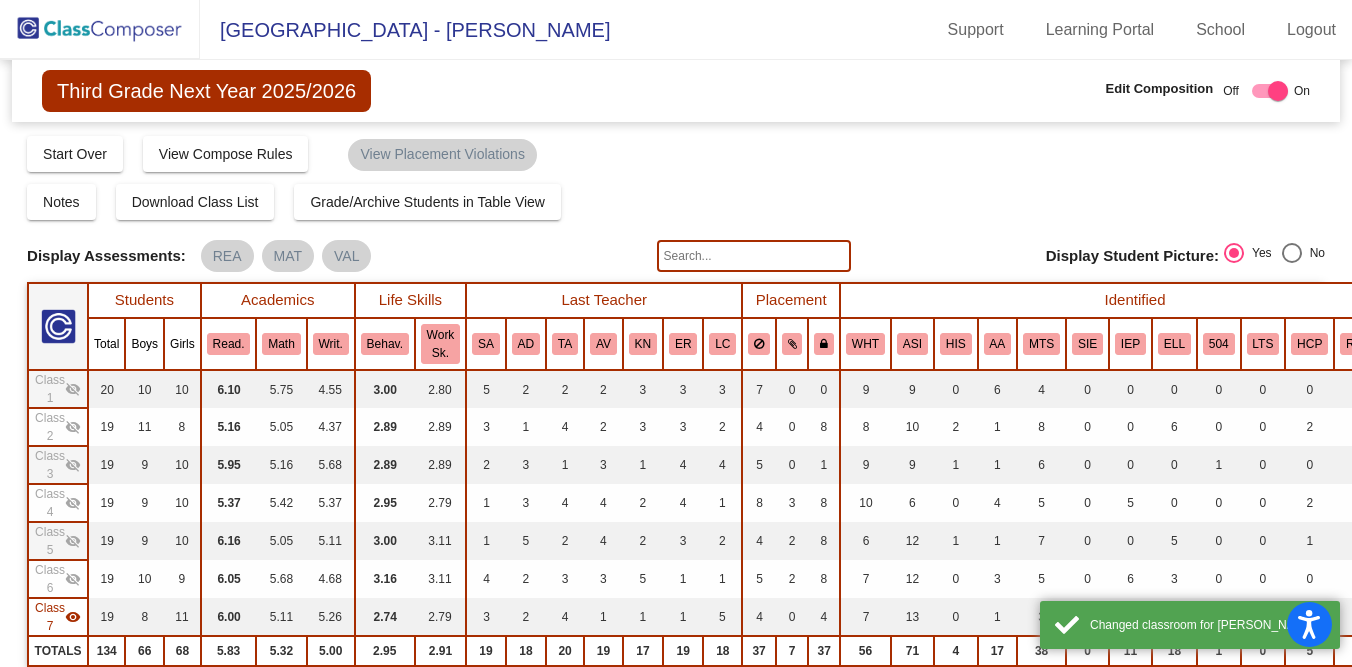 click 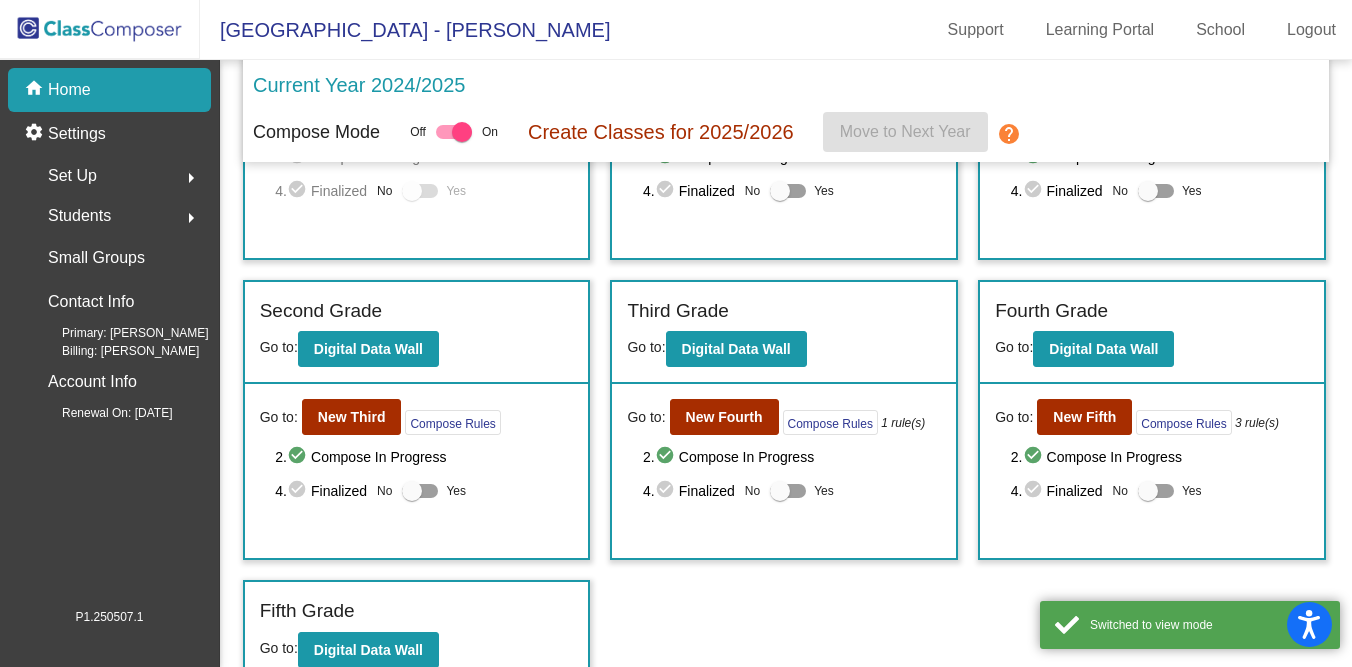 scroll, scrollTop: 200, scrollLeft: 0, axis: vertical 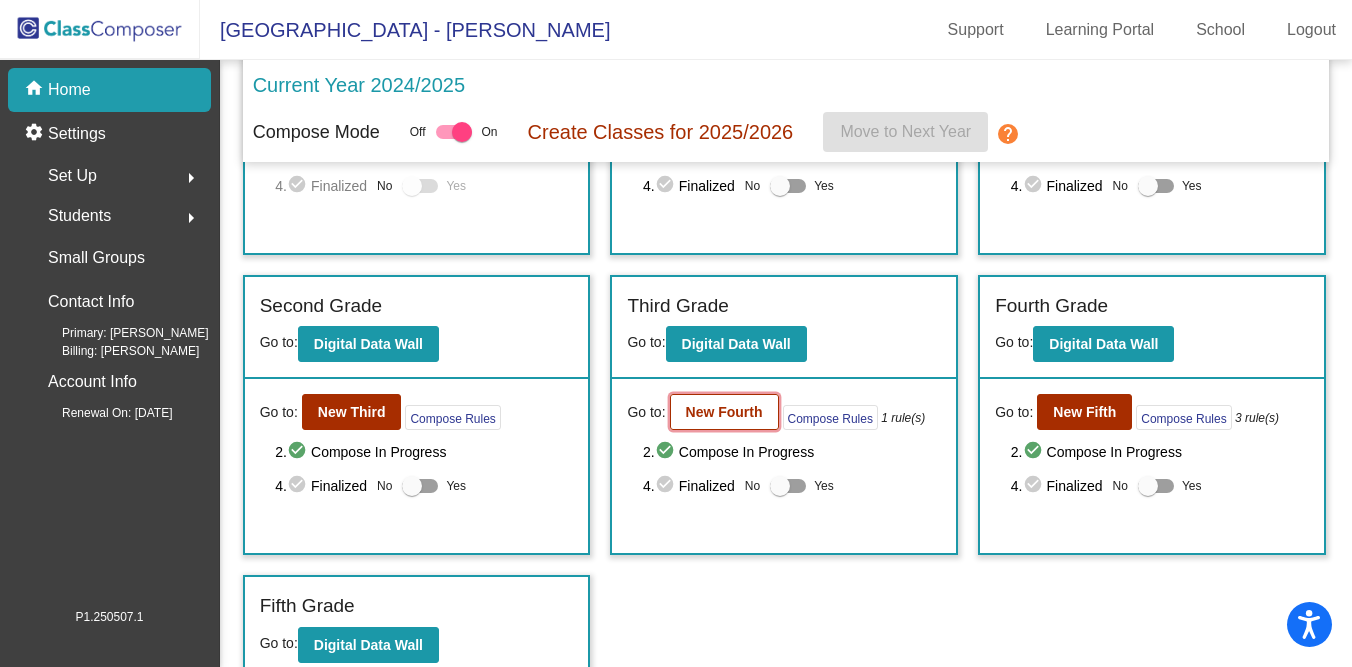 click on "New Fourth" 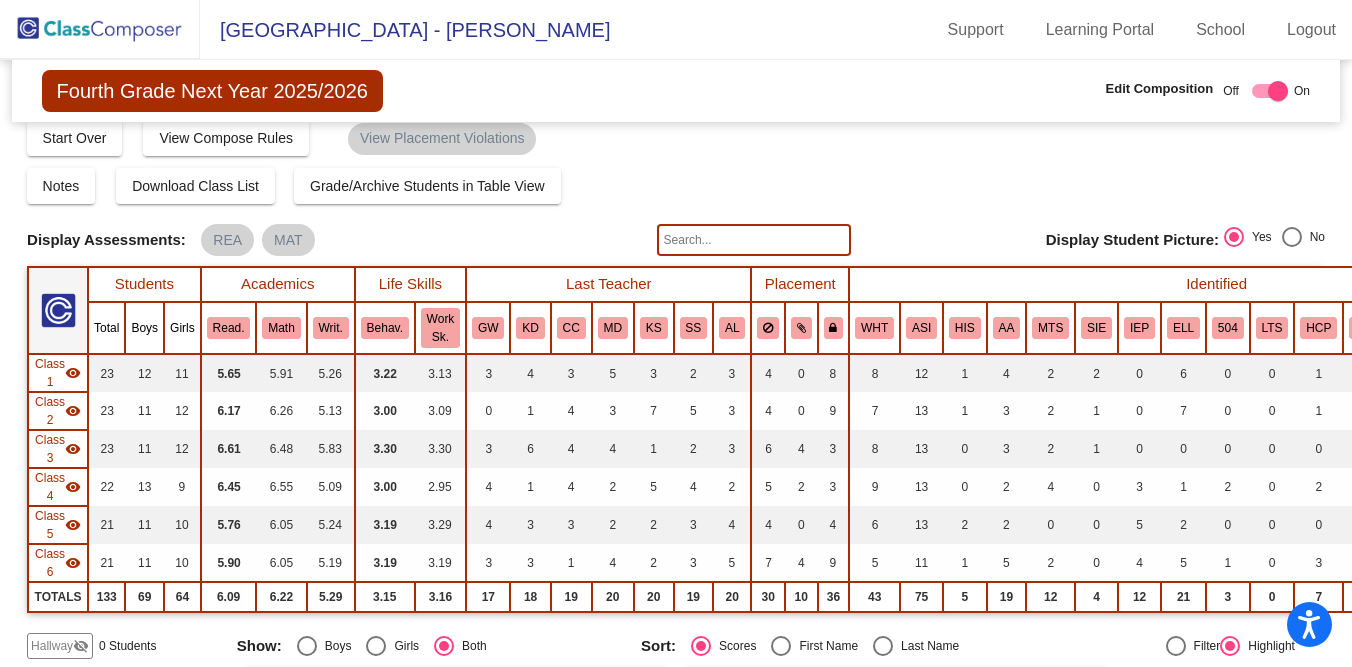 scroll, scrollTop: 0, scrollLeft: 0, axis: both 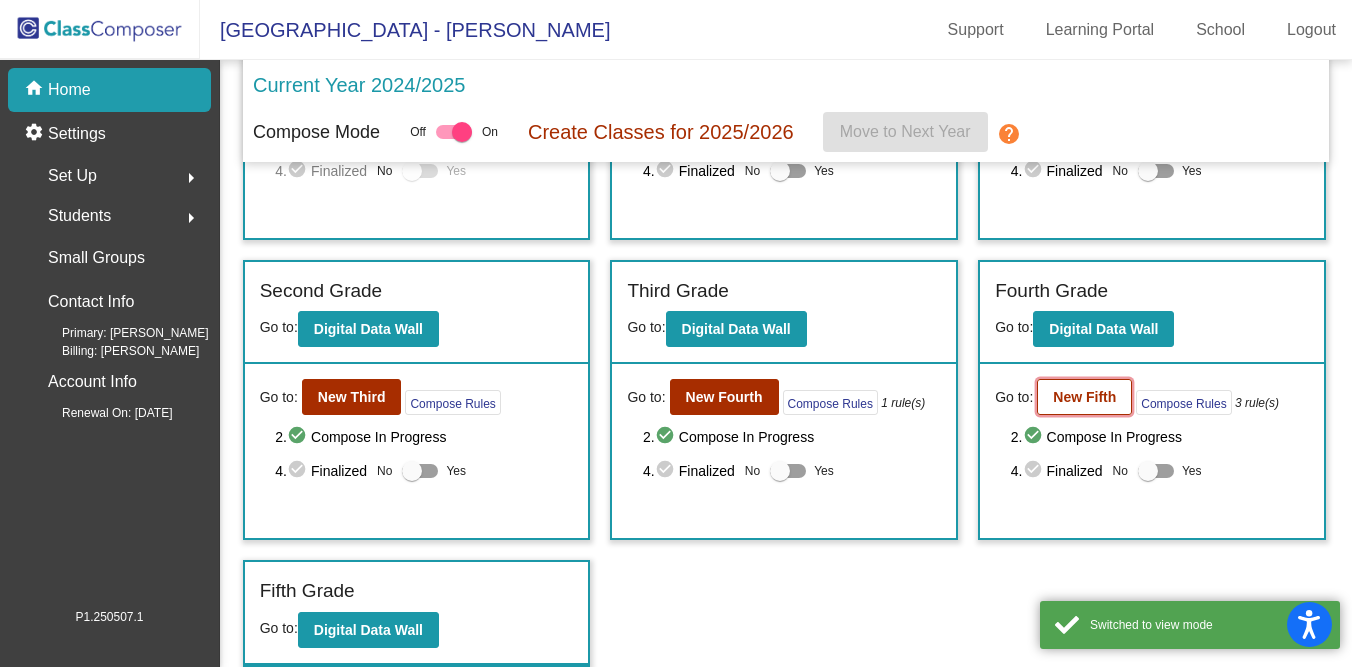 click on "New Fifth" 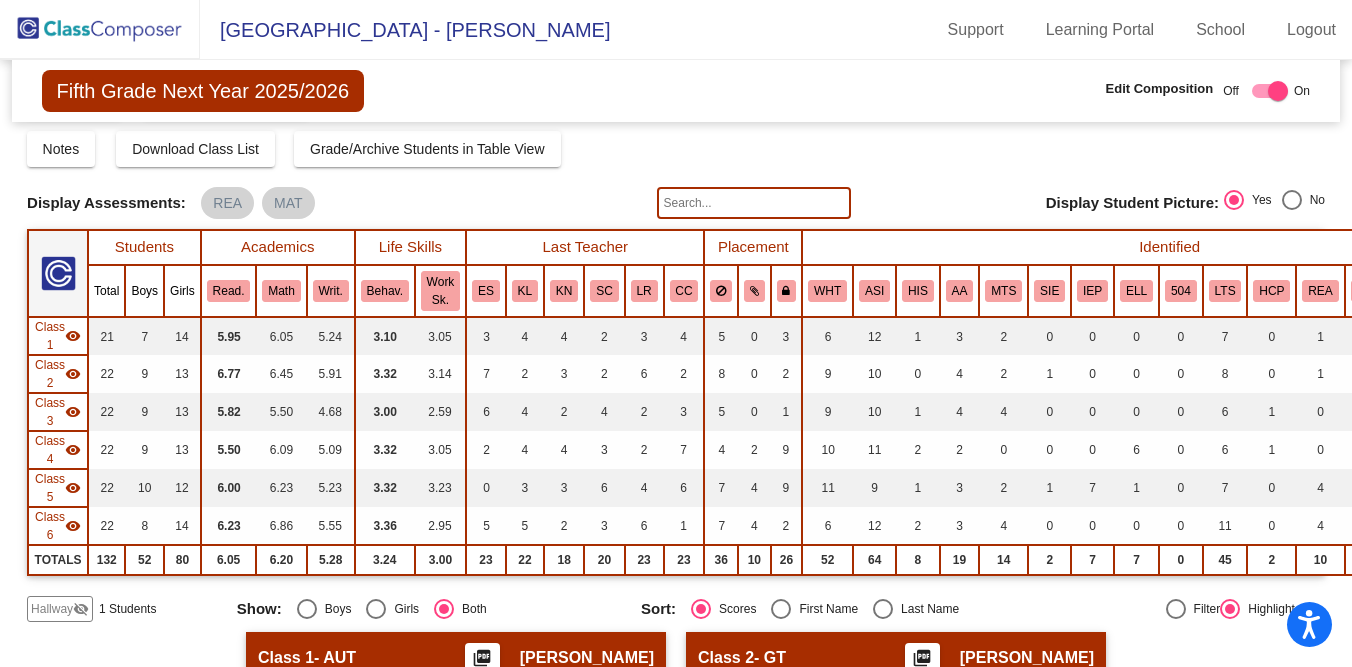 scroll, scrollTop: 54, scrollLeft: 0, axis: vertical 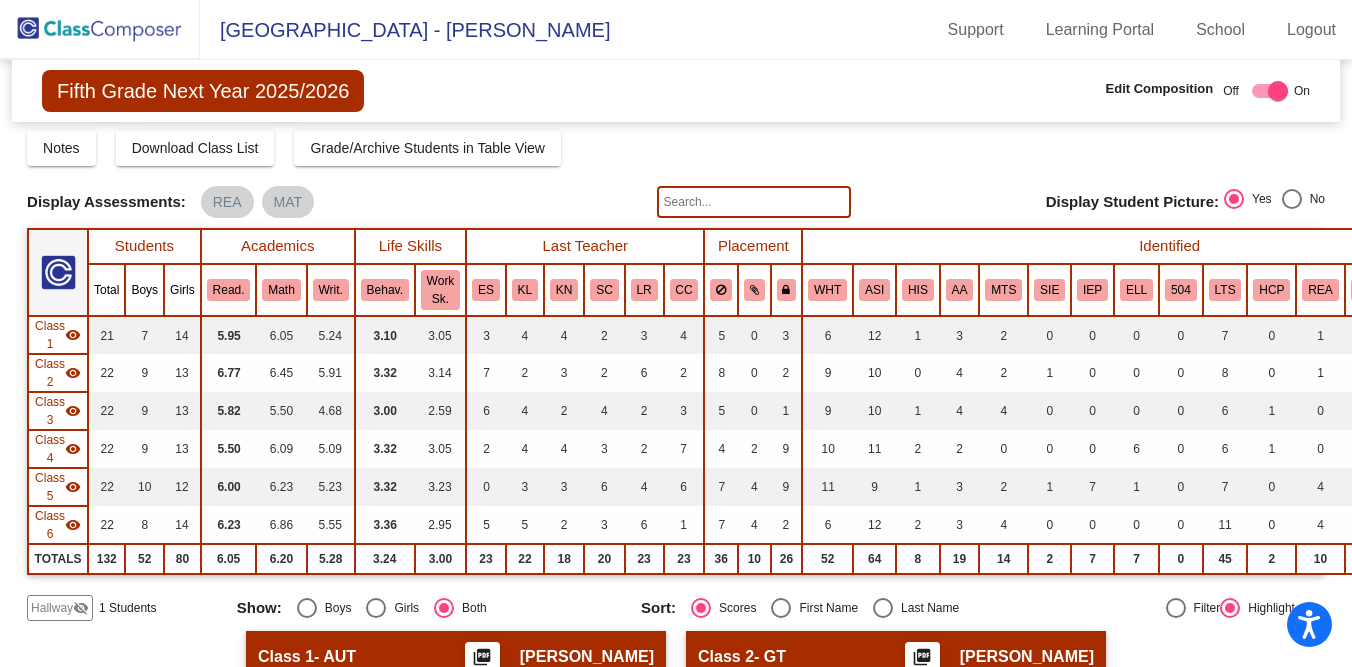 click on "visibility_off" 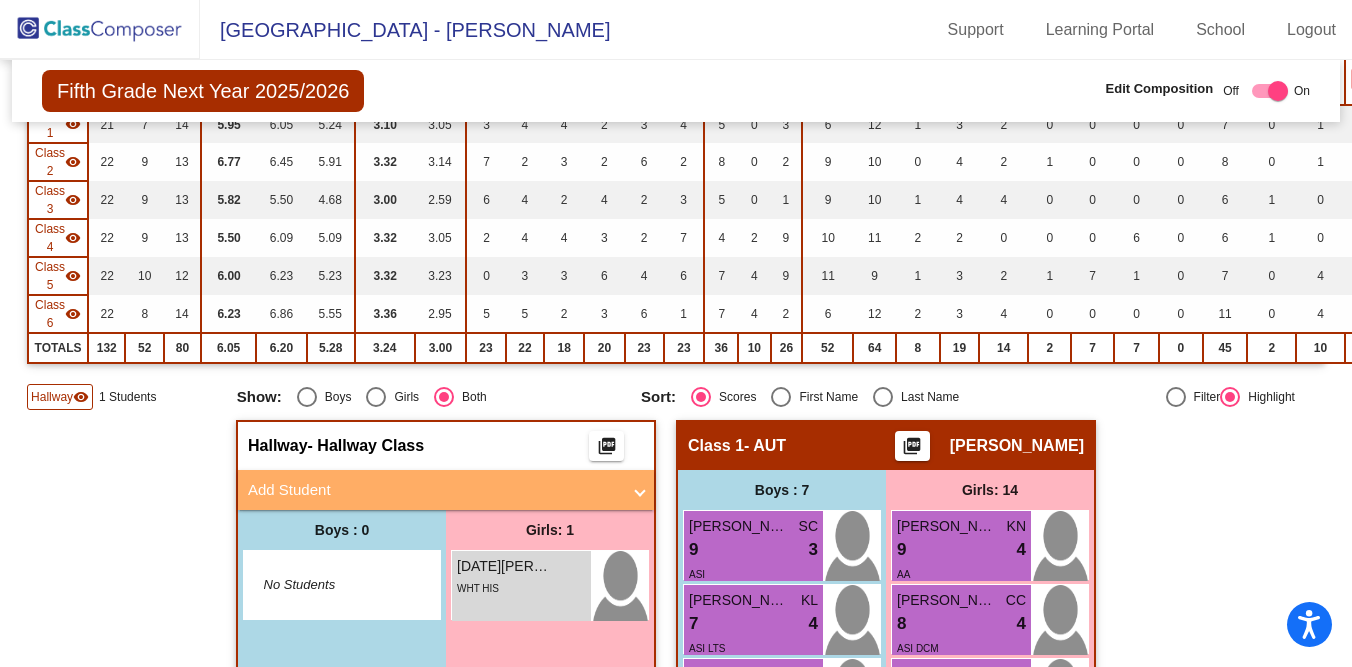 scroll, scrollTop: 296, scrollLeft: 0, axis: vertical 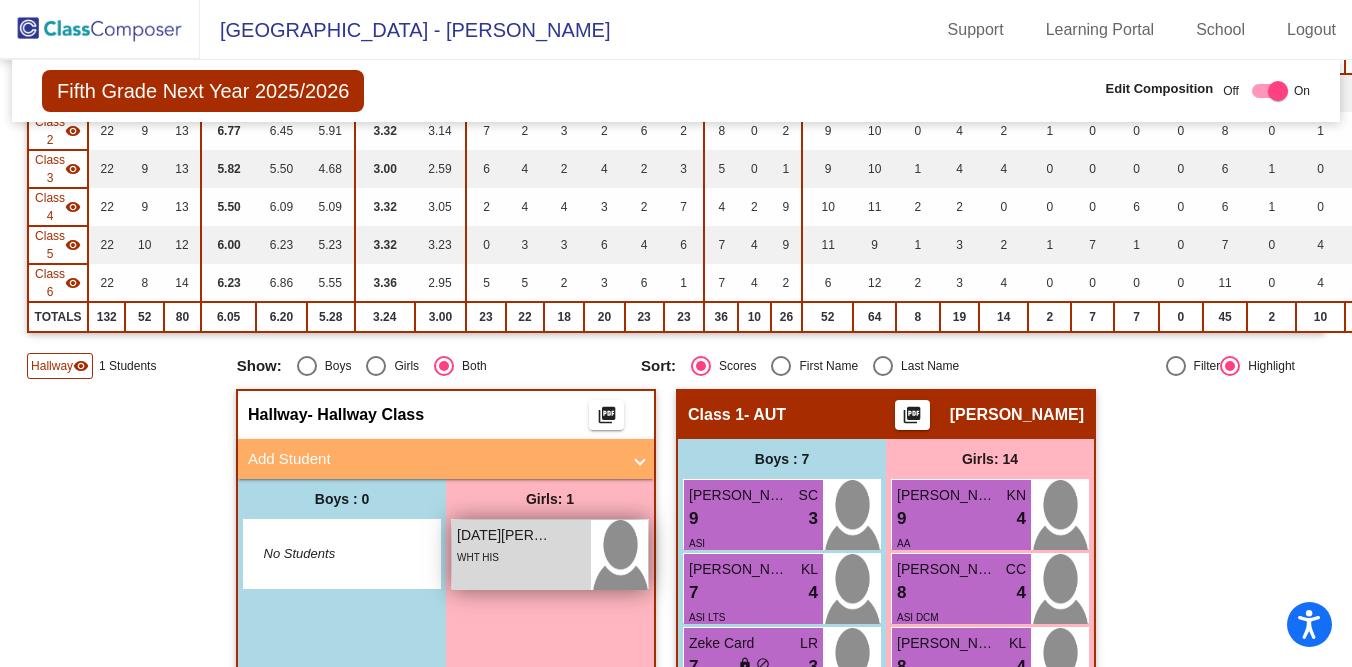 click on "WHT HIS" at bounding box center [521, 556] 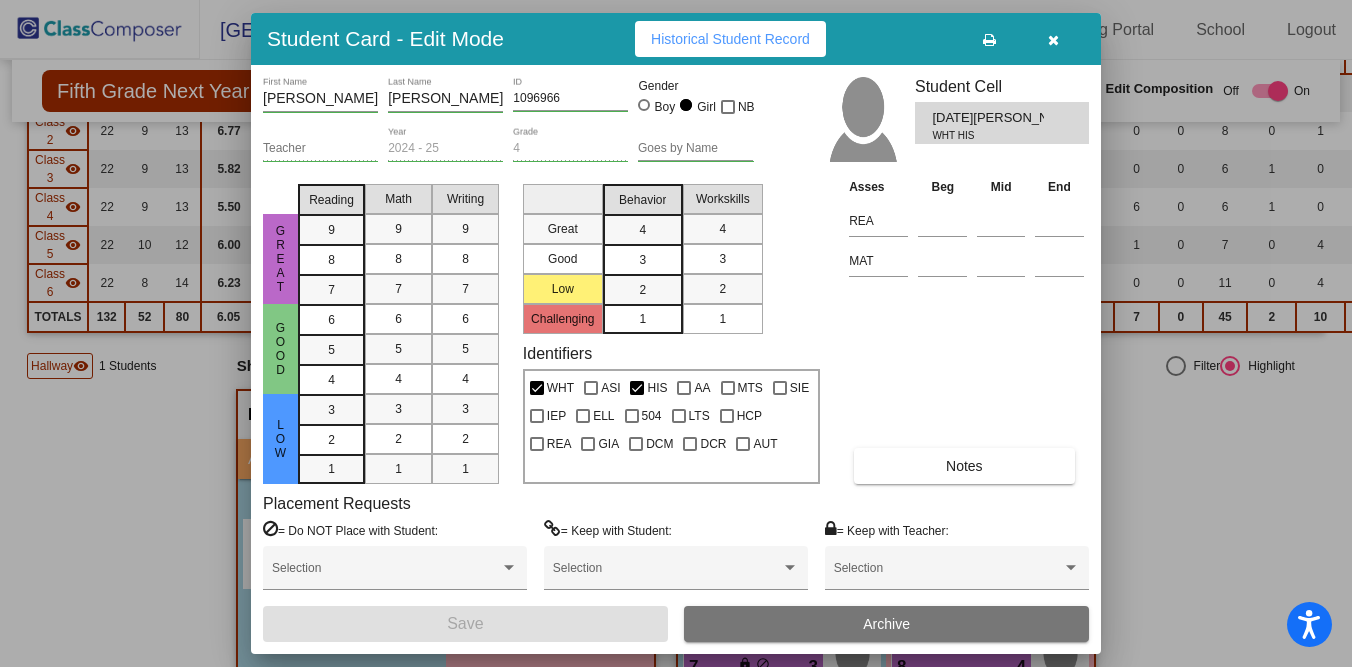 click on "Notes" at bounding box center [964, 466] 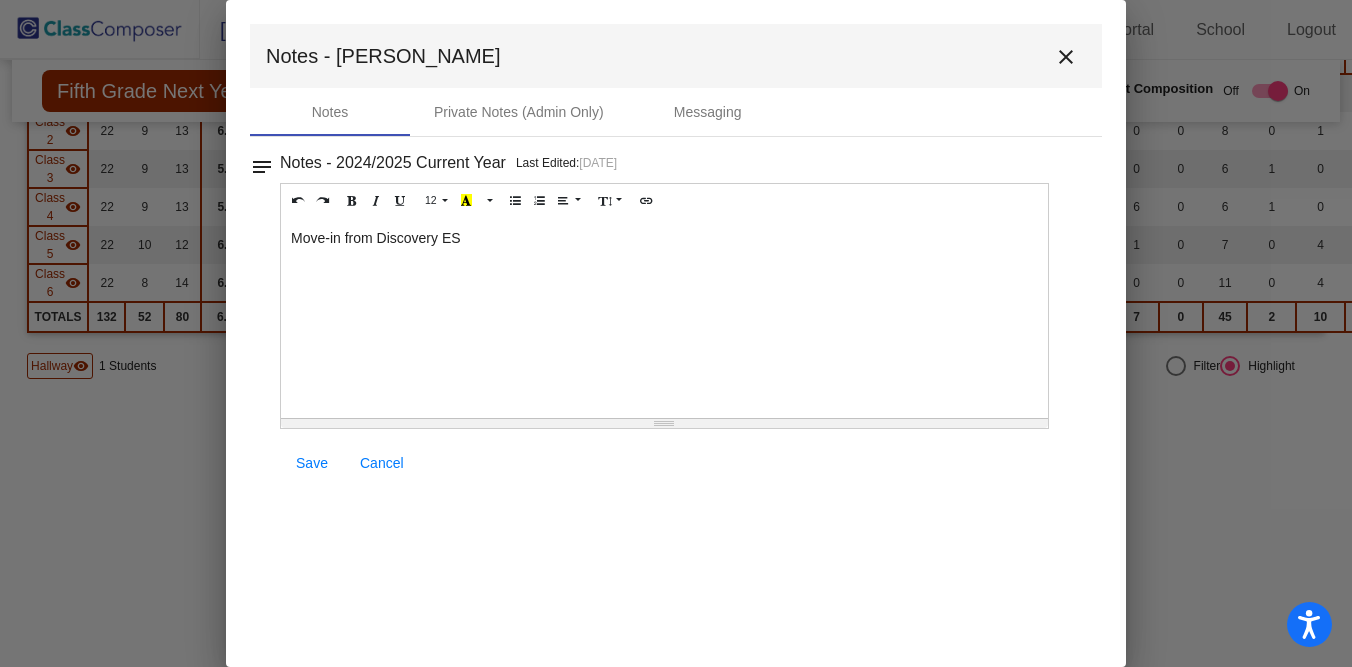 click on "close" at bounding box center [1066, 57] 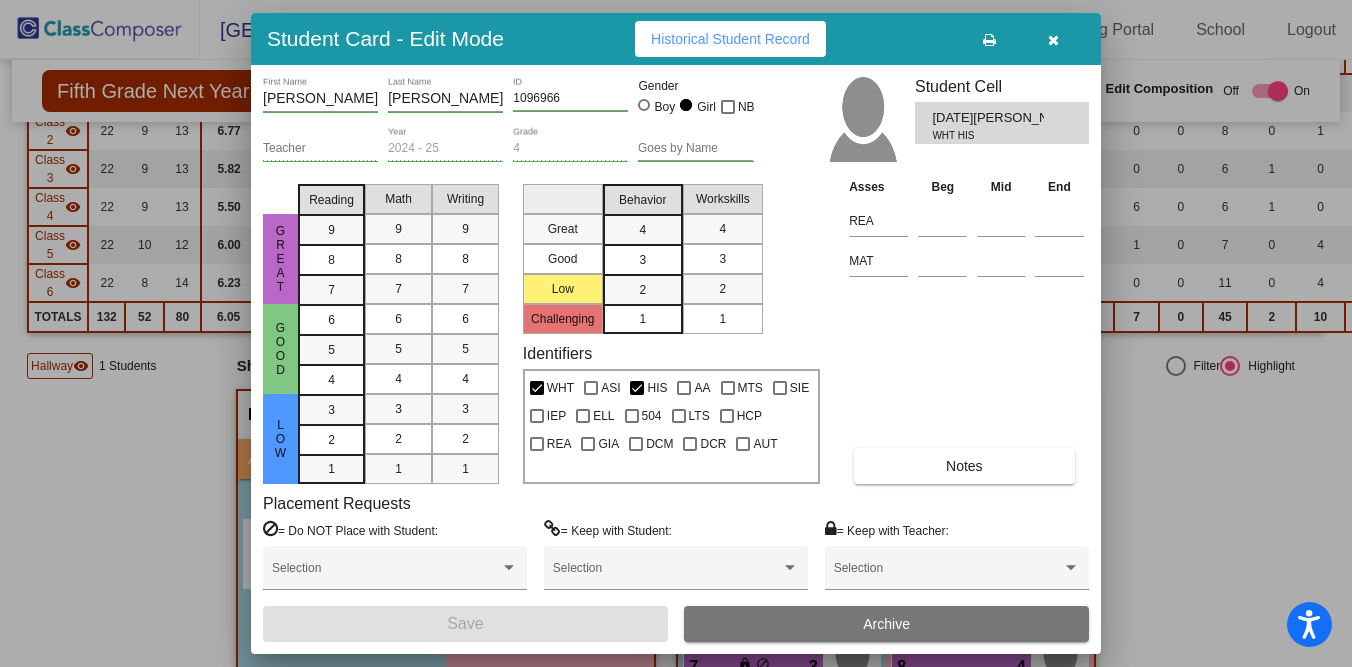 click at bounding box center (1053, 40) 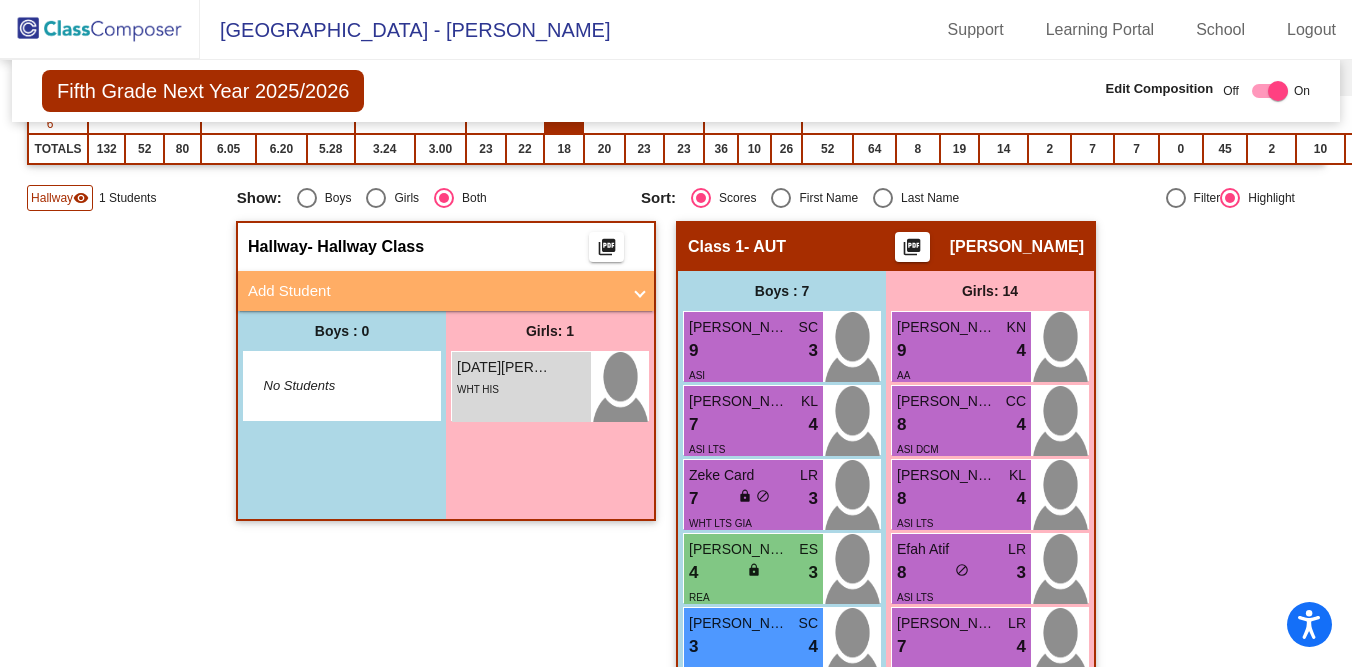 scroll, scrollTop: 465, scrollLeft: 0, axis: vertical 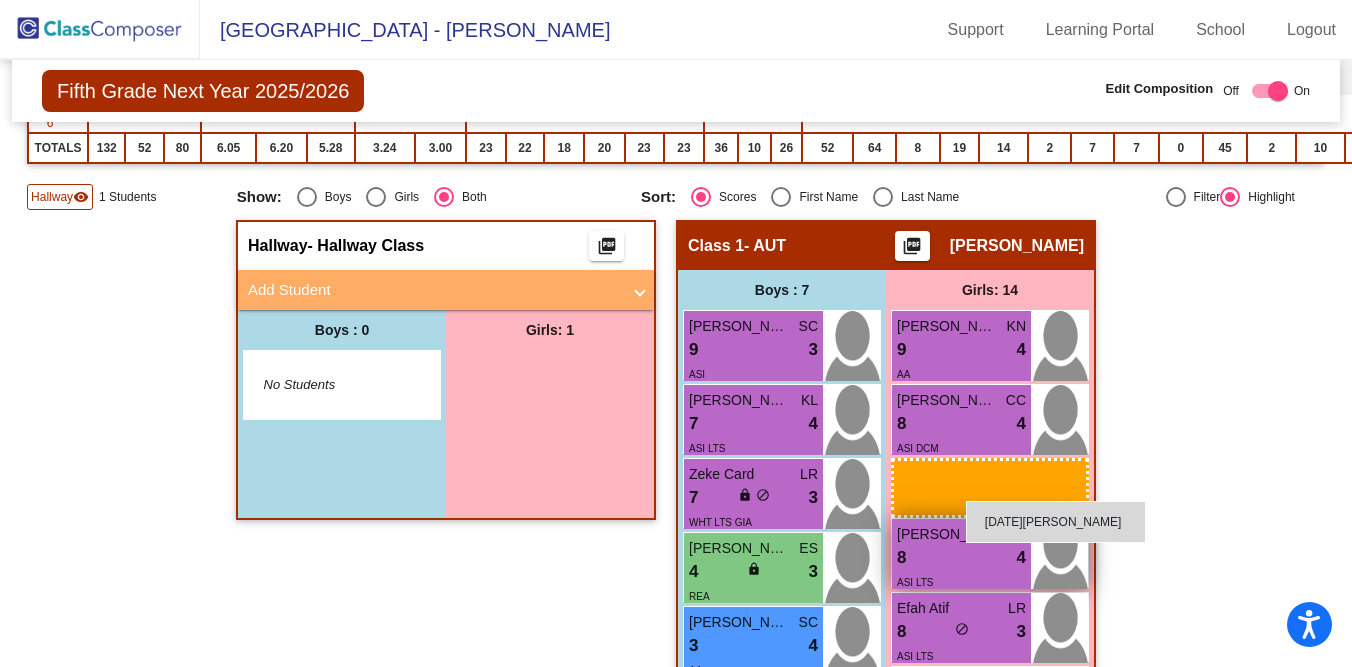 drag, startPoint x: 489, startPoint y: 382, endPoint x: 896, endPoint y: 485, distance: 419.83093 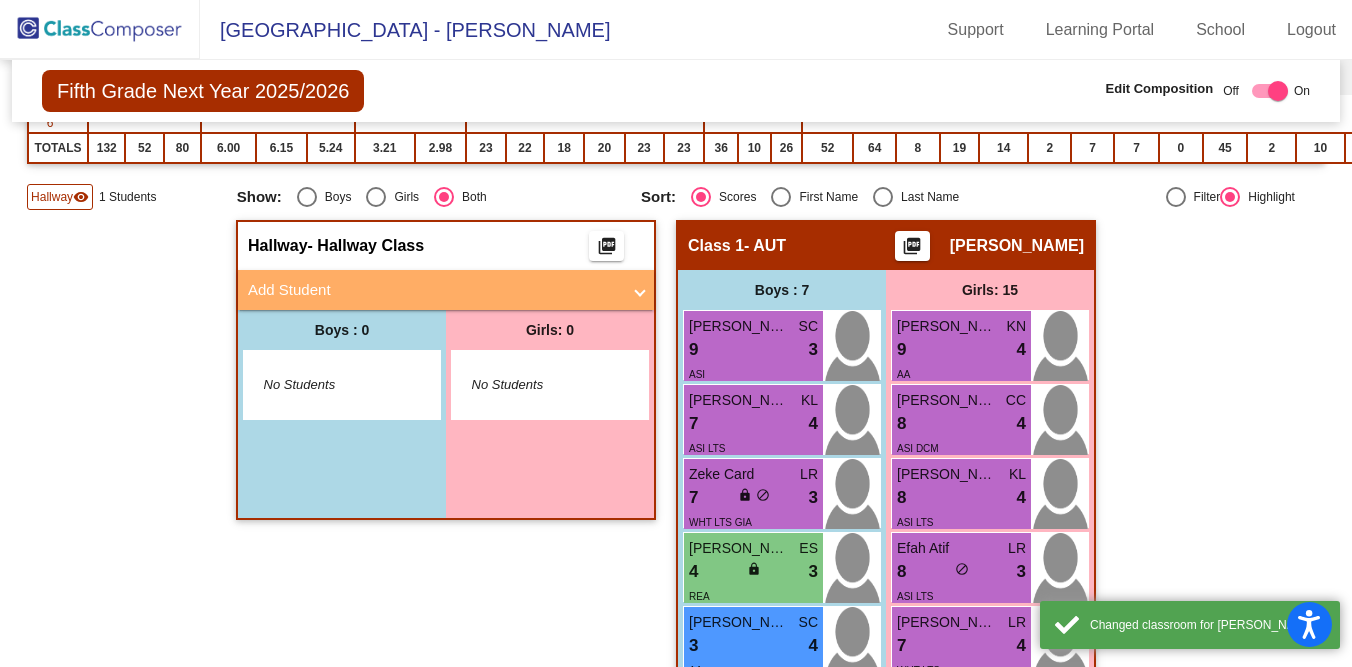 scroll, scrollTop: 0, scrollLeft: 0, axis: both 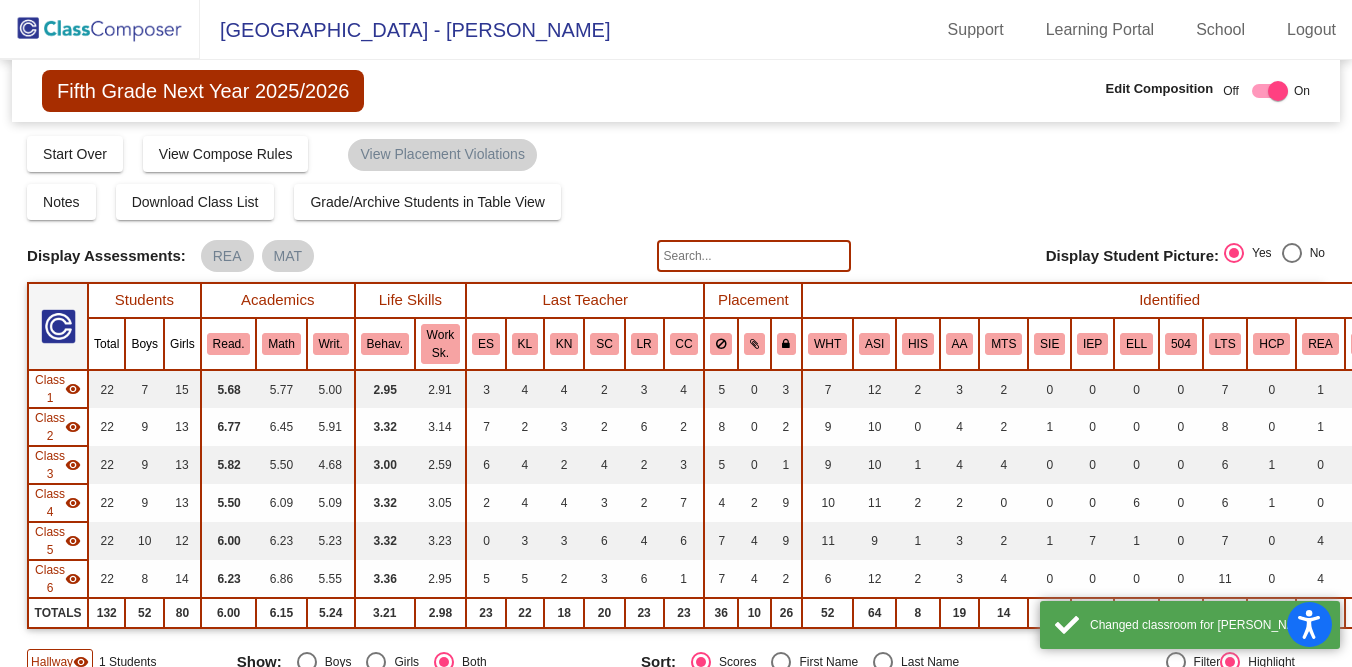 click 